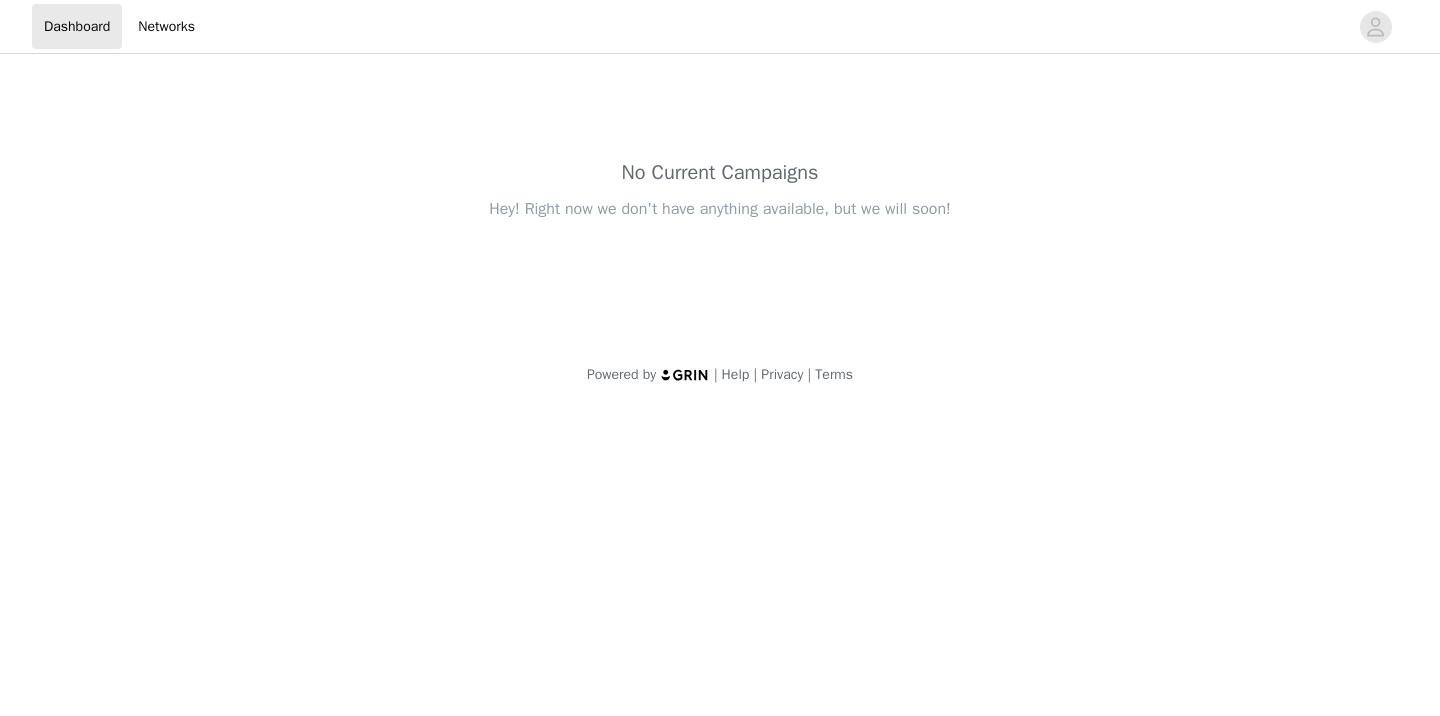 scroll, scrollTop: 0, scrollLeft: 0, axis: both 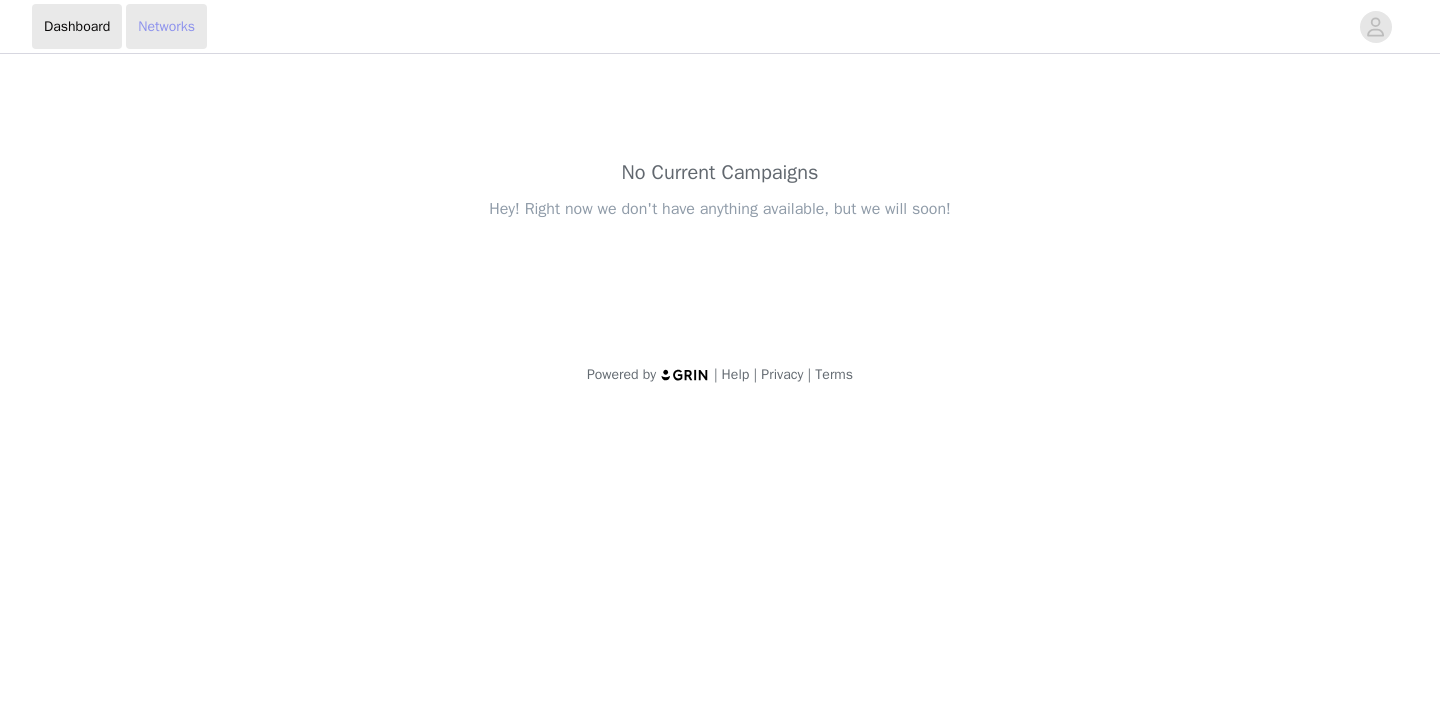 click on "Networks" at bounding box center [166, 26] 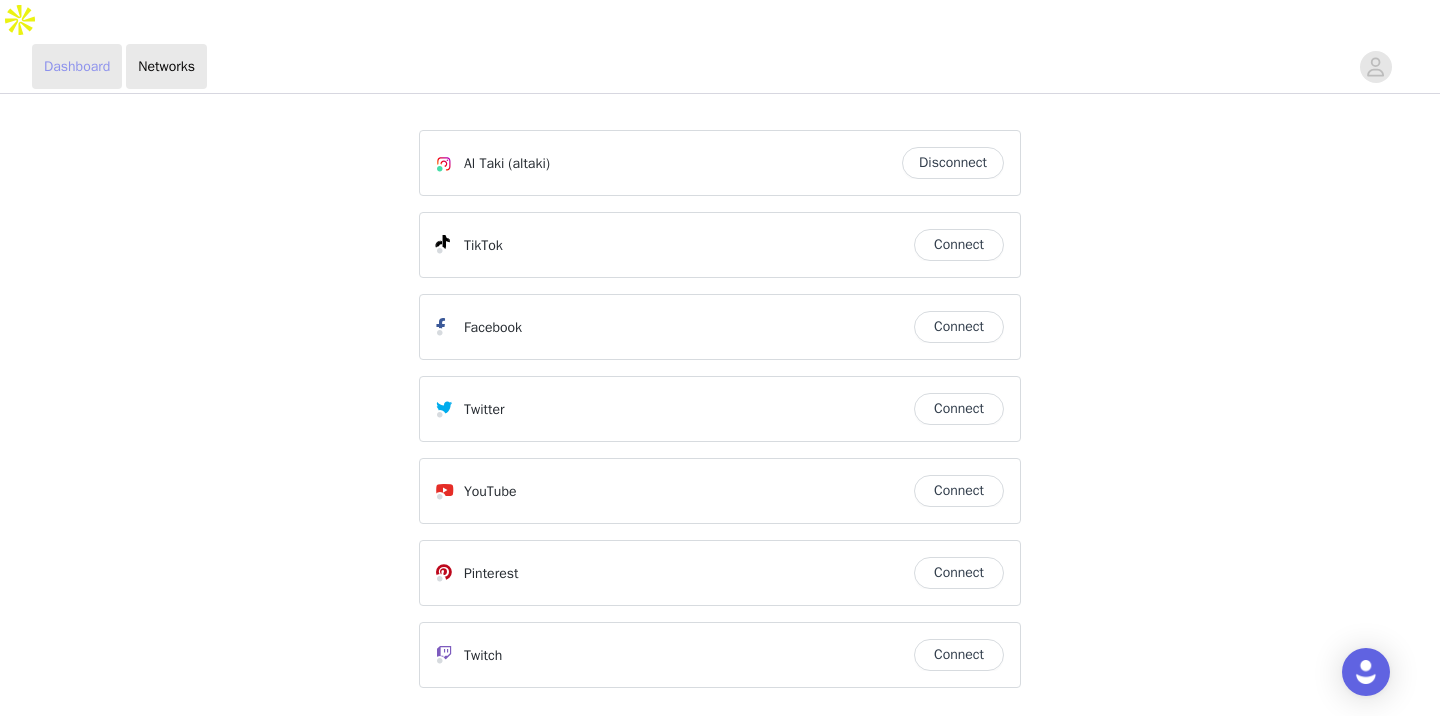 click on "Dashboard" at bounding box center [77, 66] 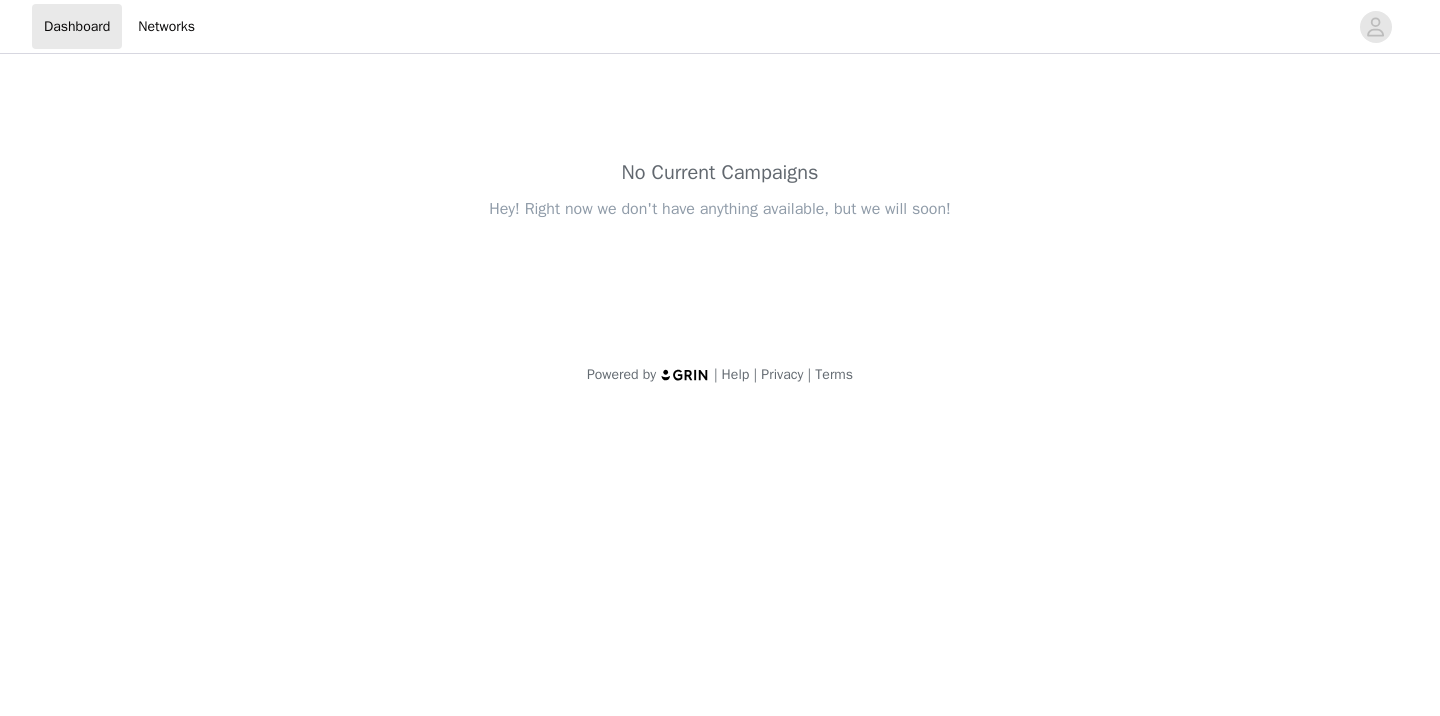 scroll, scrollTop: 0, scrollLeft: 0, axis: both 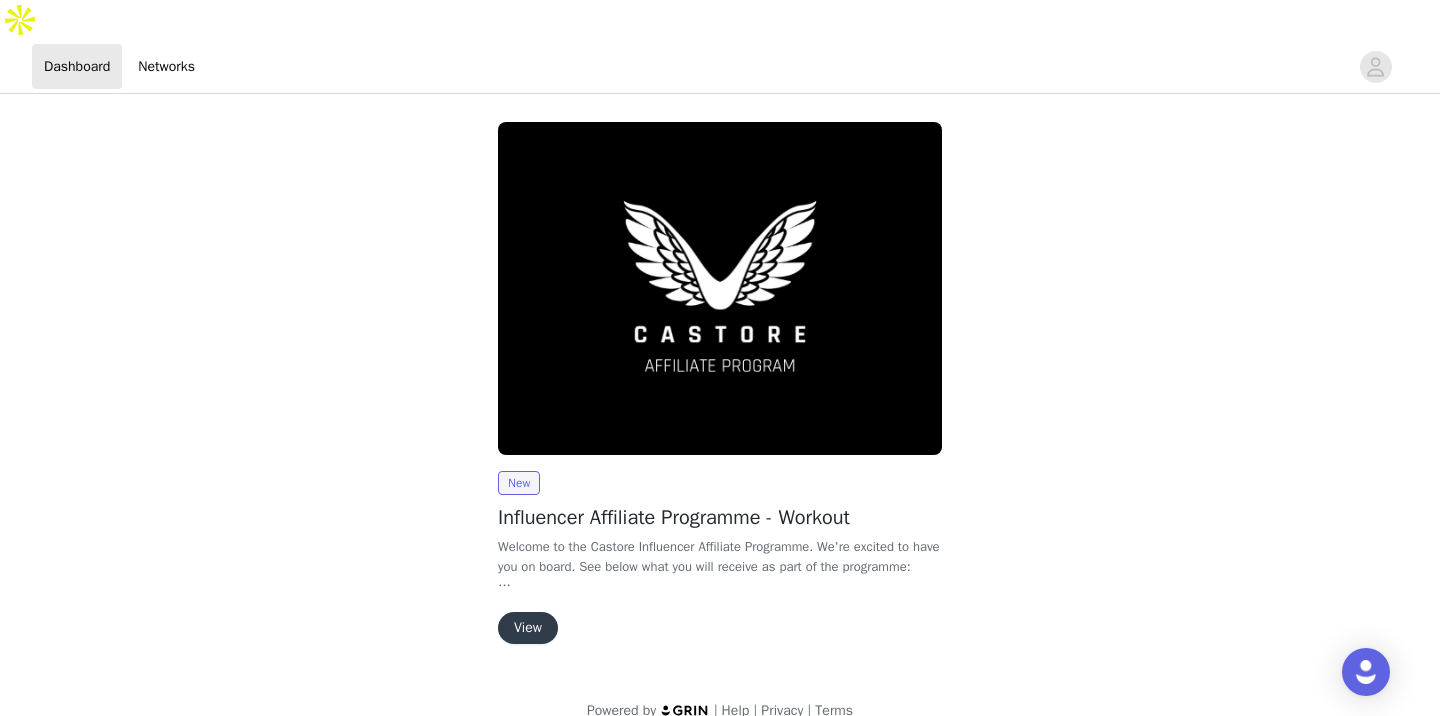 click on "Welcome to the Castore Influencer Affiliate Programme. We're excited to have you on board. See below what you will receive as part of the programme:" at bounding box center [720, 556] 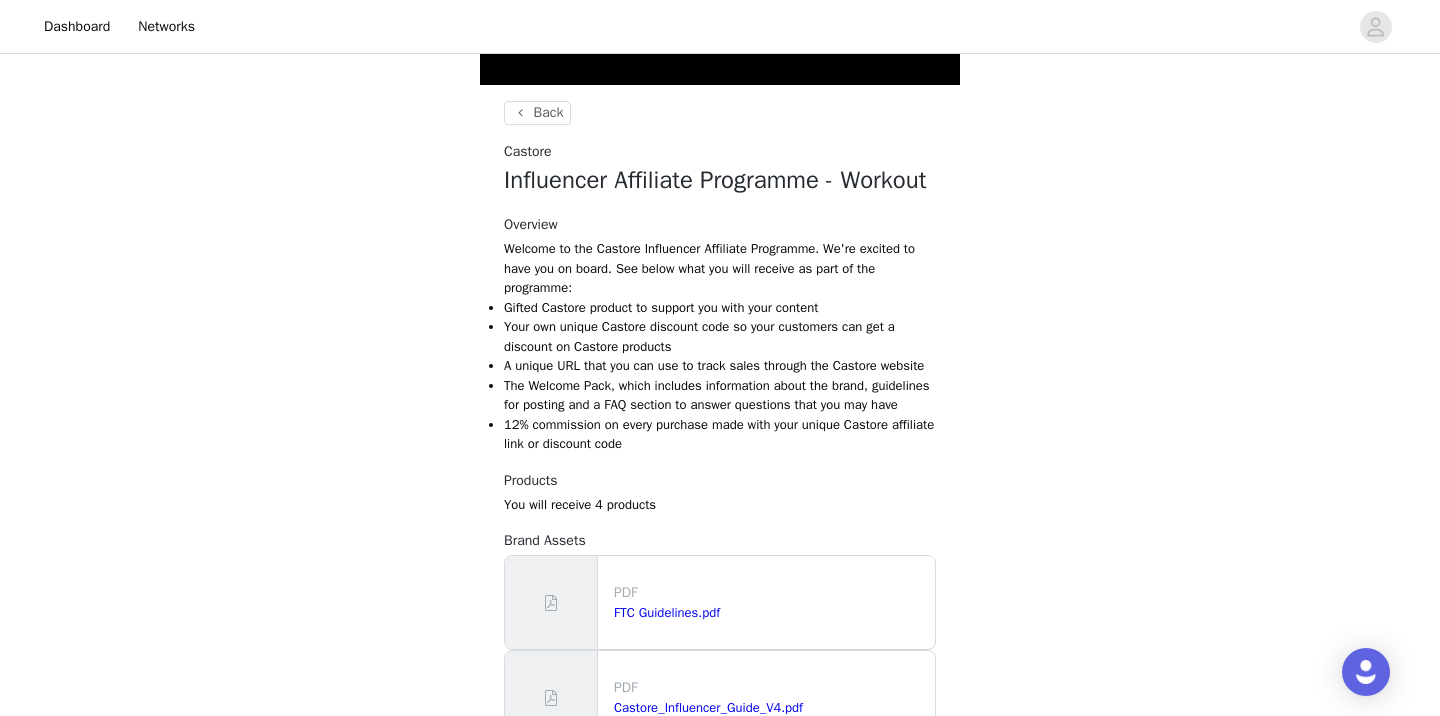scroll, scrollTop: 693, scrollLeft: 0, axis: vertical 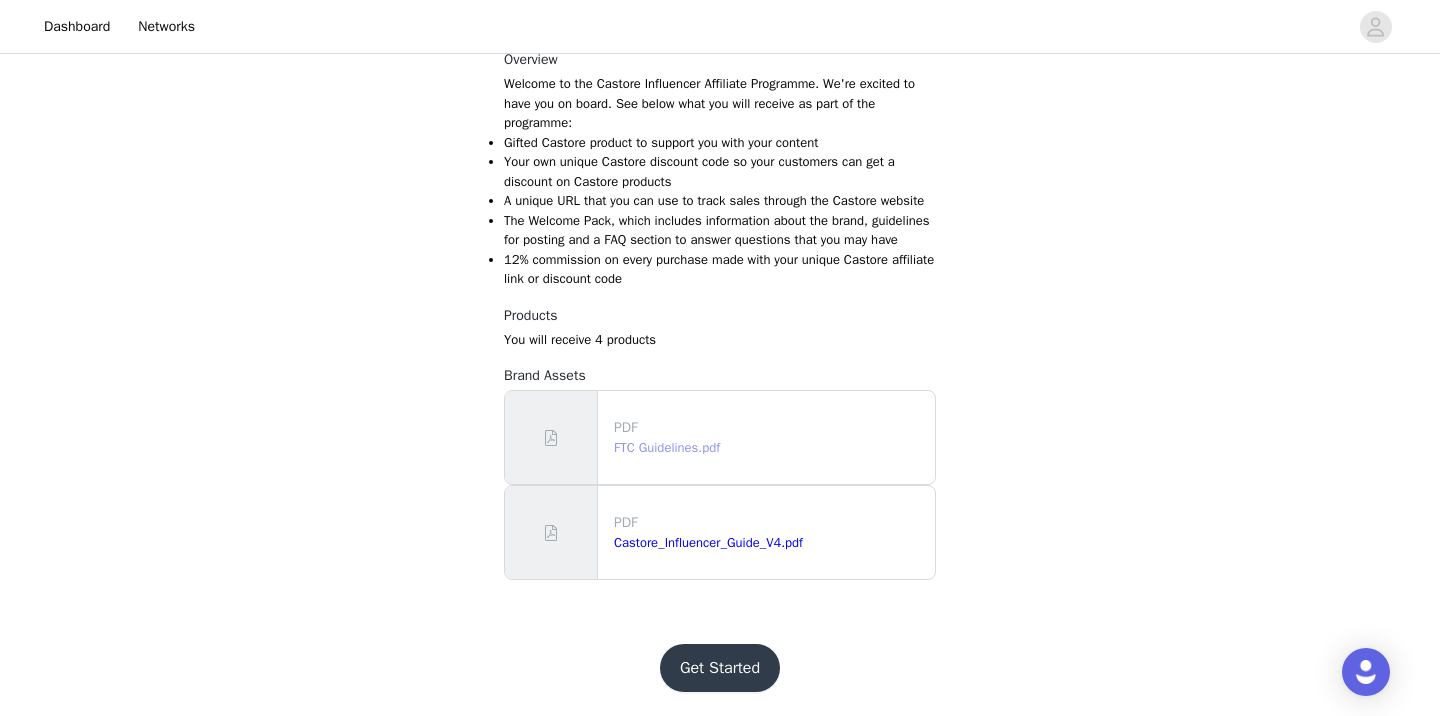 click on "FTC Guidelines.pdf" at bounding box center [667, 447] 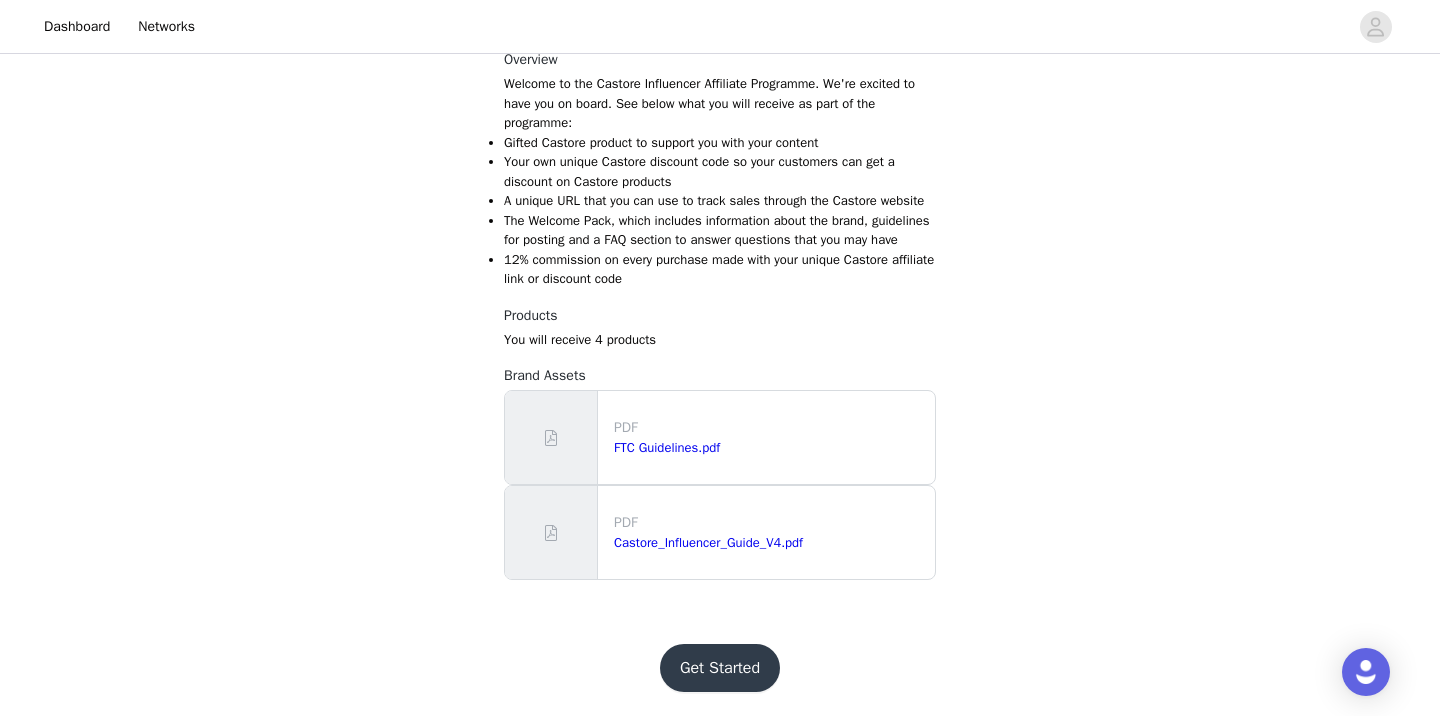 click on "Get Started" at bounding box center (720, 668) 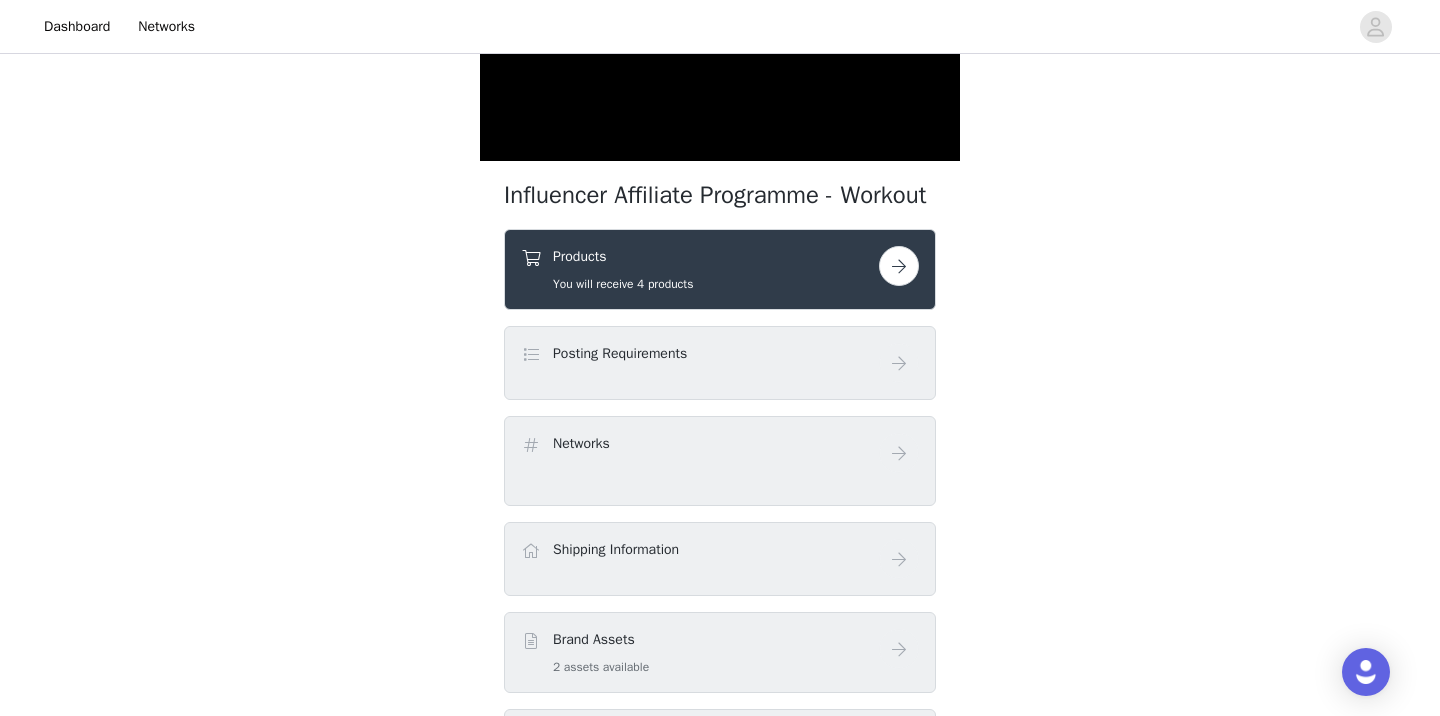 scroll, scrollTop: 418, scrollLeft: 0, axis: vertical 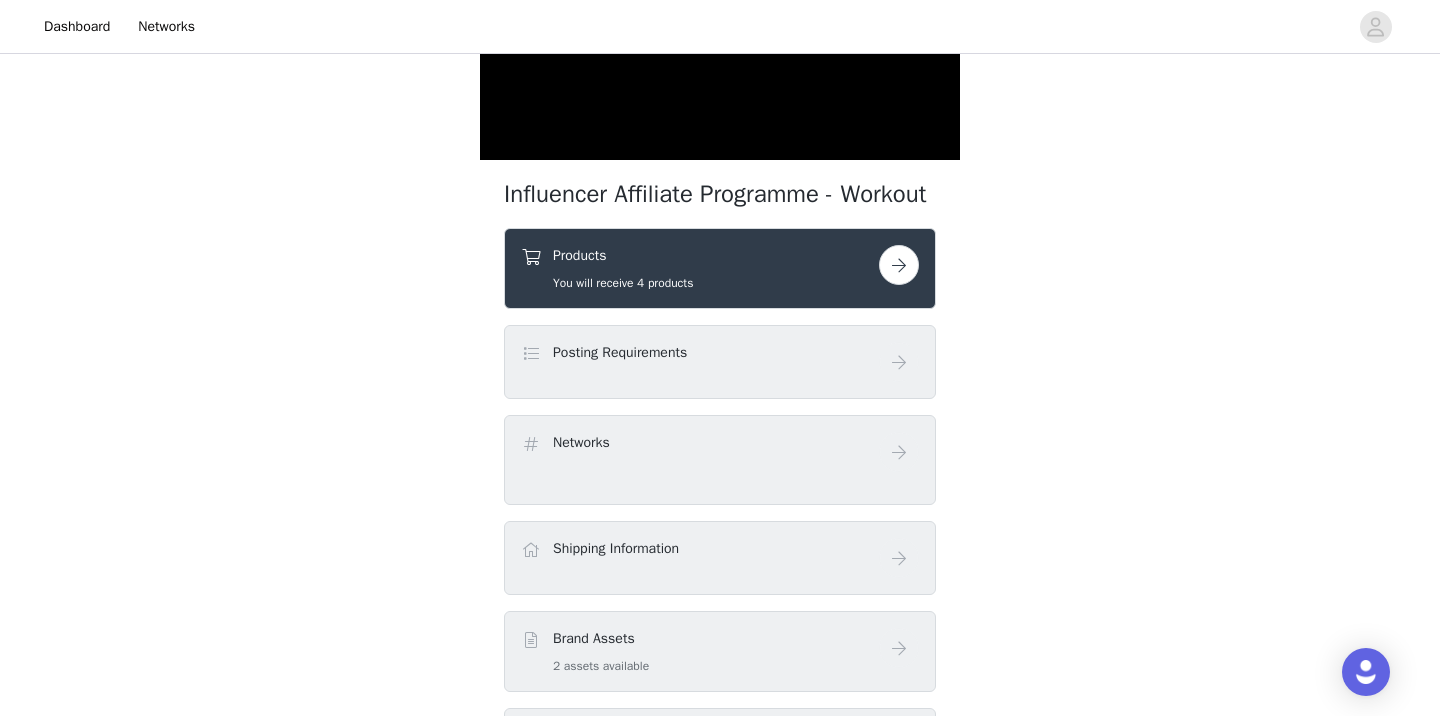 click on "Products" at bounding box center [623, 255] 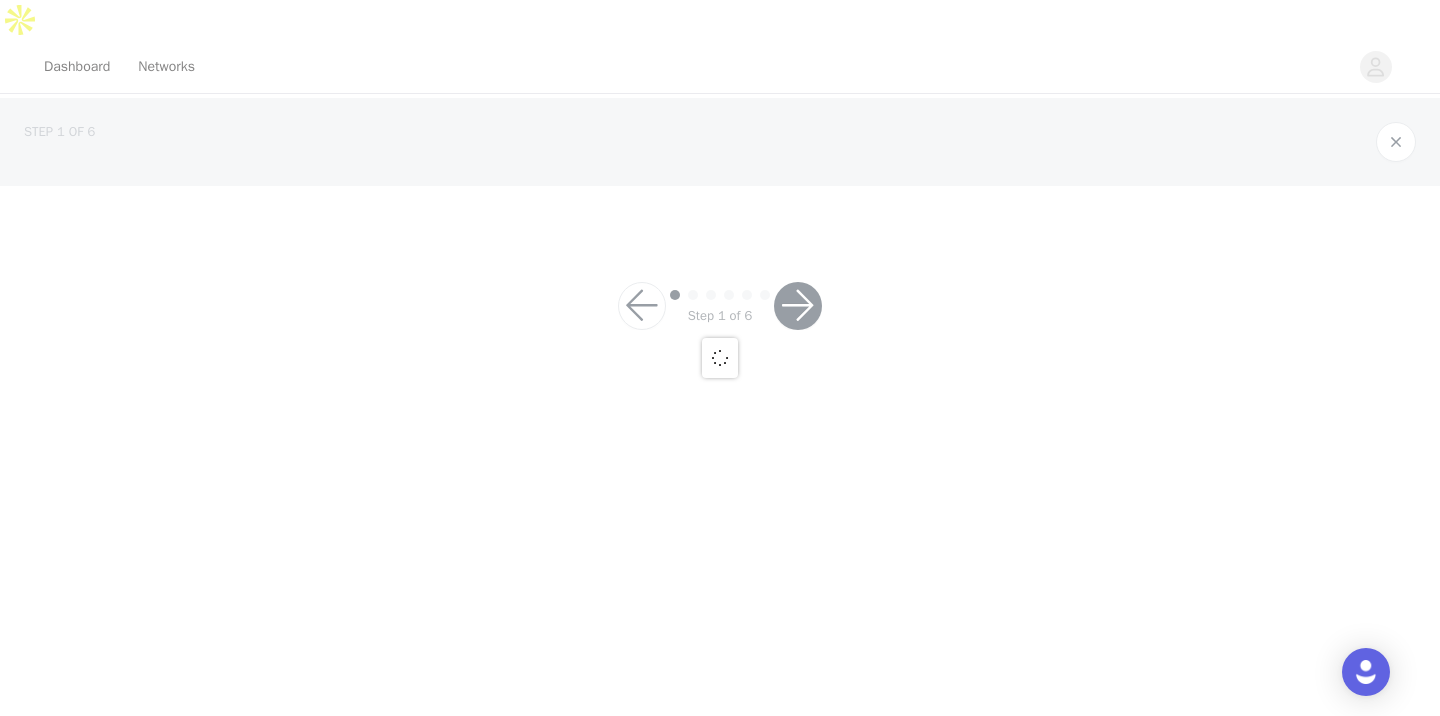 scroll, scrollTop: 0, scrollLeft: 0, axis: both 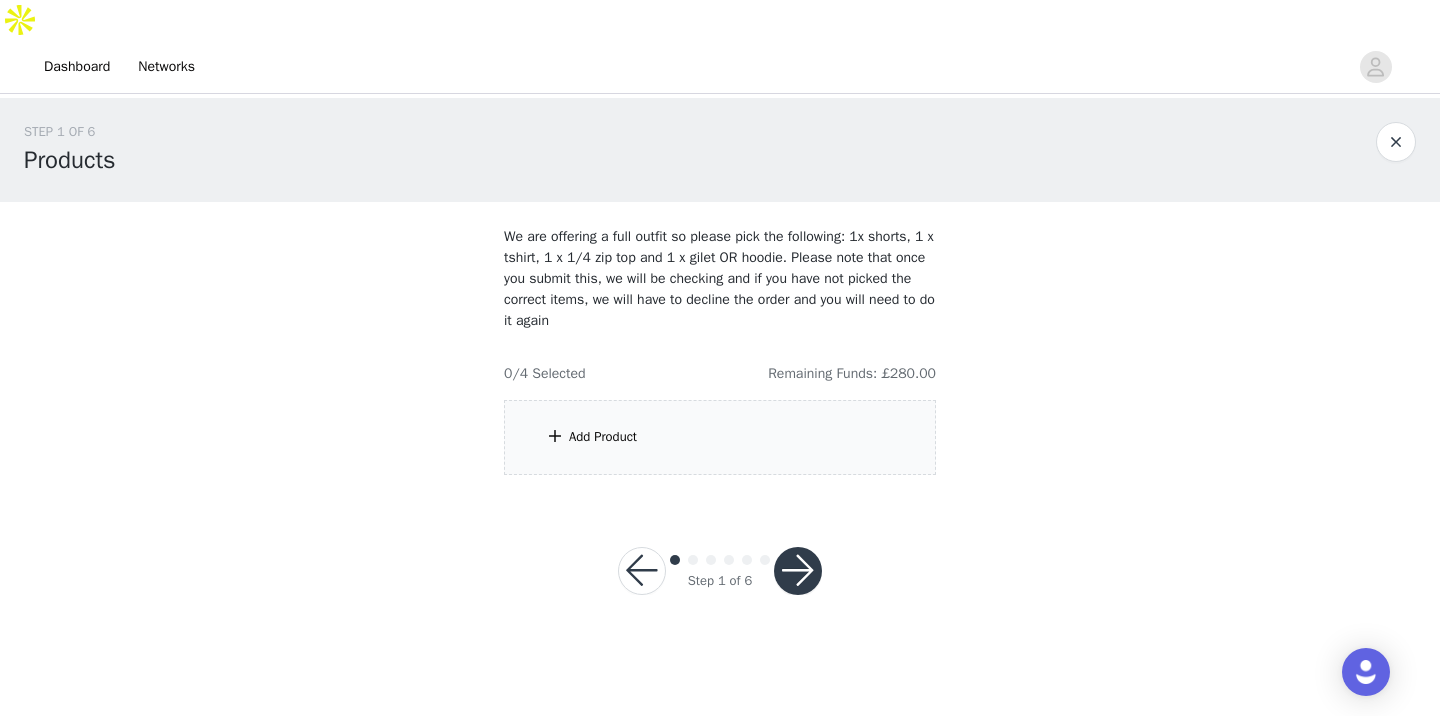 click on "Add Product" at bounding box center [720, 437] 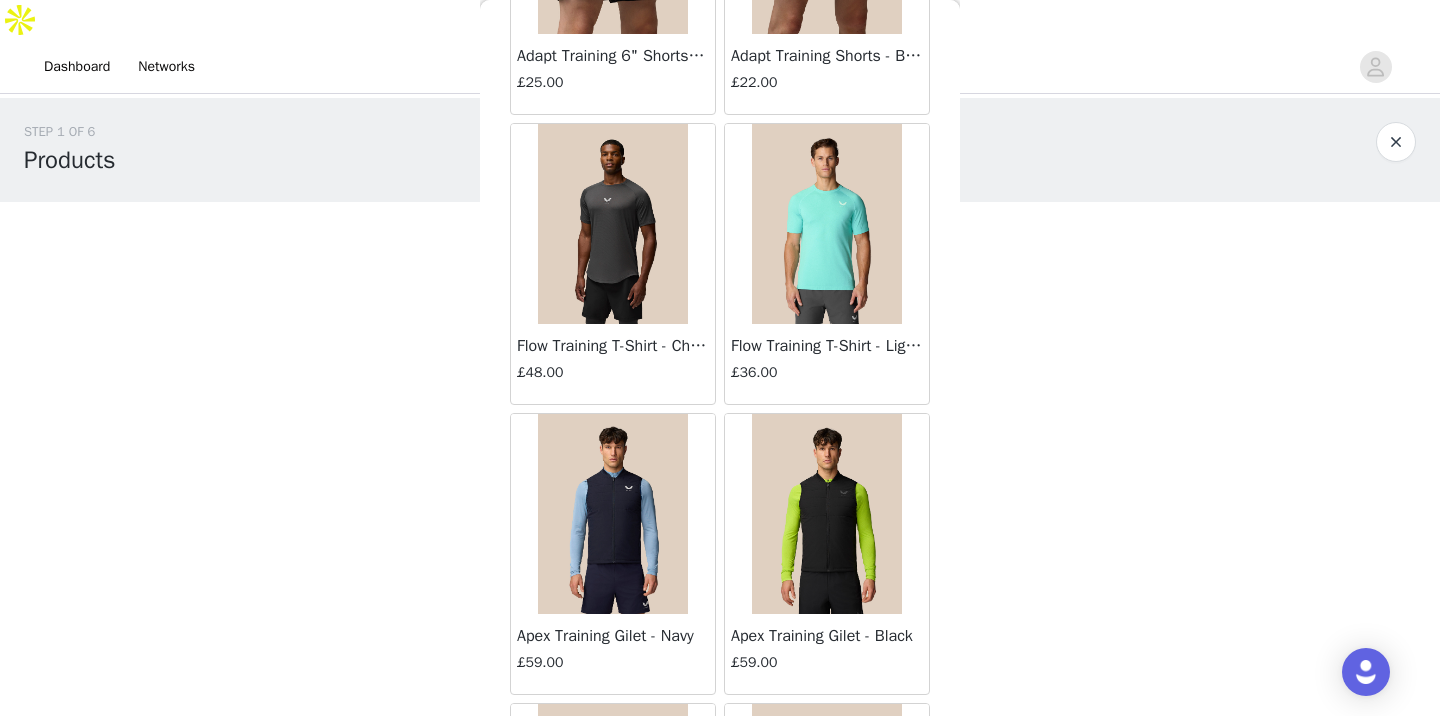 scroll, scrollTop: 0, scrollLeft: 0, axis: both 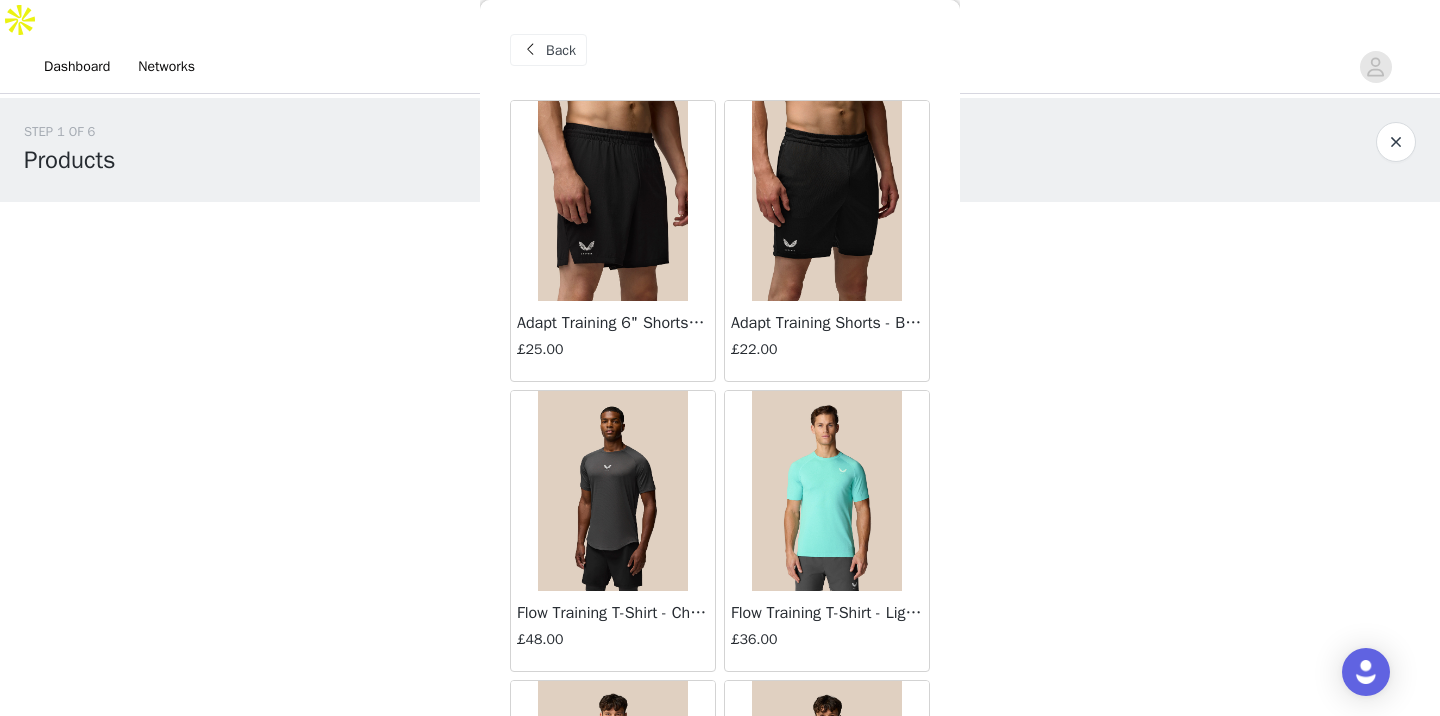 click at bounding box center (827, 201) 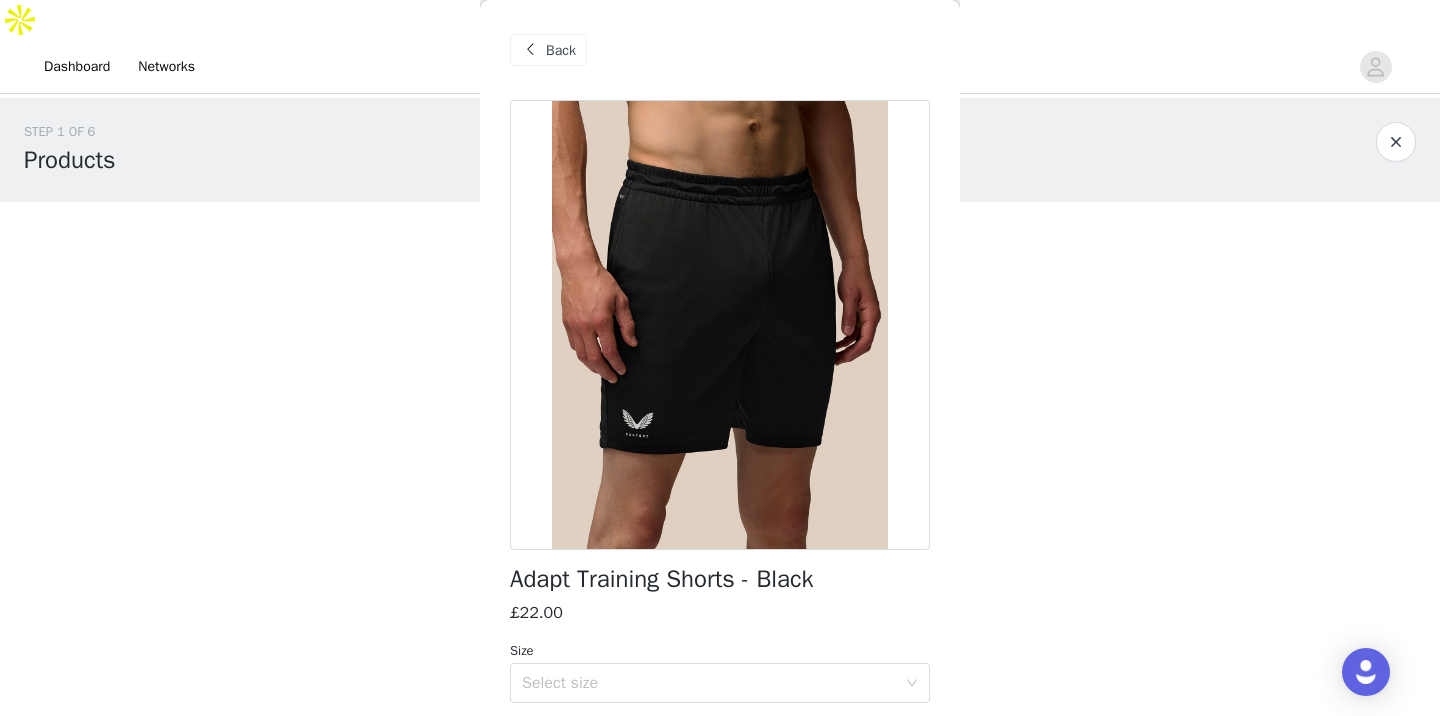 click on "Back" at bounding box center (561, 50) 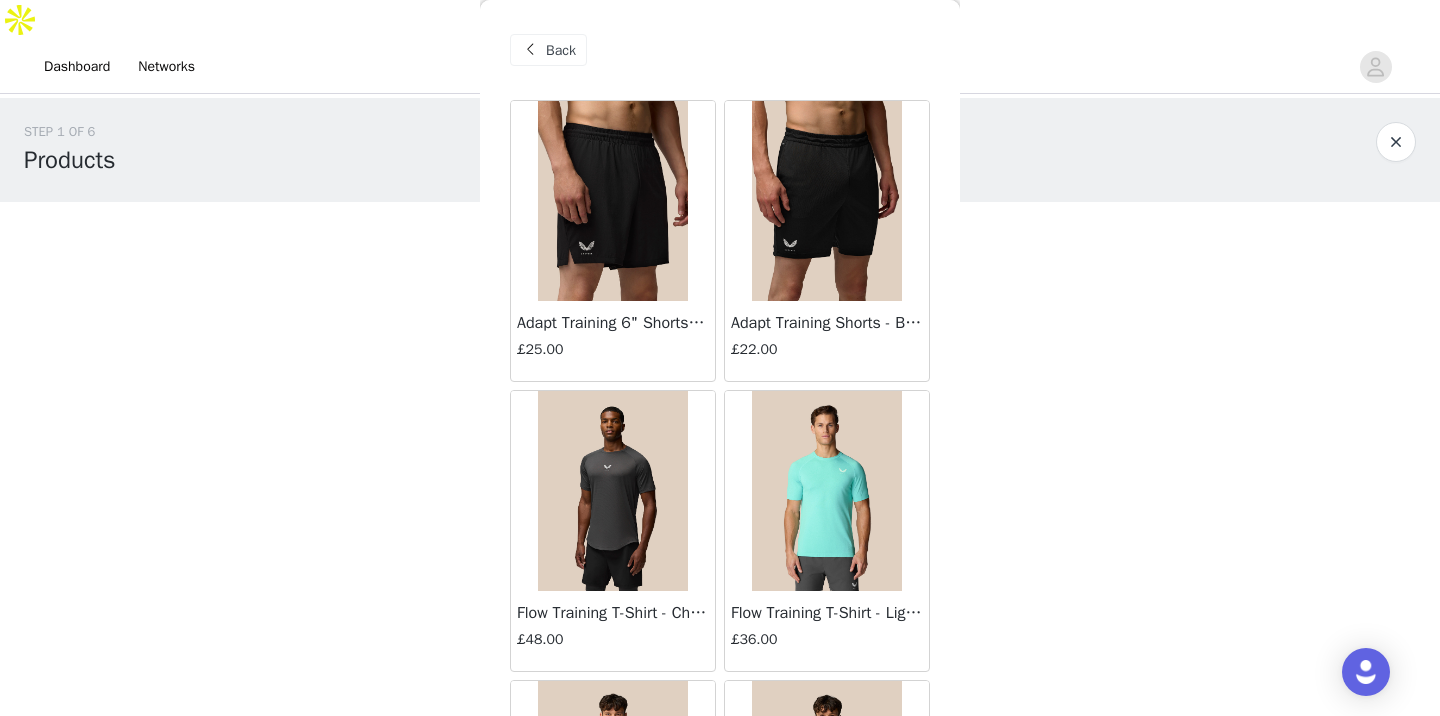click at bounding box center (613, 201) 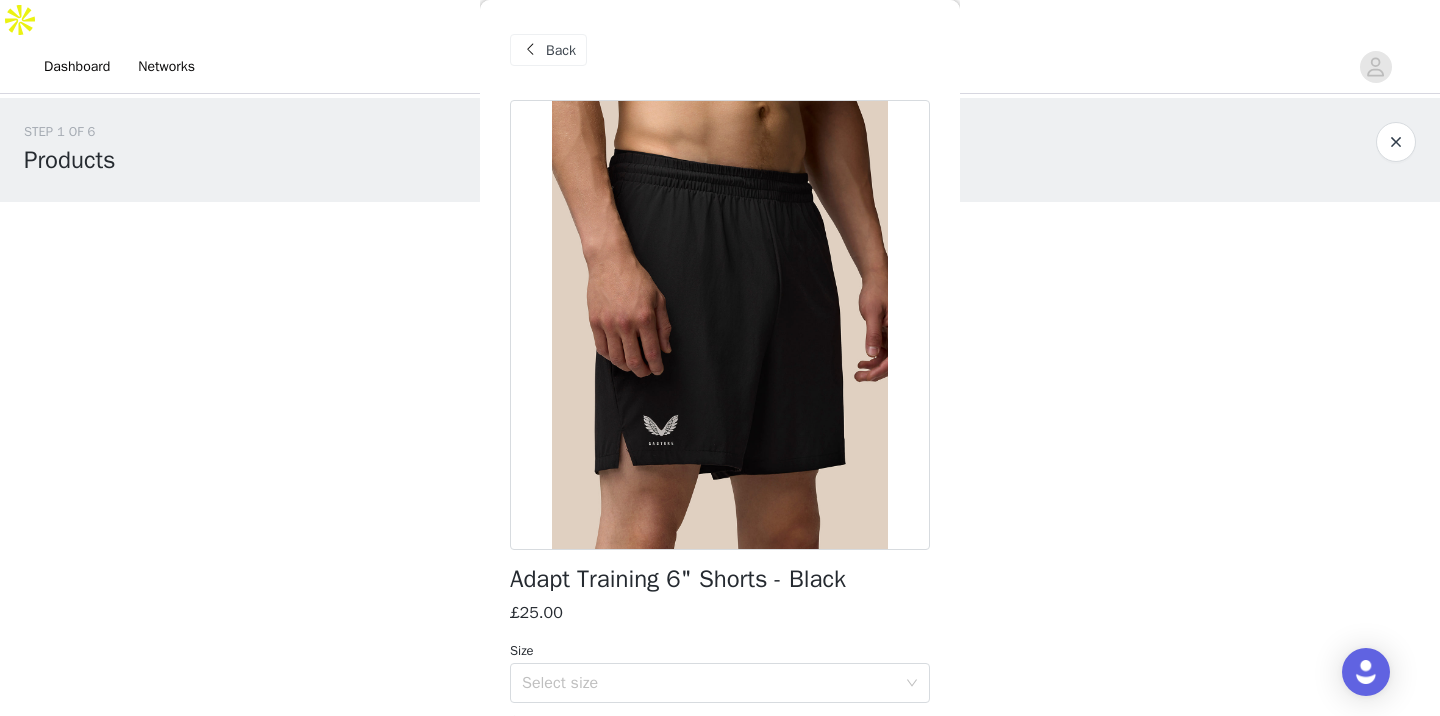 scroll, scrollTop: 334, scrollLeft: 0, axis: vertical 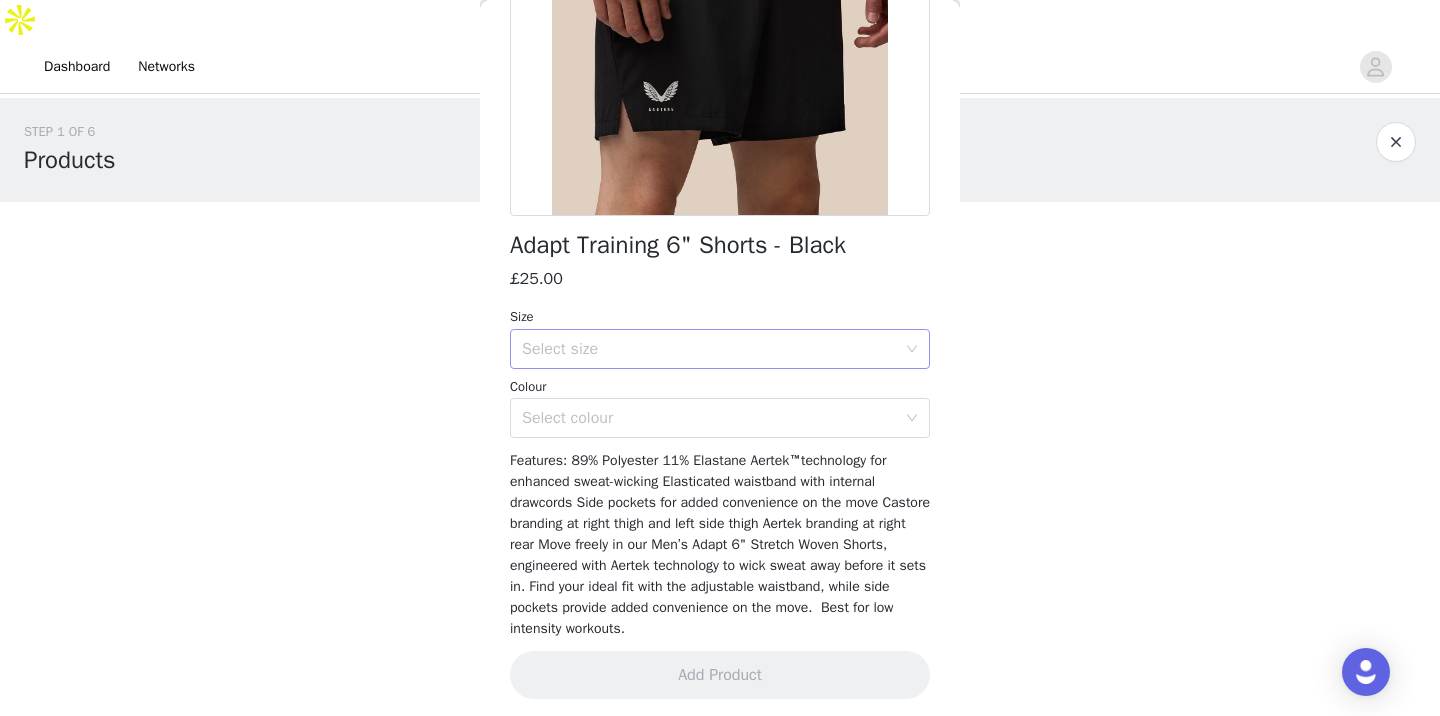 click on "Select size" at bounding box center (709, 349) 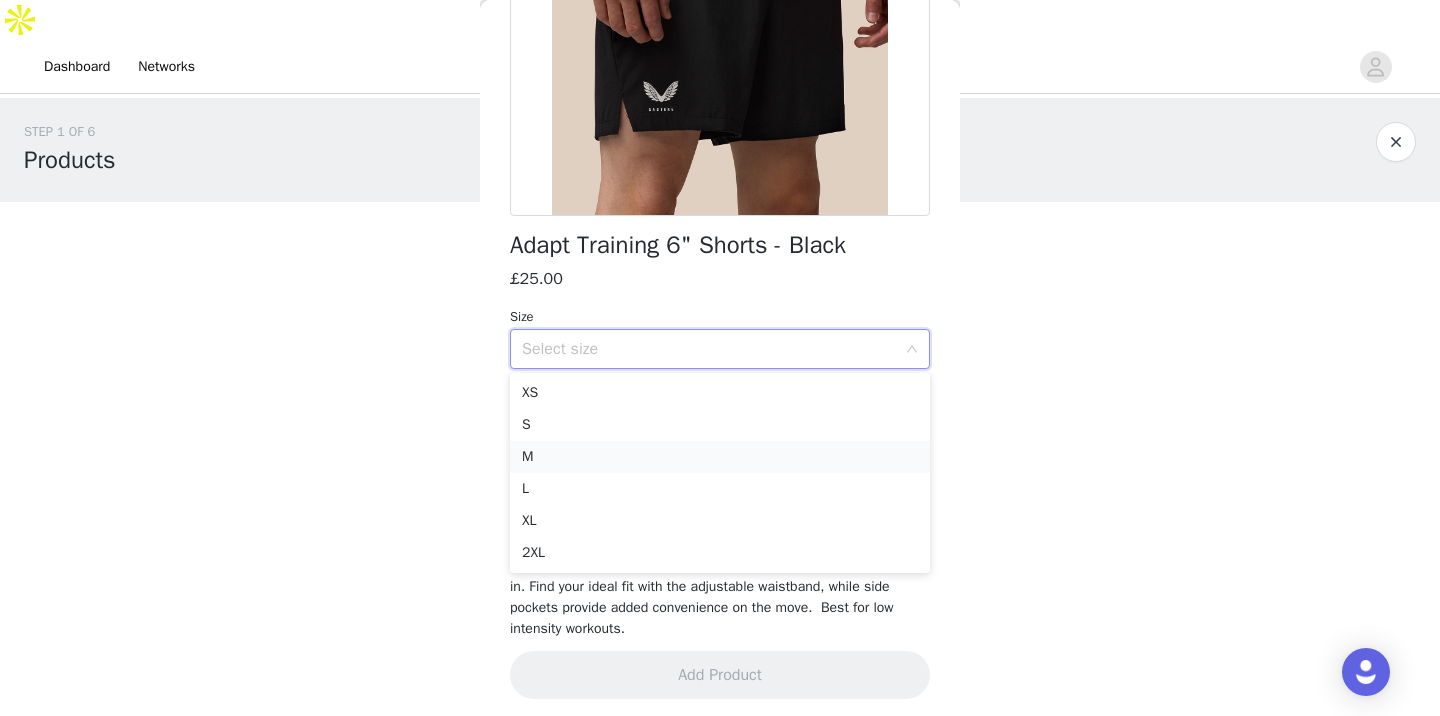 click on "M" at bounding box center [720, 457] 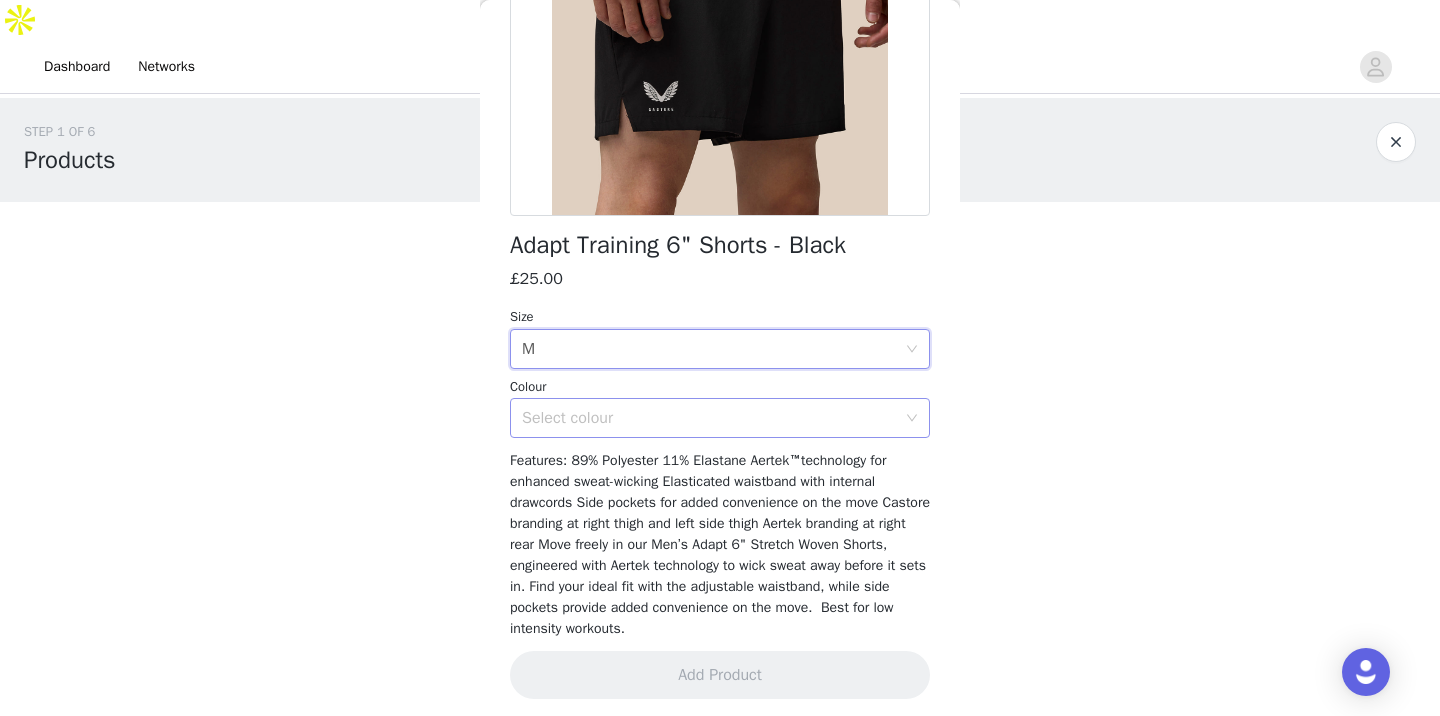 click on "Select colour" at bounding box center (709, 418) 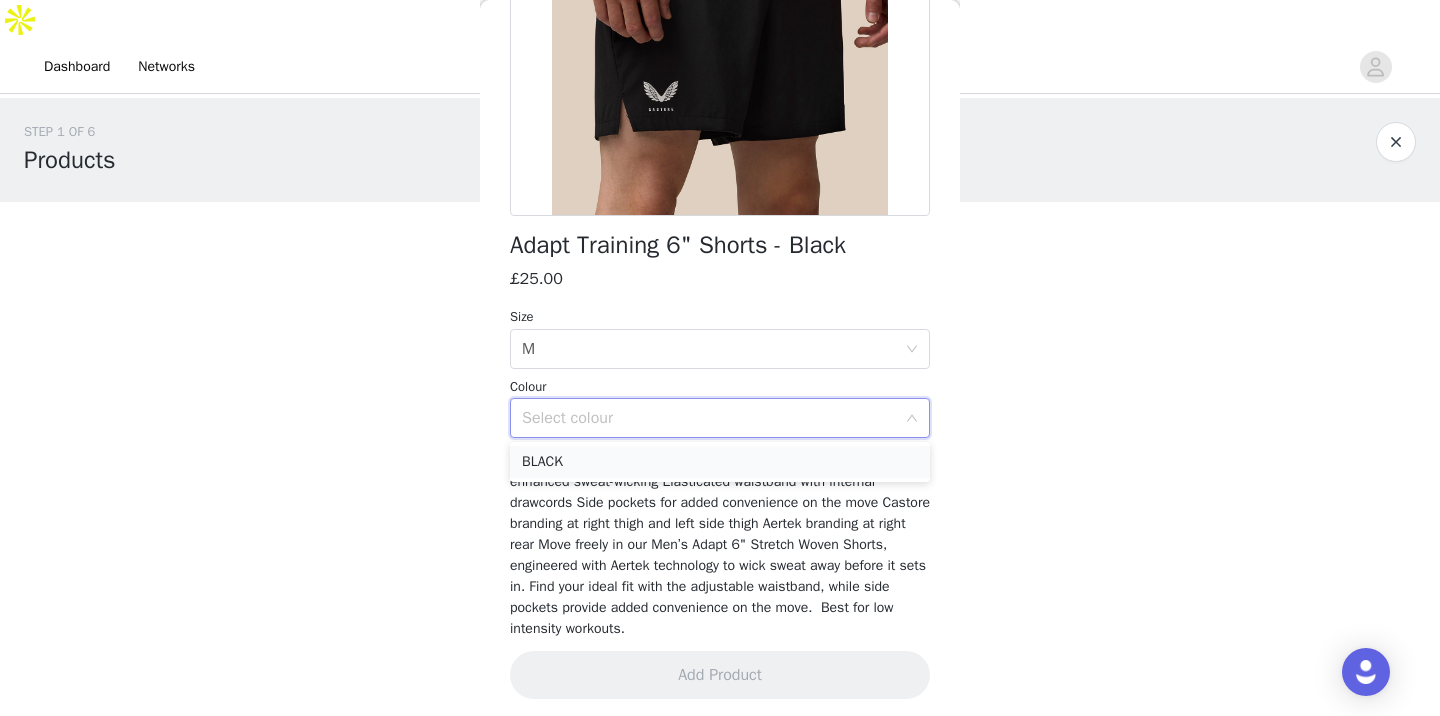 click on "BLACK" at bounding box center [720, 462] 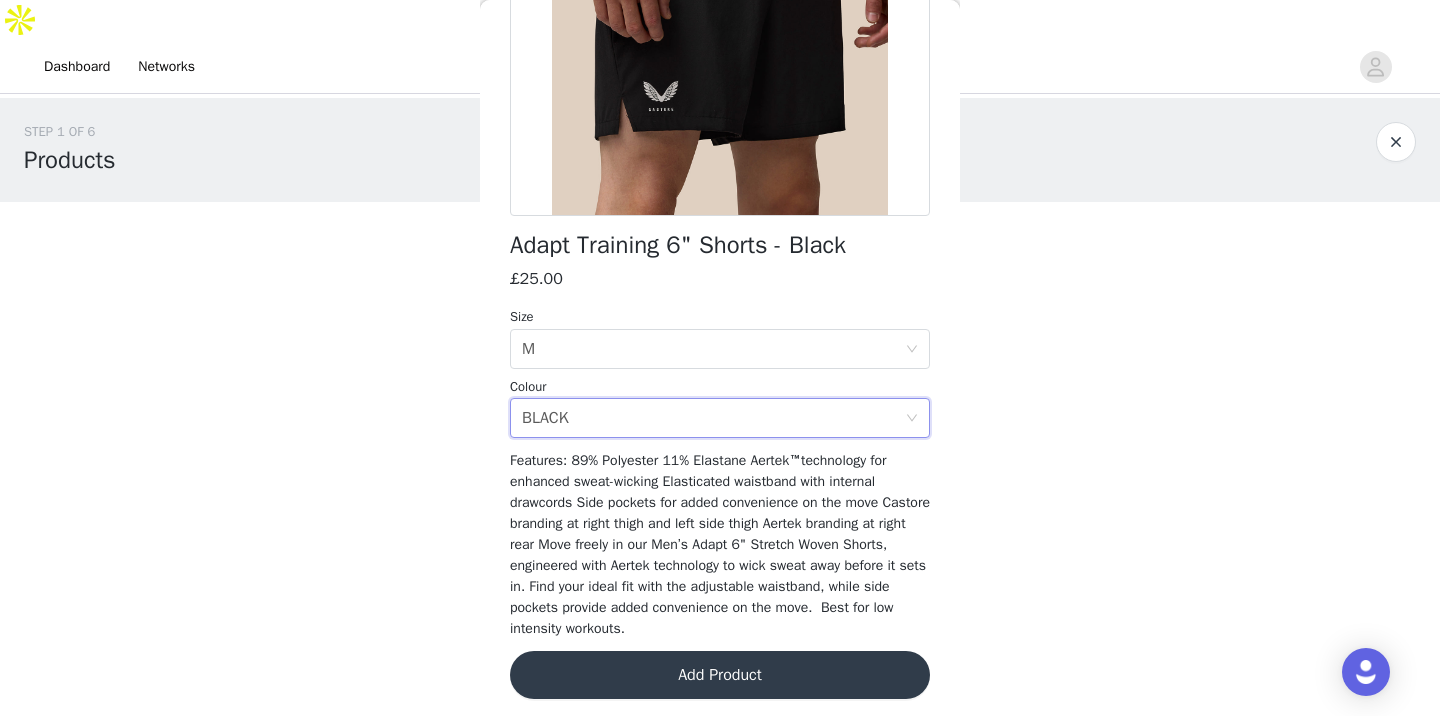 click on "Add Product" at bounding box center (720, 675) 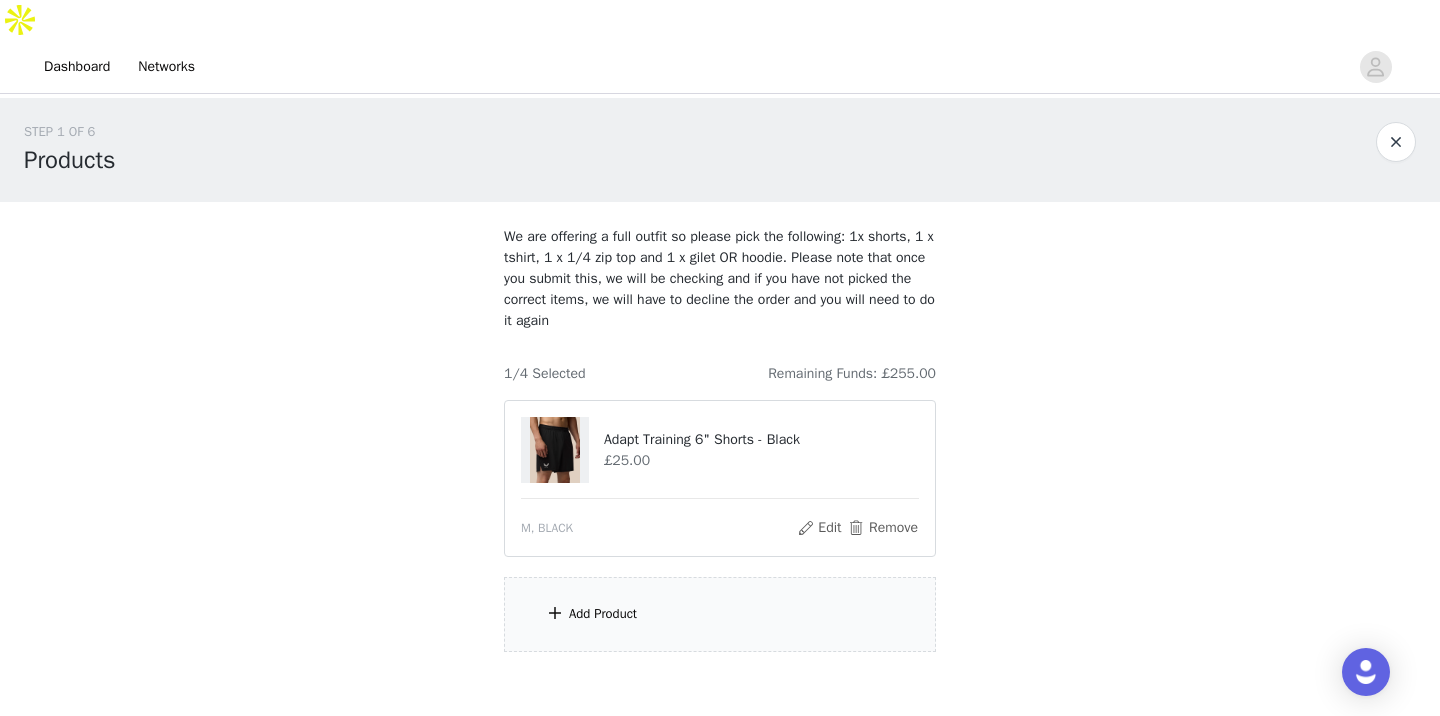 scroll, scrollTop: 63, scrollLeft: 0, axis: vertical 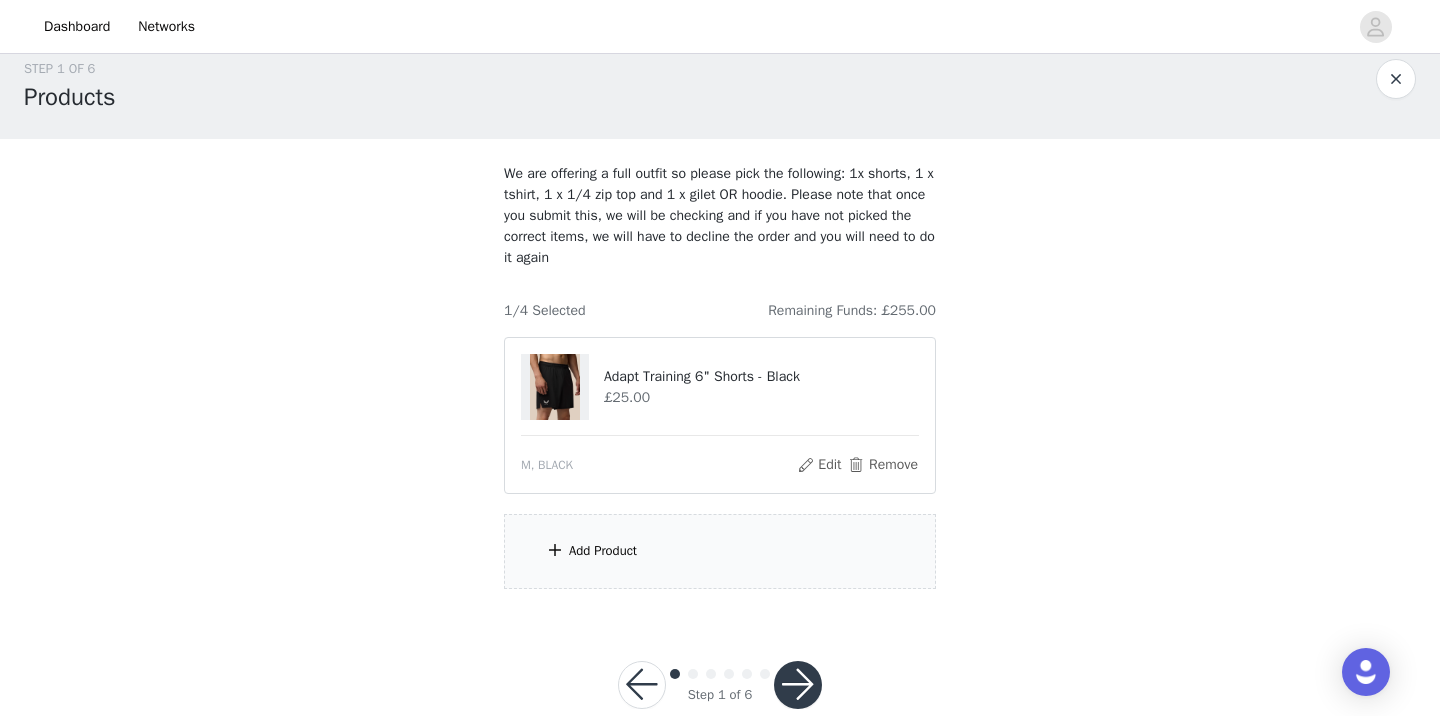 click on "Add Product" at bounding box center [603, 551] 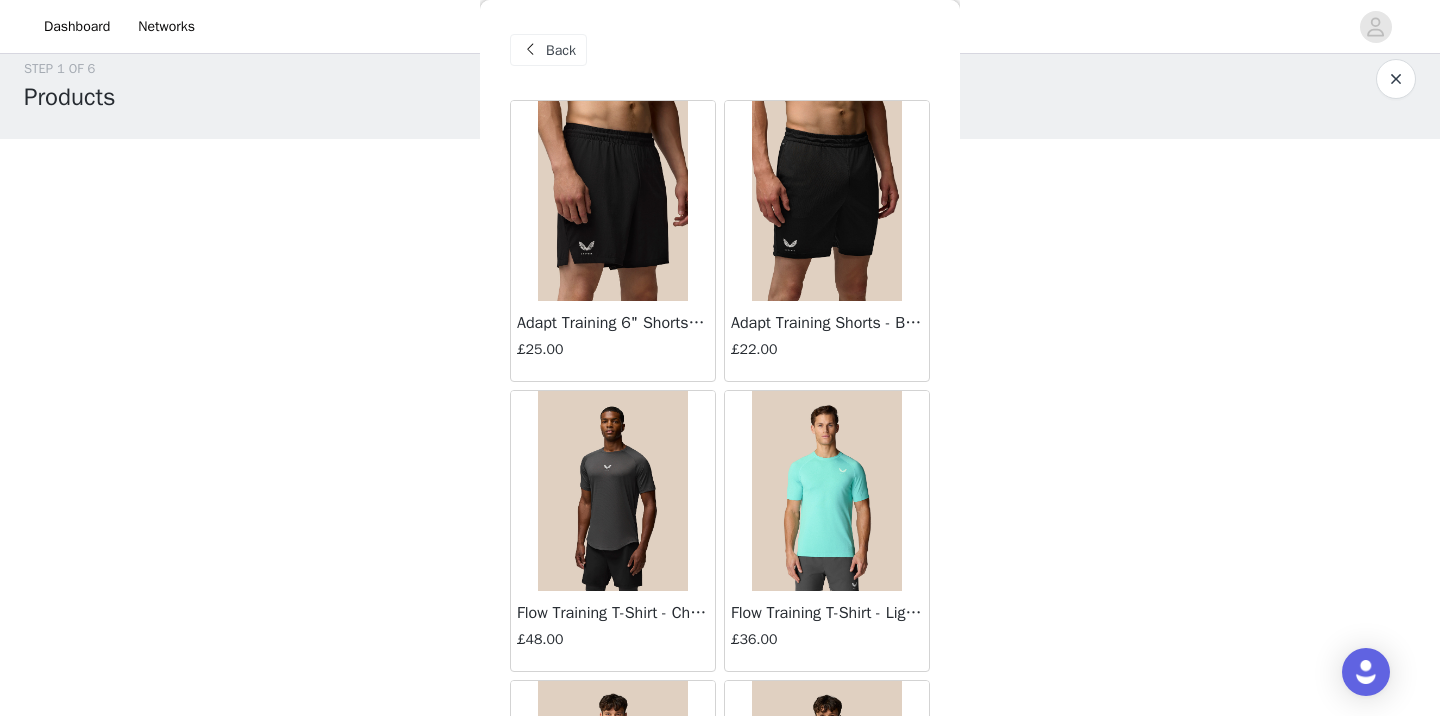 click on "Back" at bounding box center [548, 50] 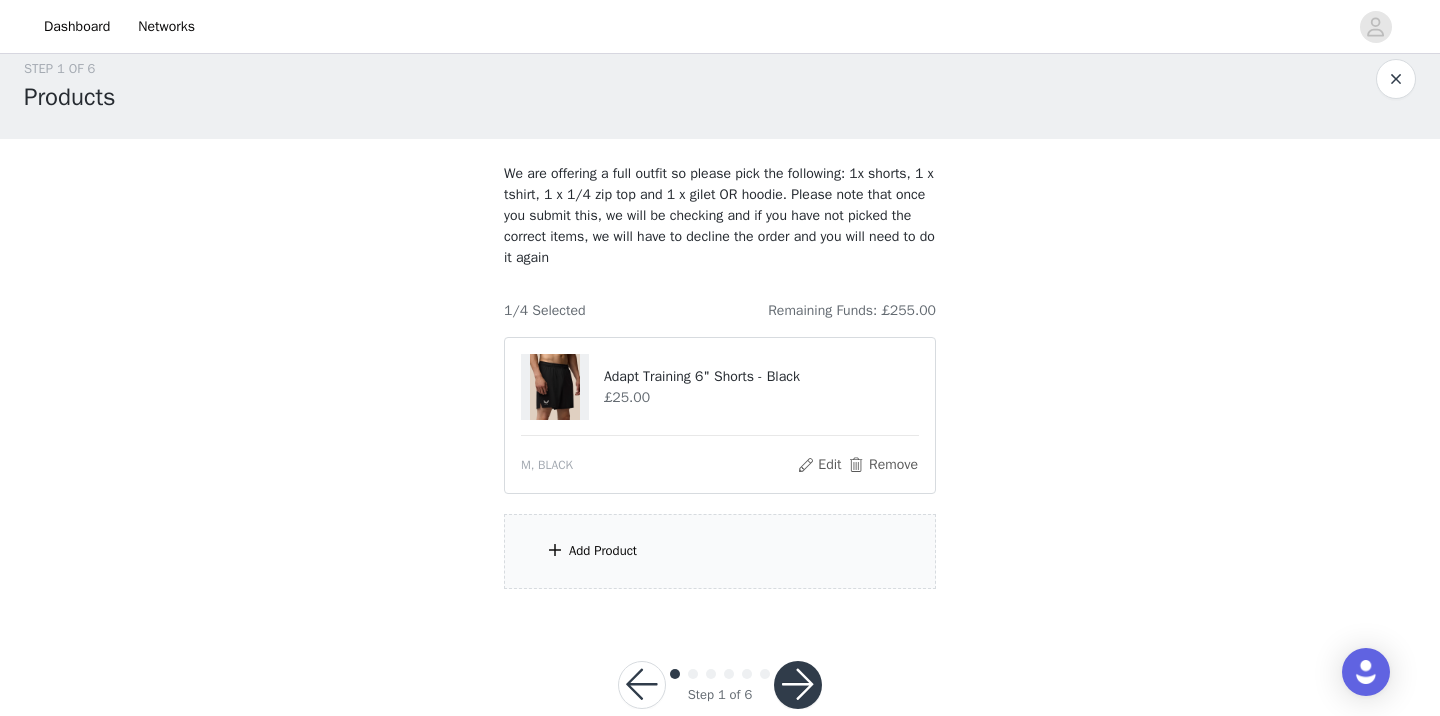 click on "Add Product" at bounding box center [720, 551] 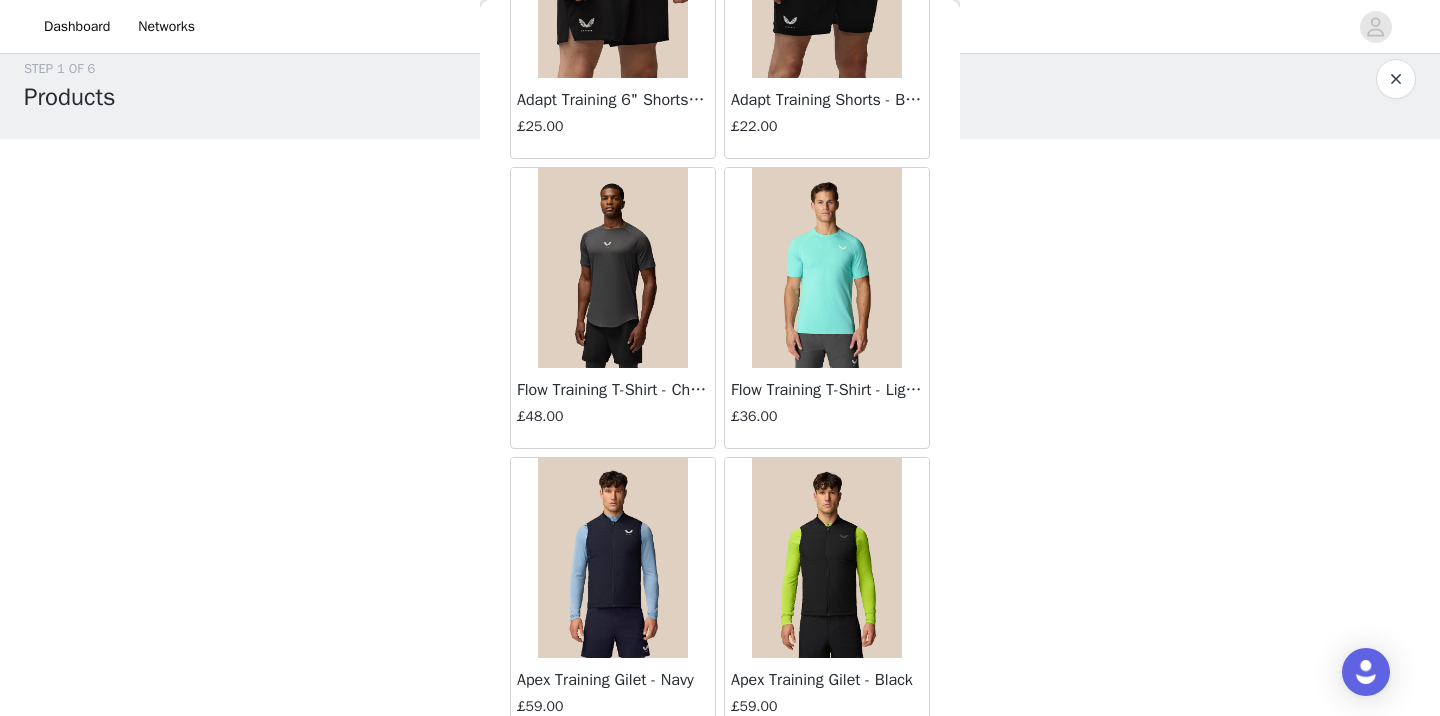 scroll, scrollTop: 224, scrollLeft: 0, axis: vertical 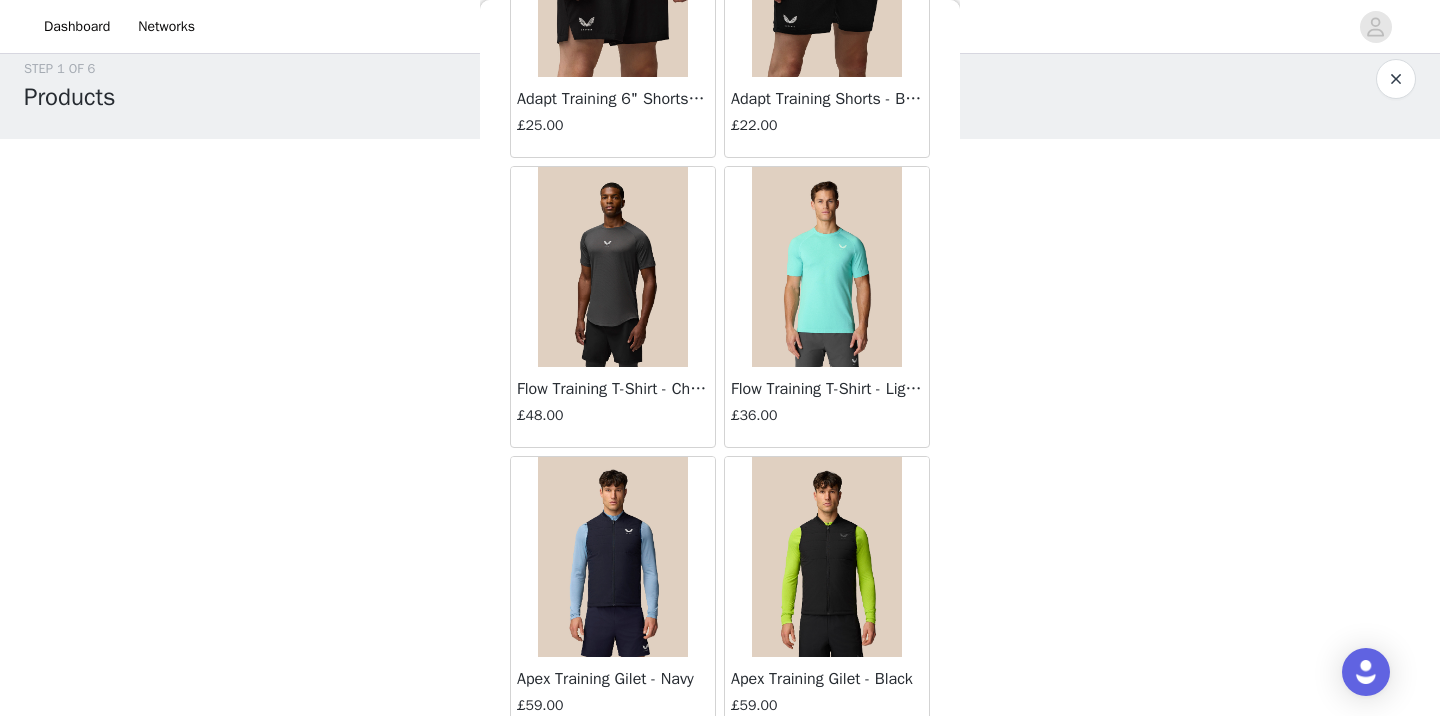 click at bounding box center [613, 267] 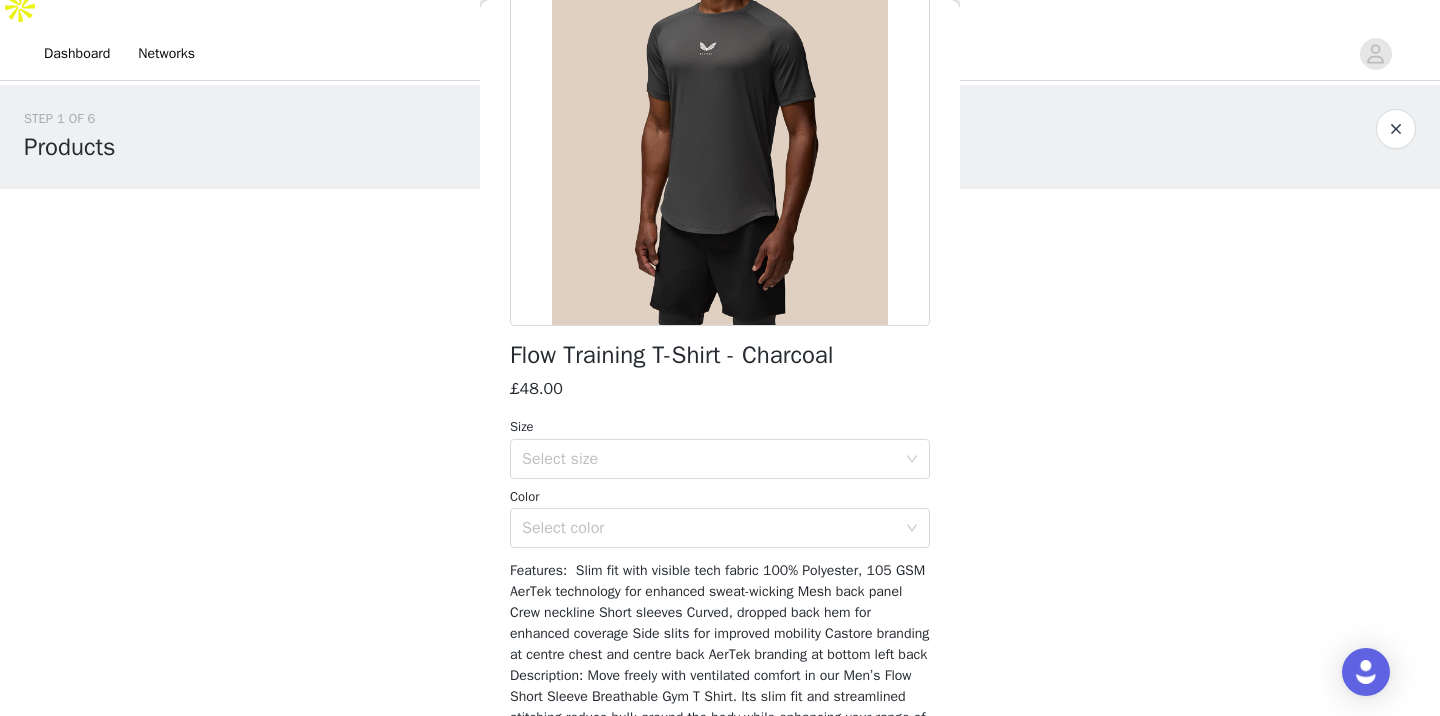 scroll, scrollTop: 0, scrollLeft: 0, axis: both 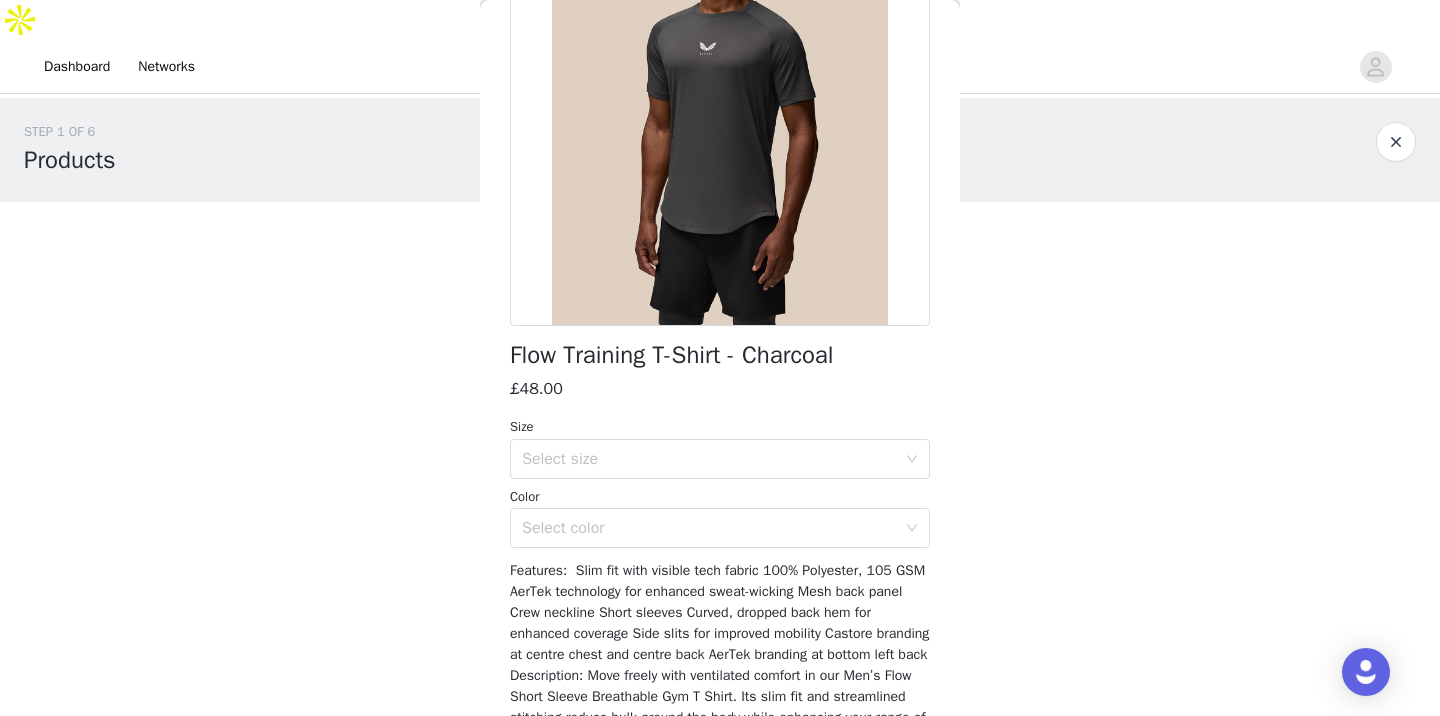 click on "STEP 1 OF 6
Products
We are offering a full outfit so please pick the following: 1x shorts, 1 x tshirt, 1 x 1/4 zip top and 1 x gilet OR hoodie.  Please note that once you submit this, we will be checking and if you have not picked the correct items, we will have to decline the order and you will need to do it again       1/4 Selected   Remaining Funds: £255.00         Adapt Training 6" Shorts - Black     £25.00       M, BLACK       Edit   Remove     Add Product       Back     Flow Training T-Shirt - Charcoal       £48.00         Size   Select size Color   Select color     Add Product" at bounding box center [720, 387] 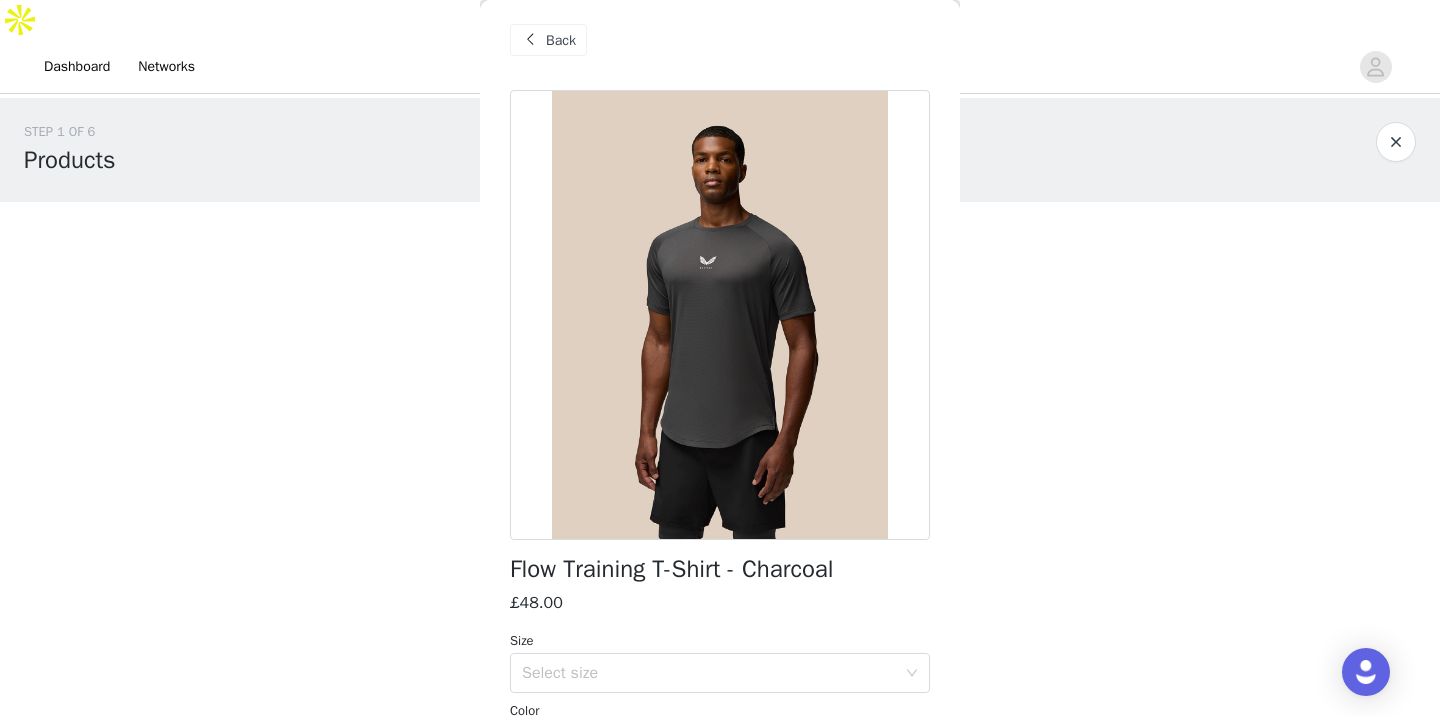scroll, scrollTop: 0, scrollLeft: 0, axis: both 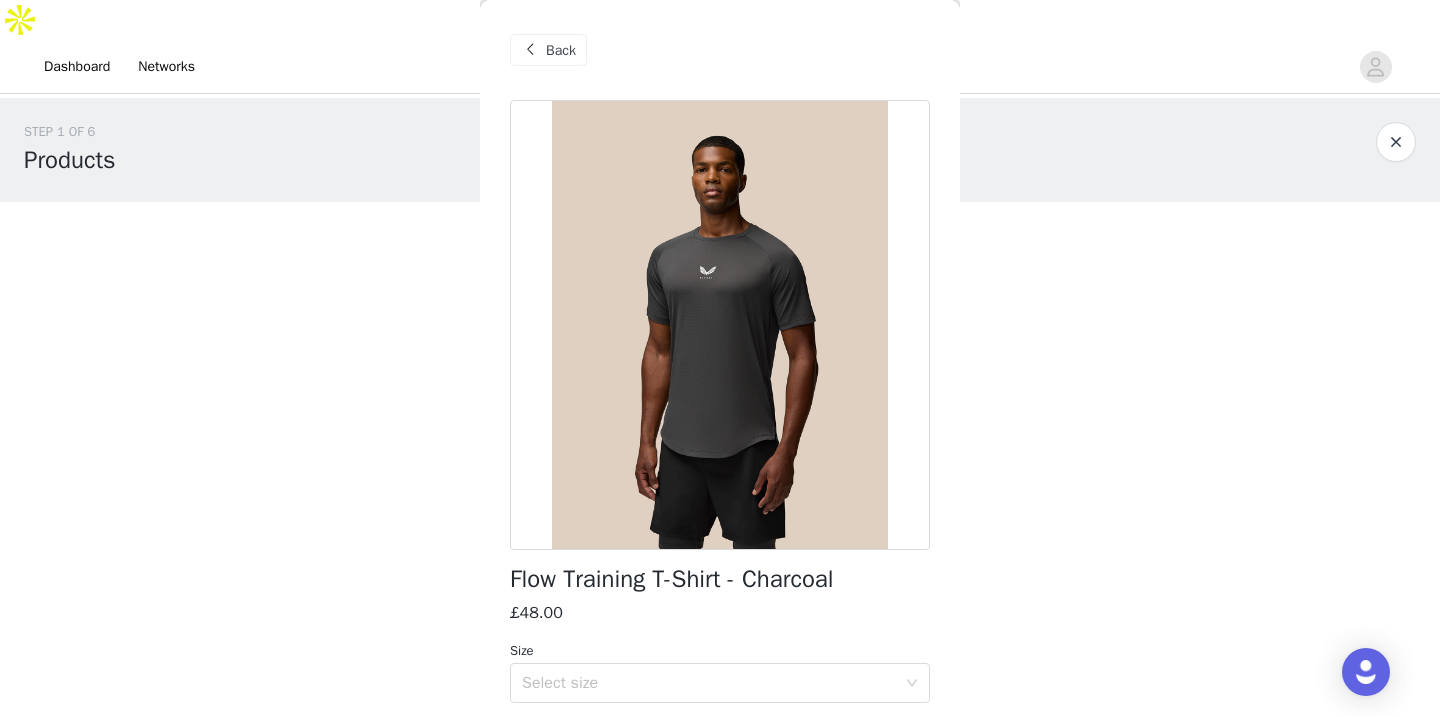 click on "Back" at bounding box center (720, 50) 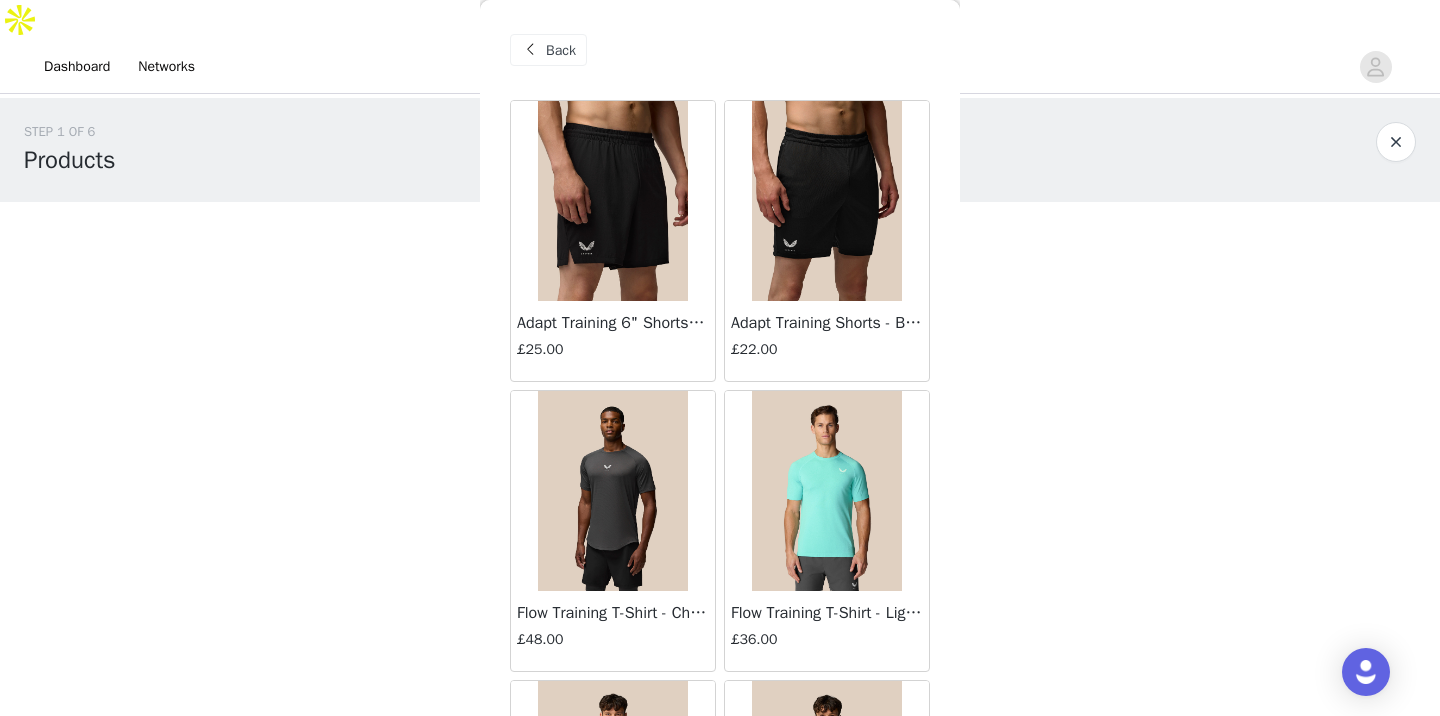 click at bounding box center (827, 491) 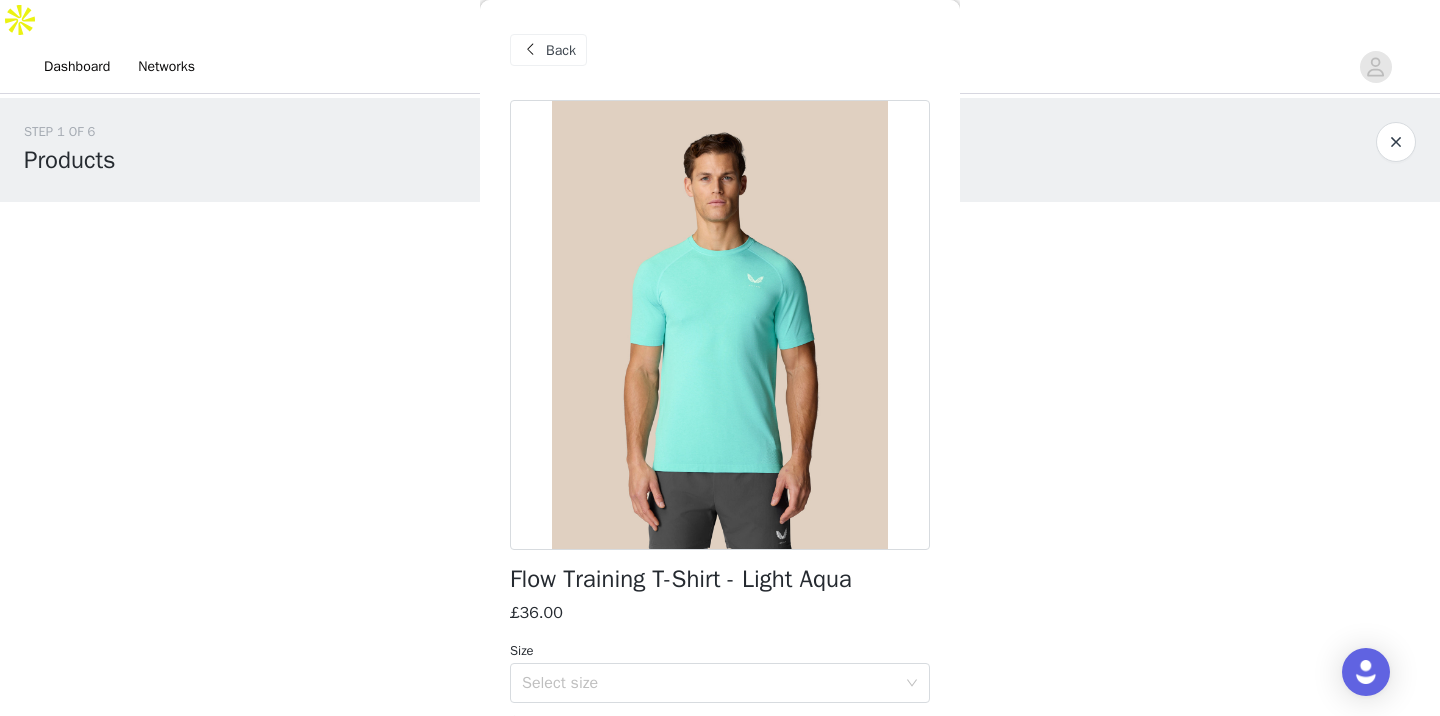 scroll, scrollTop: 100, scrollLeft: 0, axis: vertical 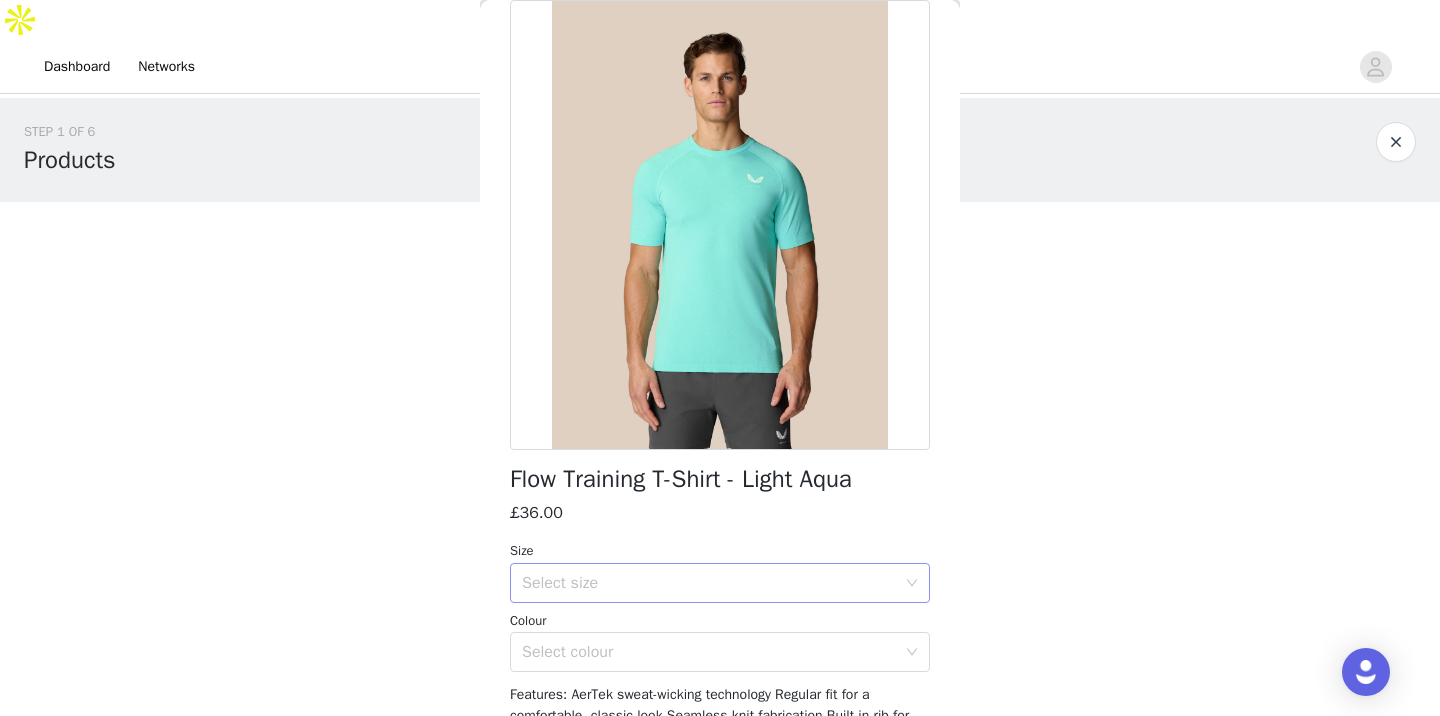 click on "Select size" at bounding box center (709, 583) 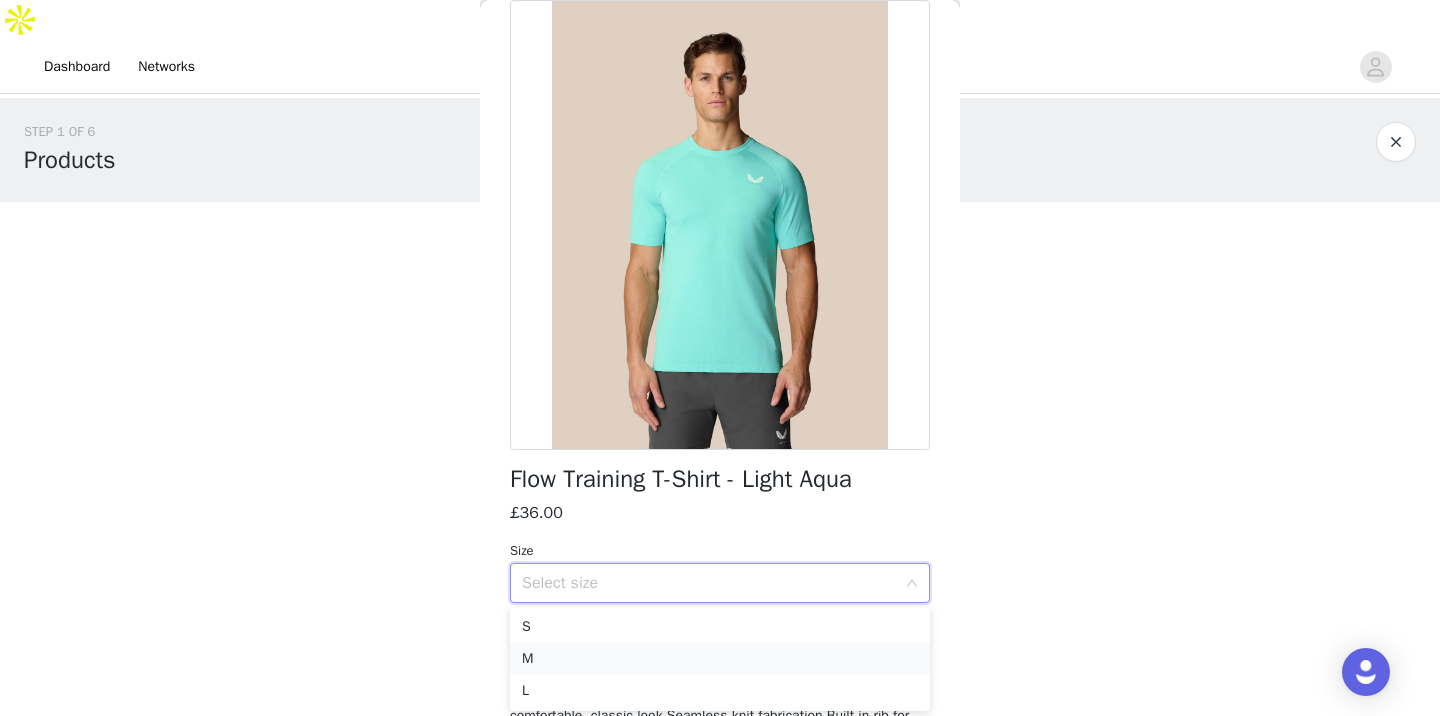 click on "M" at bounding box center (720, 659) 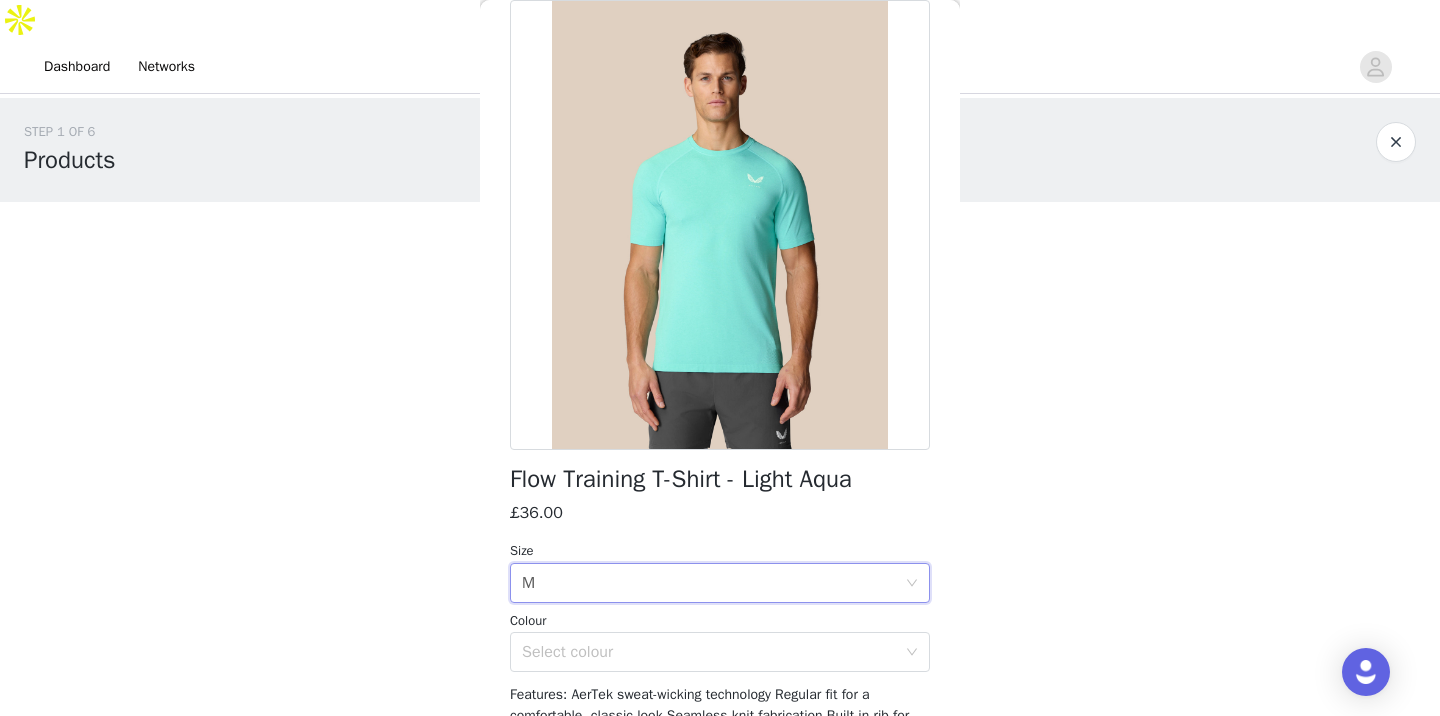 scroll, scrollTop: 63, scrollLeft: 0, axis: vertical 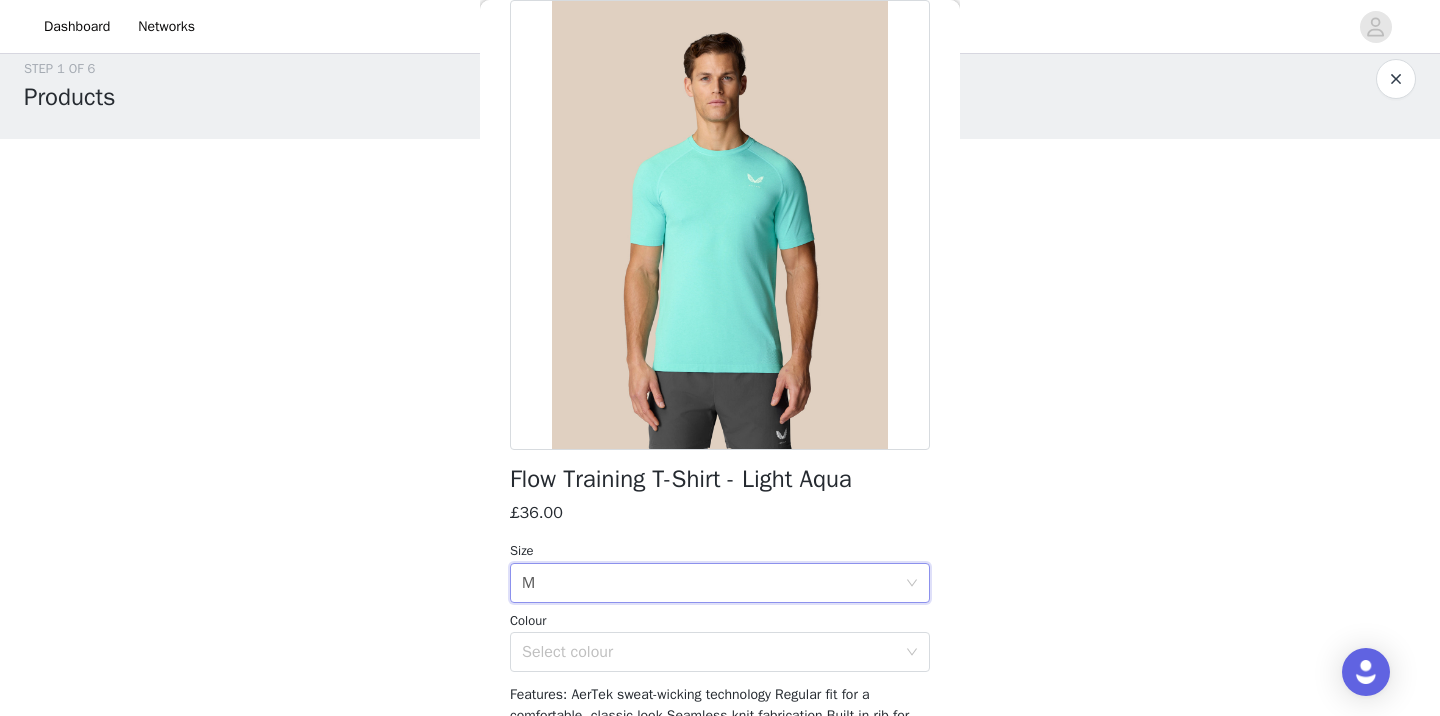 click on "Colour" at bounding box center (720, 621) 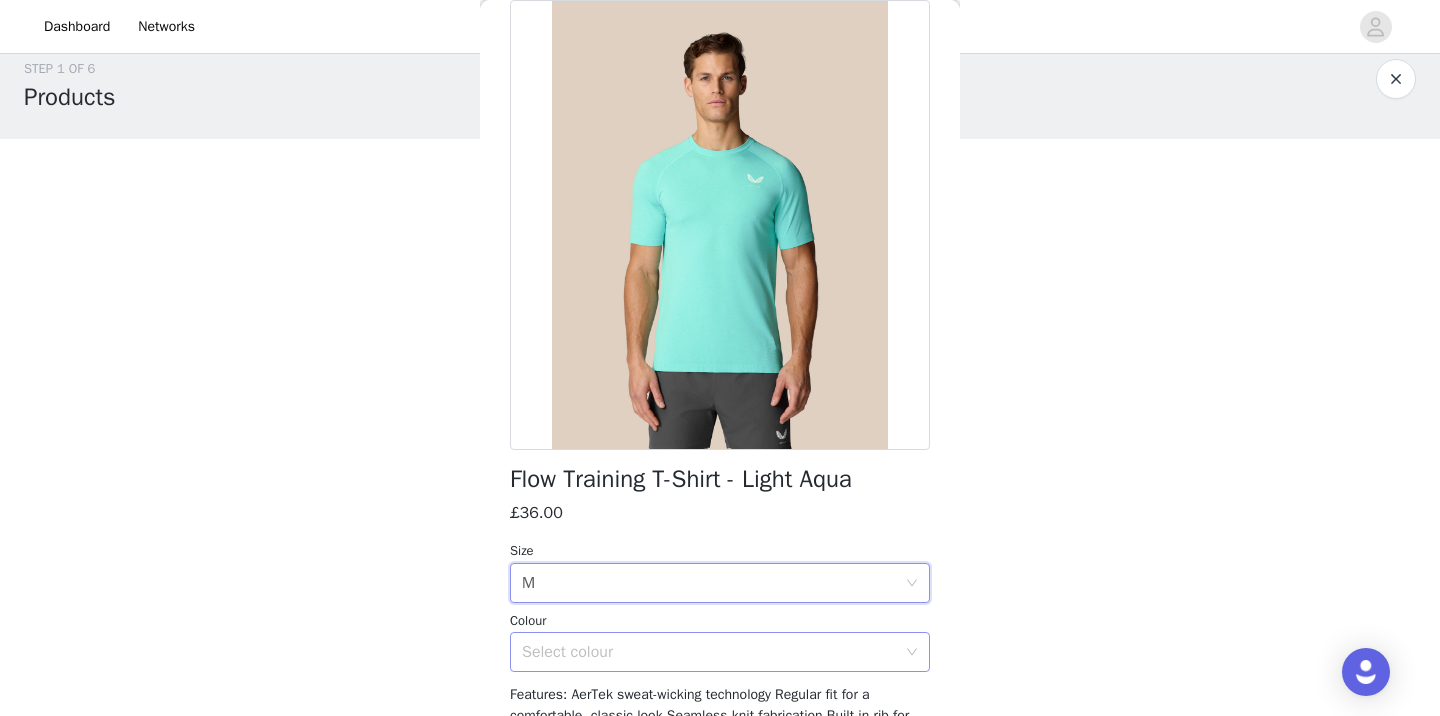 click on "Select colour" at bounding box center (709, 652) 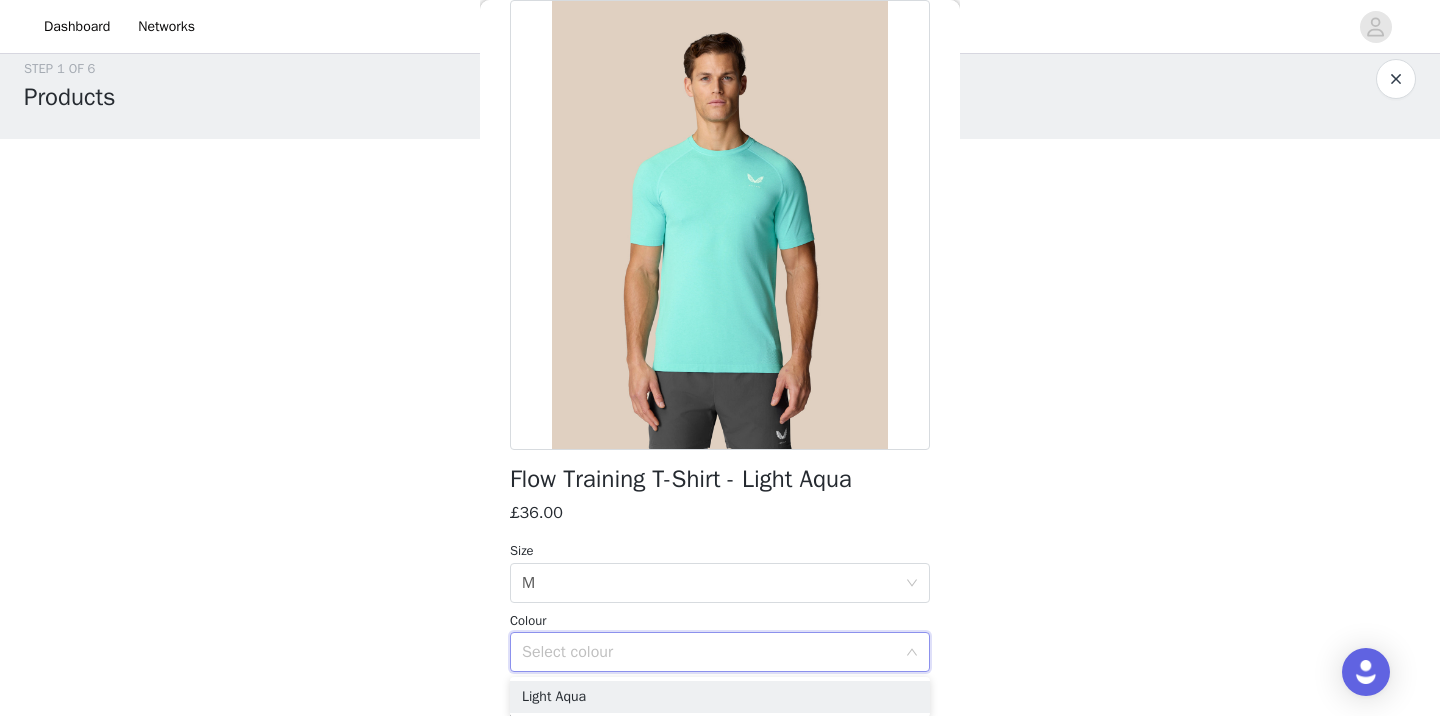 scroll, scrollTop: 64, scrollLeft: 0, axis: vertical 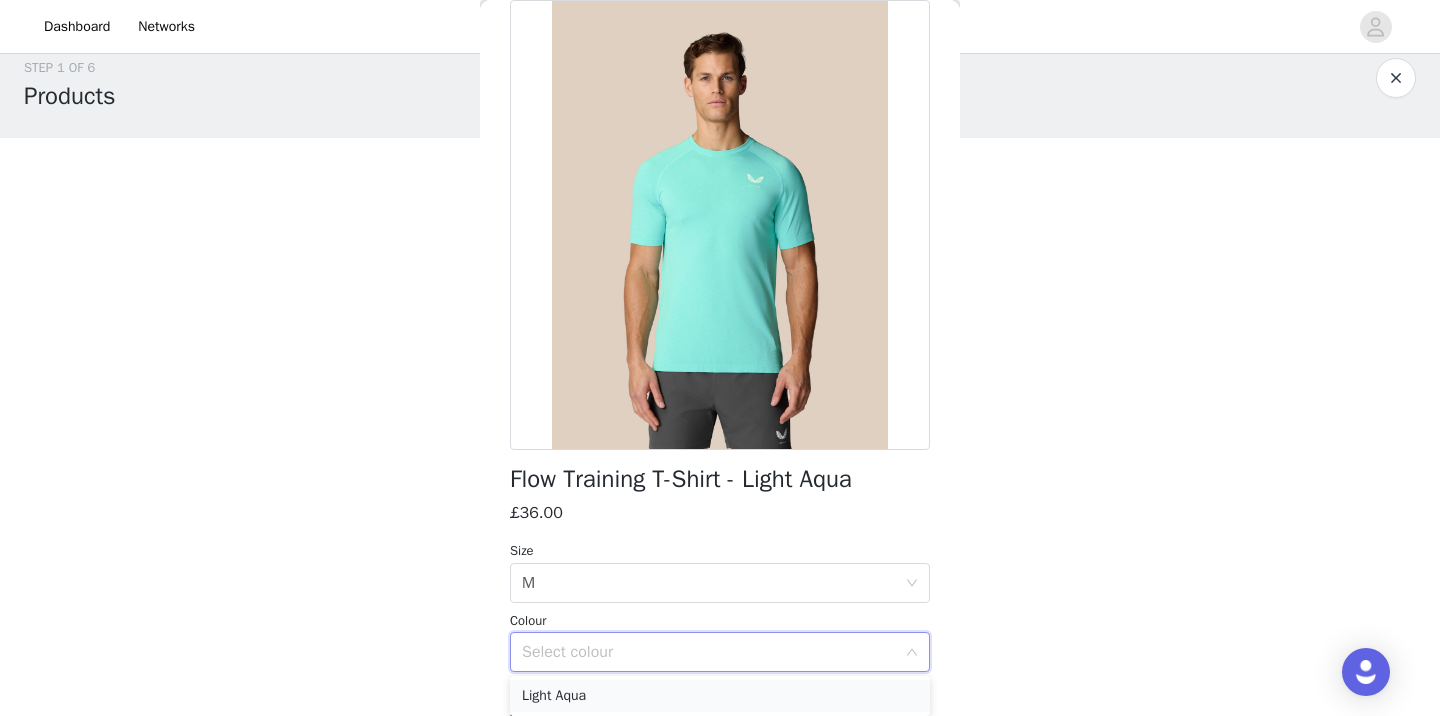 click on "Light Aqua" at bounding box center (720, 696) 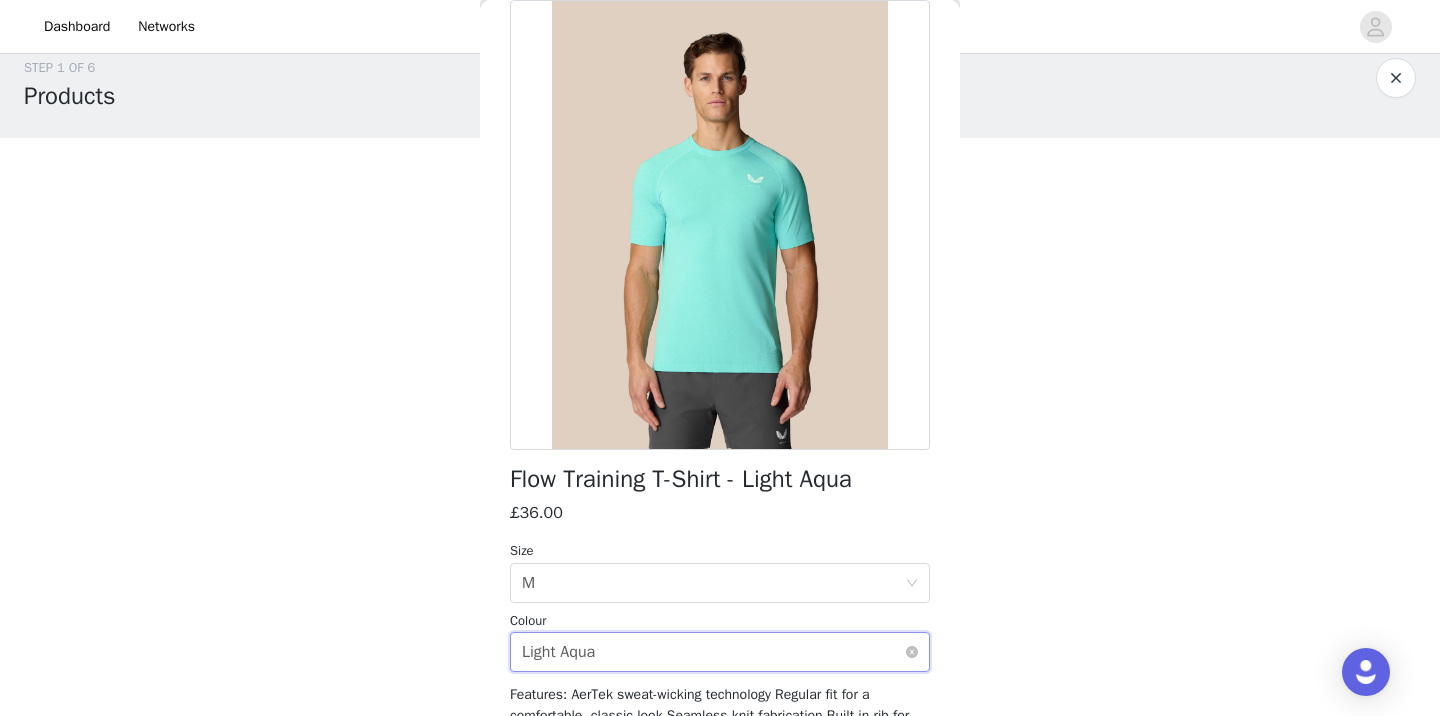 scroll, scrollTop: 63, scrollLeft: 0, axis: vertical 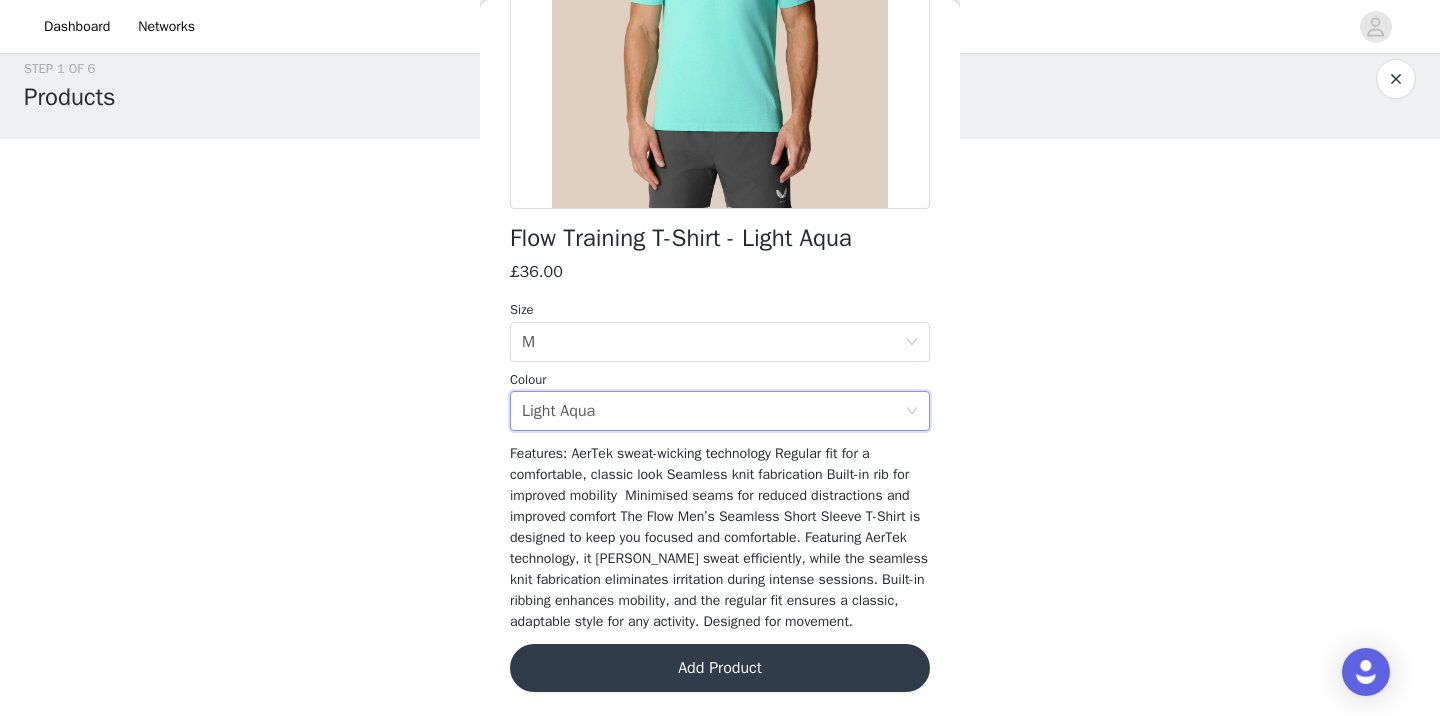click on "Add Product" at bounding box center (720, 668) 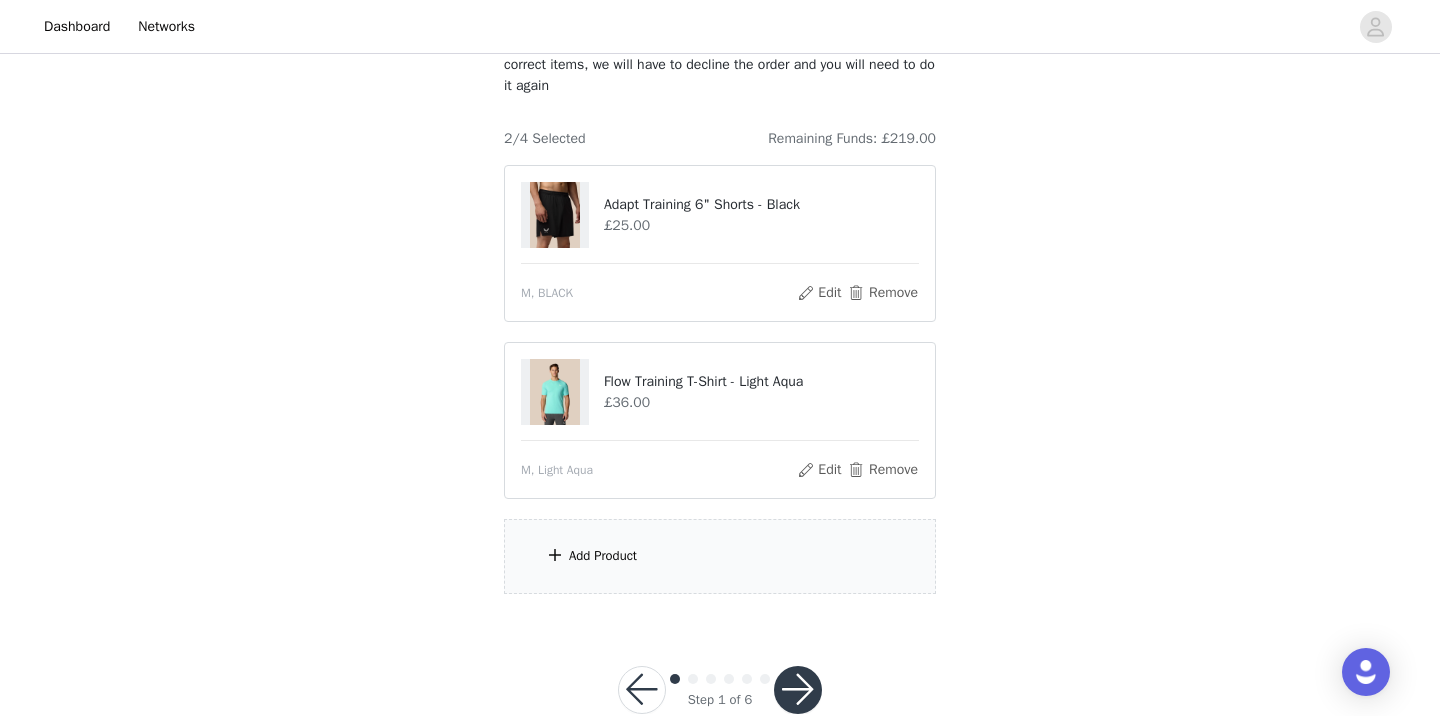 scroll, scrollTop: 240, scrollLeft: 0, axis: vertical 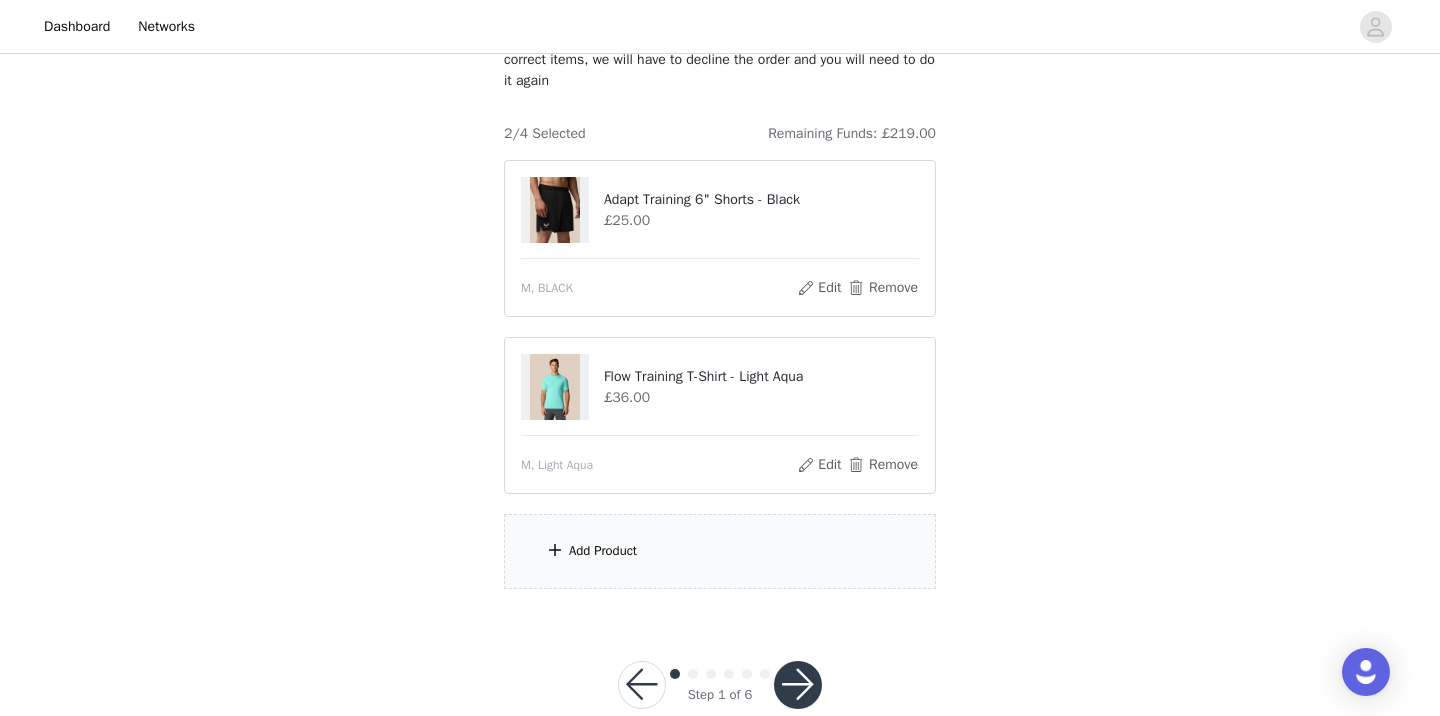 click on "Add Product" at bounding box center [720, 551] 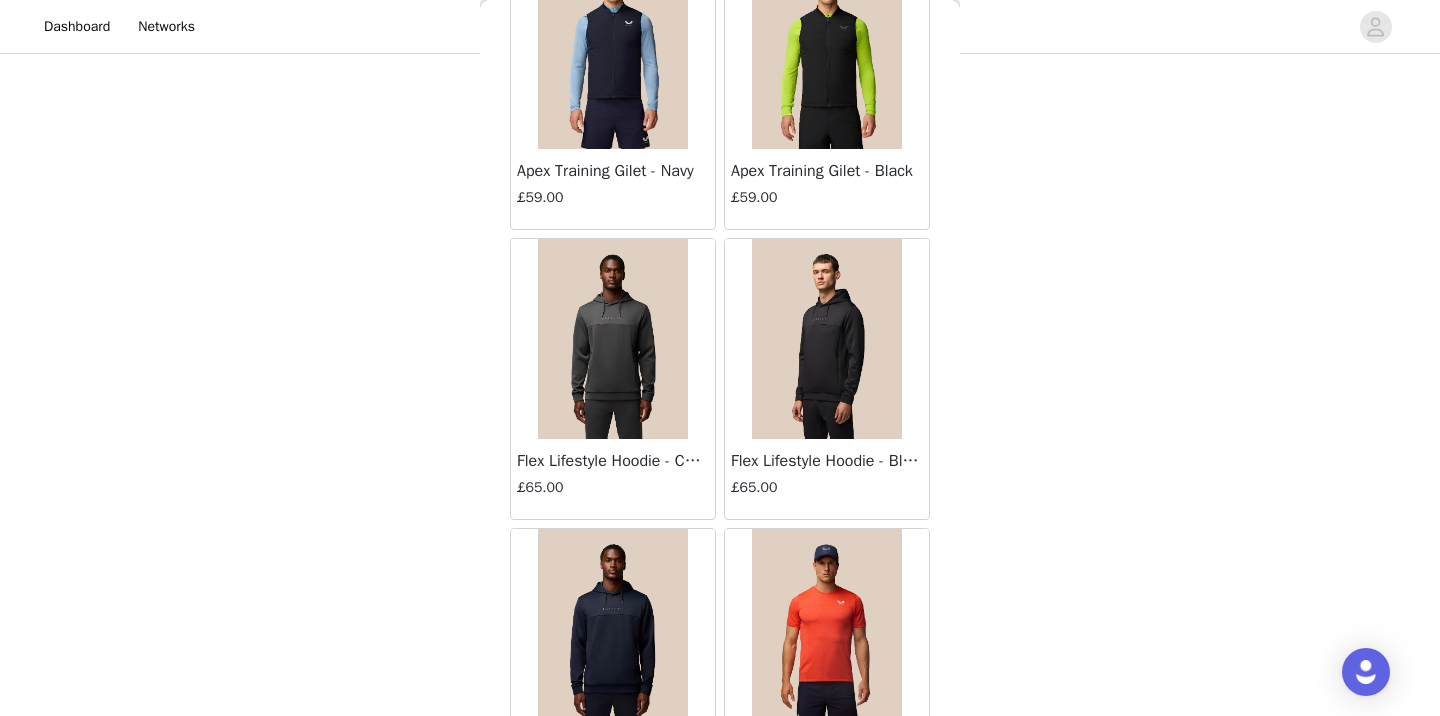 scroll, scrollTop: 602, scrollLeft: 0, axis: vertical 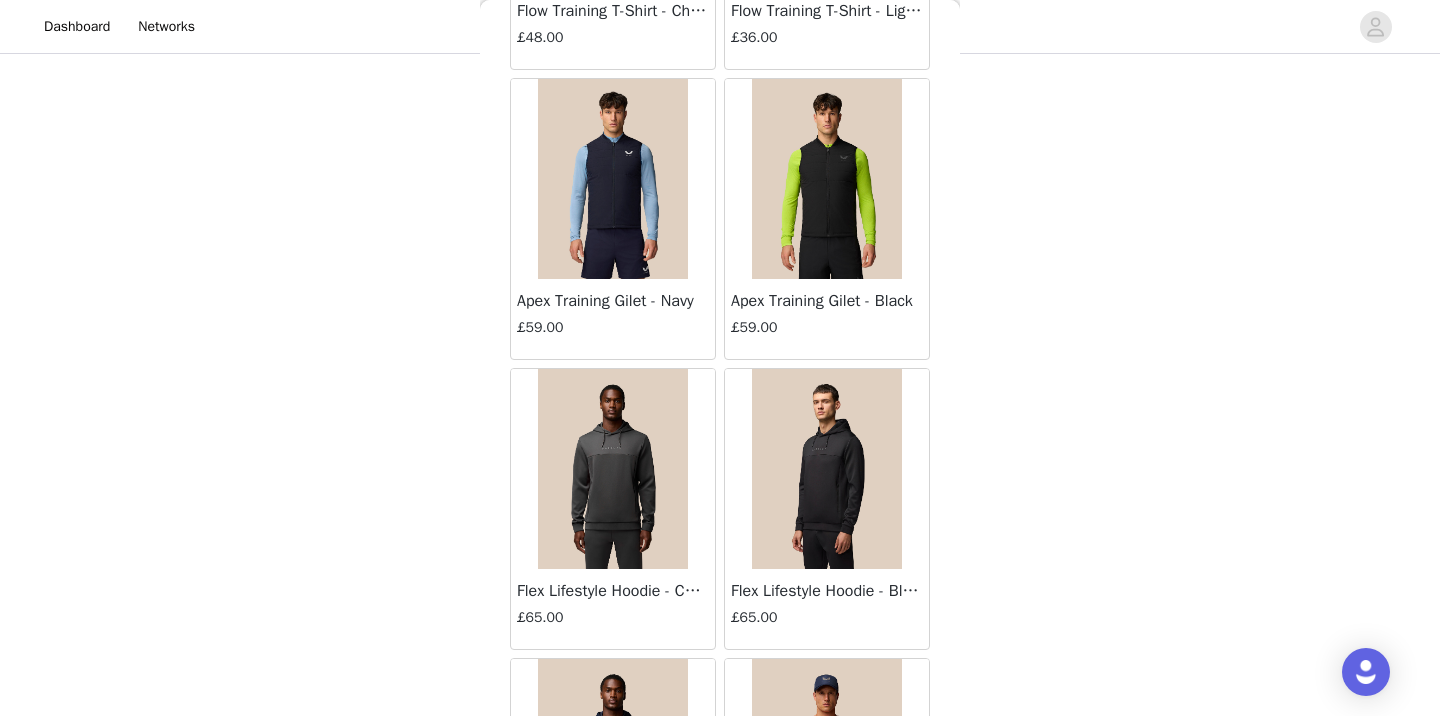 click at bounding box center [827, 179] 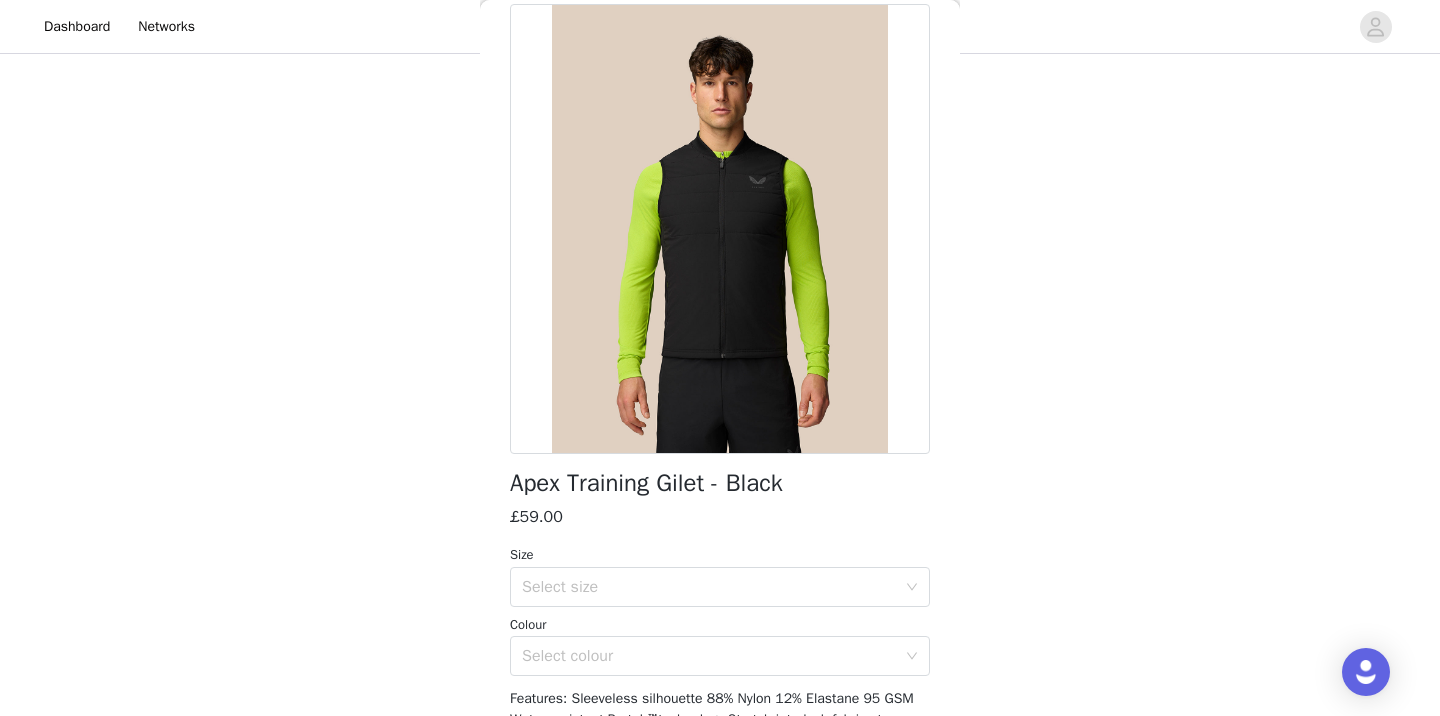 scroll, scrollTop: 0, scrollLeft: 0, axis: both 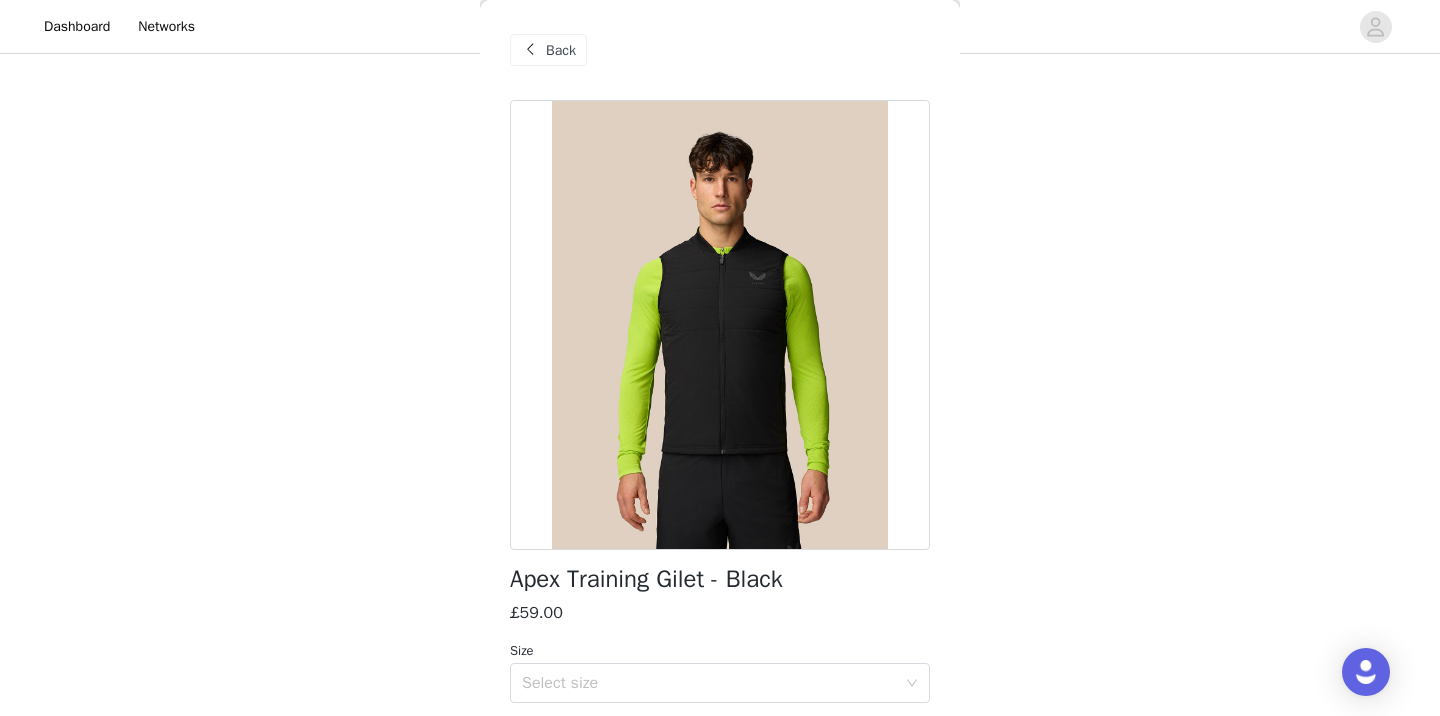 click on "Back" at bounding box center (561, 50) 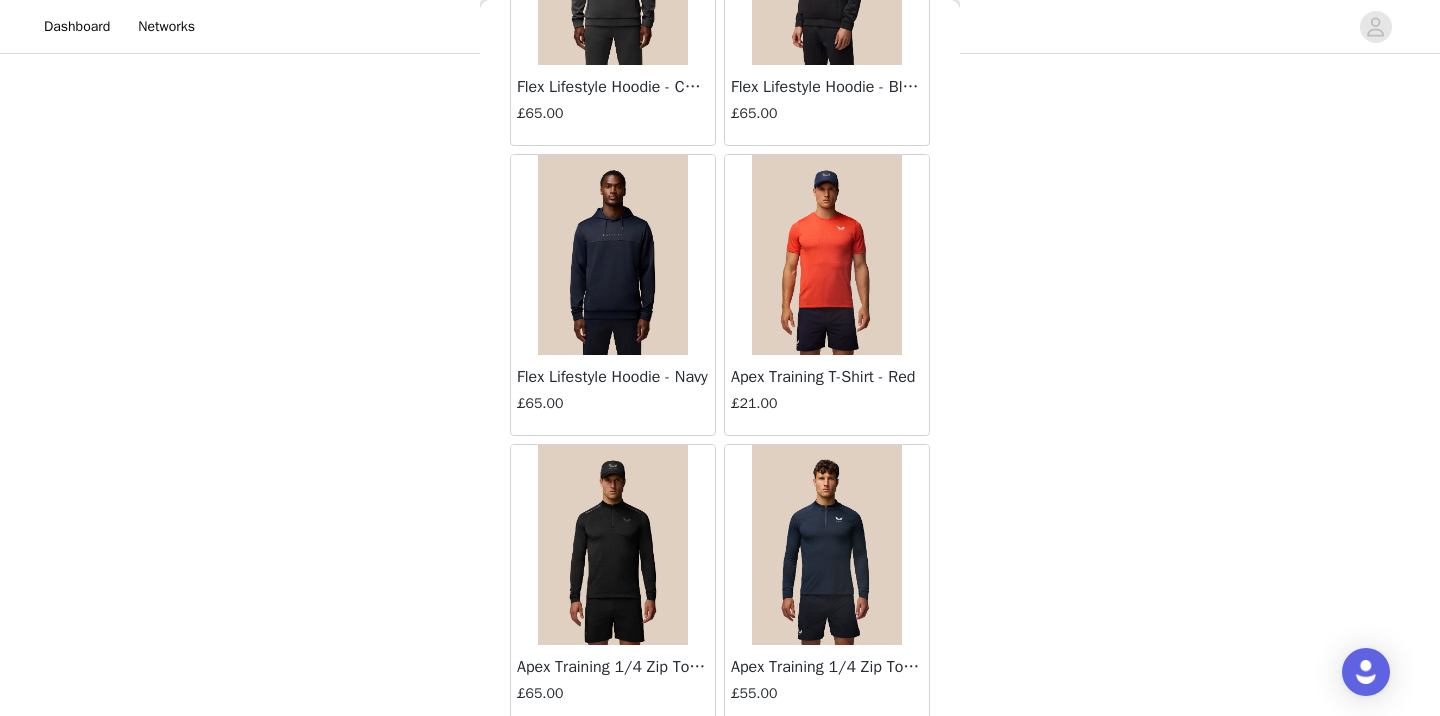 scroll, scrollTop: 1120, scrollLeft: 0, axis: vertical 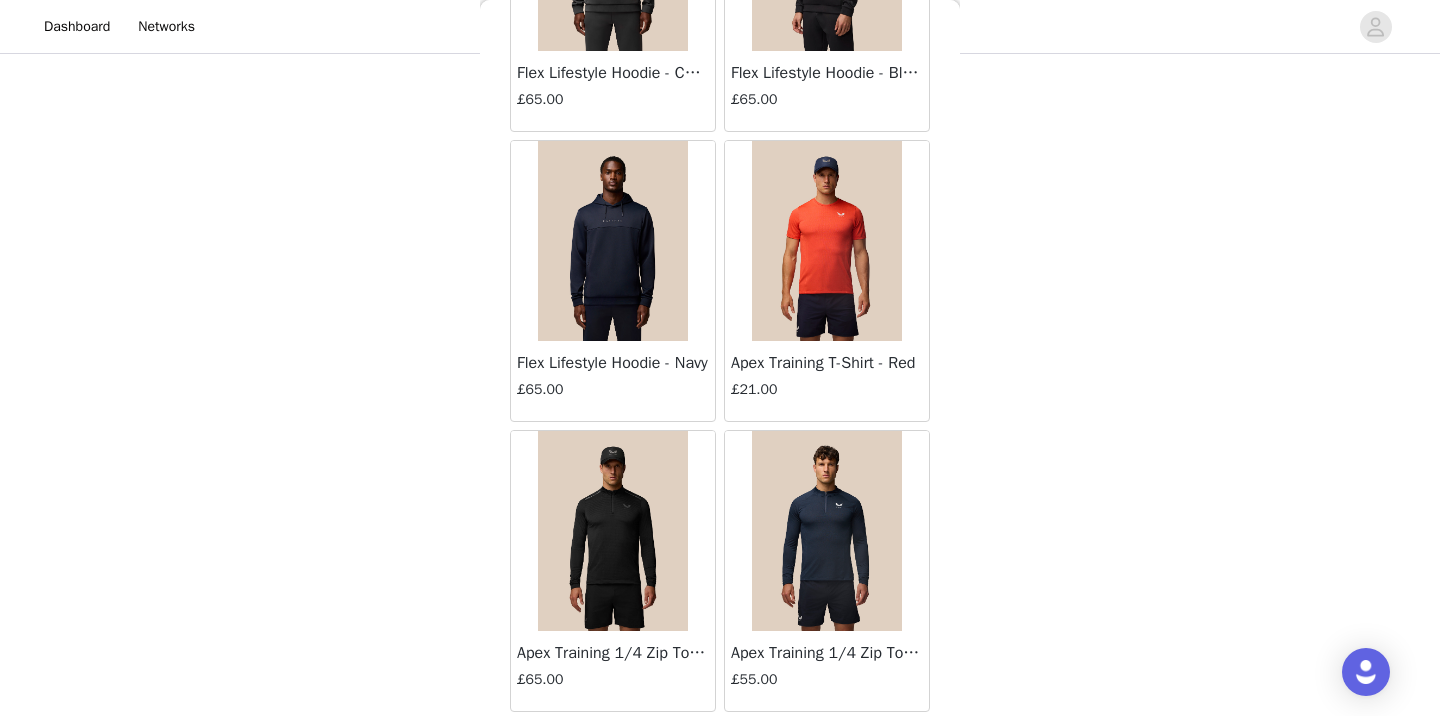 click at bounding box center [613, 531] 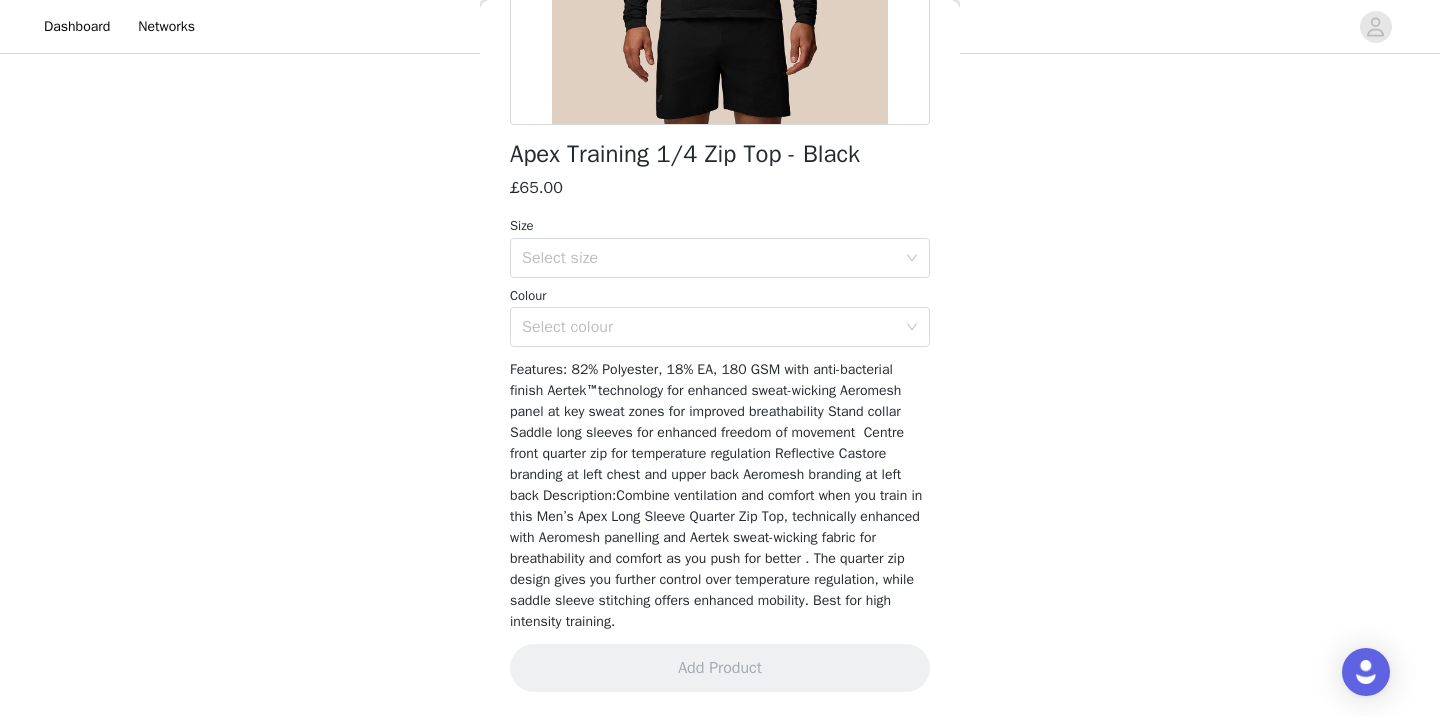 scroll, scrollTop: 425, scrollLeft: 0, axis: vertical 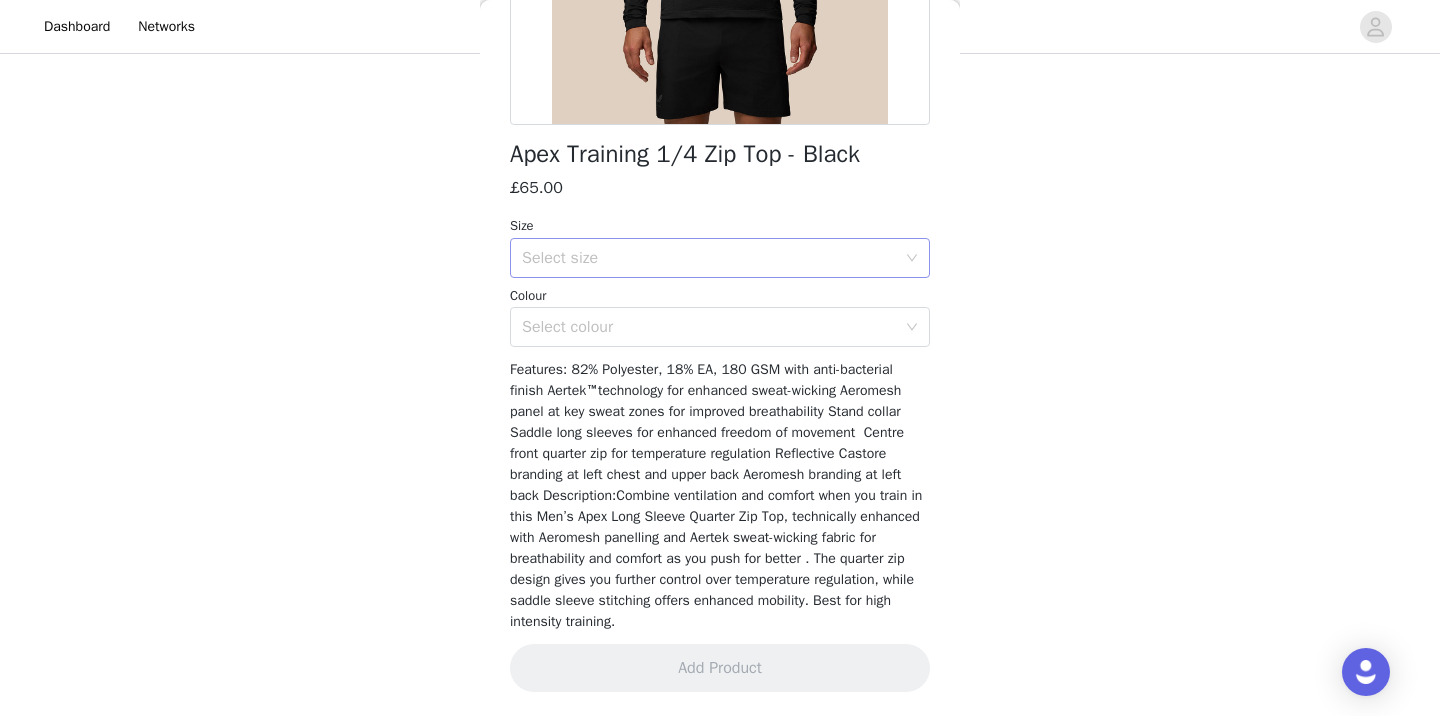 click on "Select size" at bounding box center (709, 258) 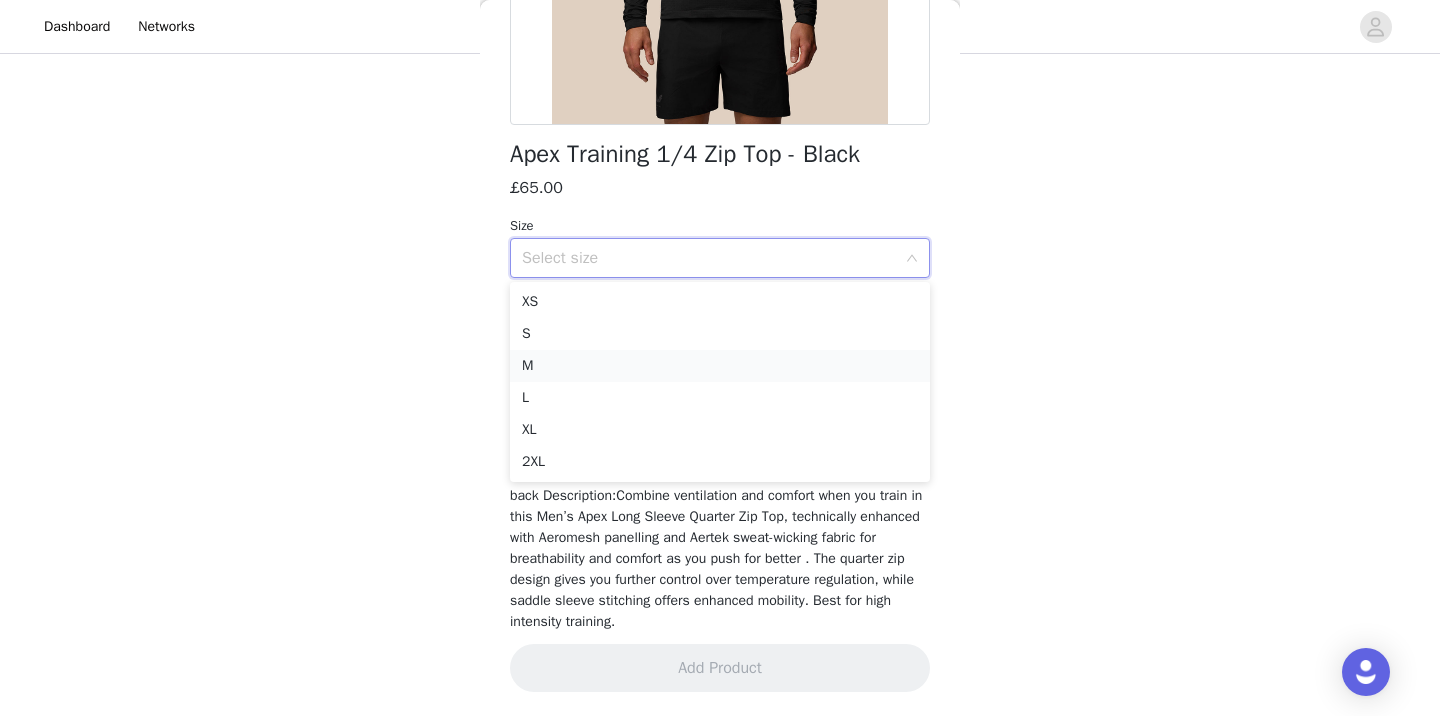 click on "M" at bounding box center (720, 366) 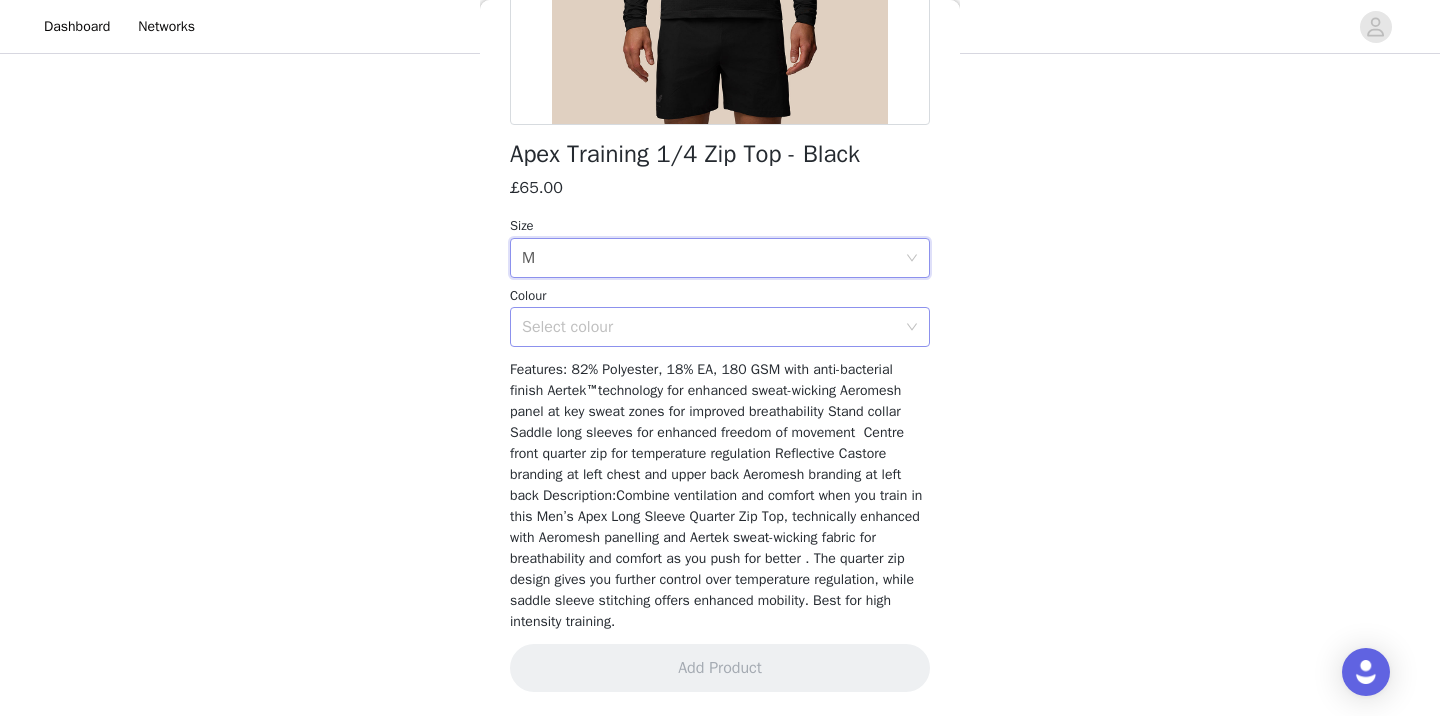 click on "Select colour" at bounding box center [709, 327] 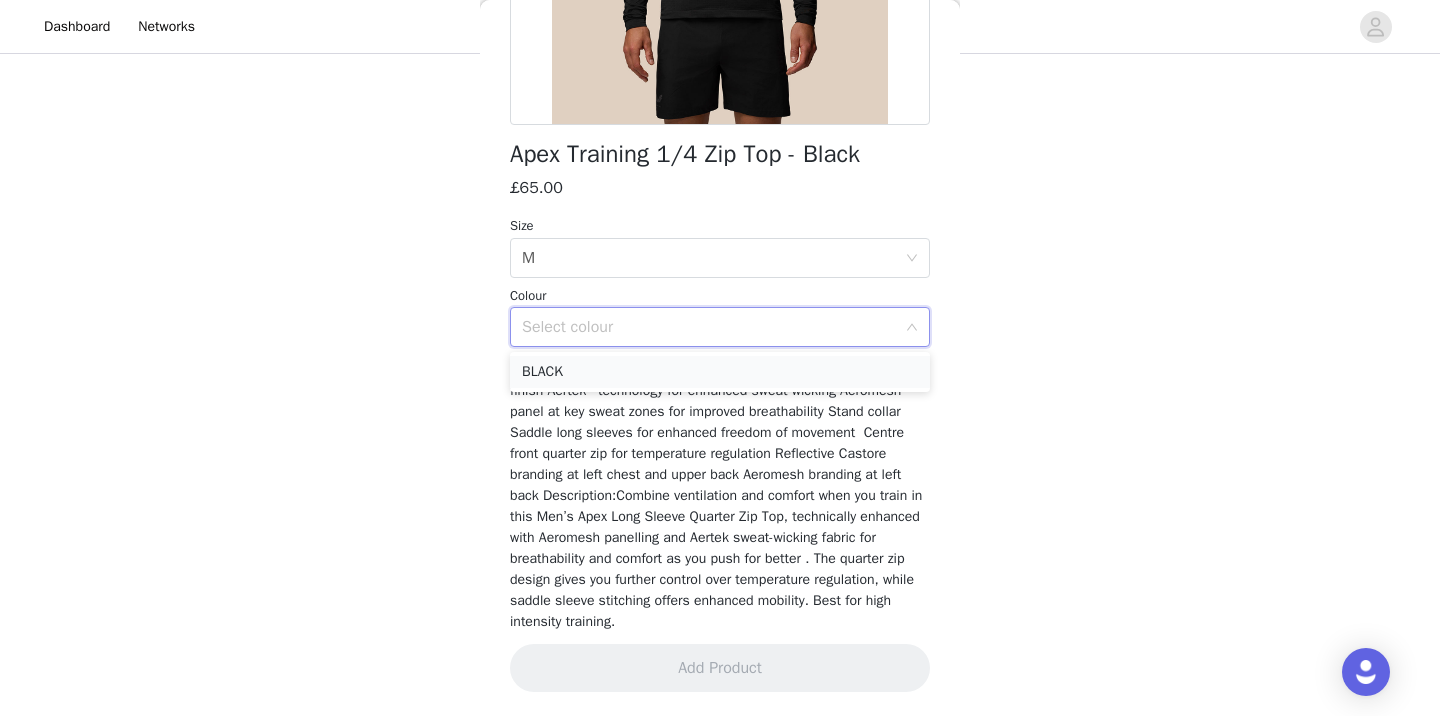 click on "BLACK" at bounding box center [720, 372] 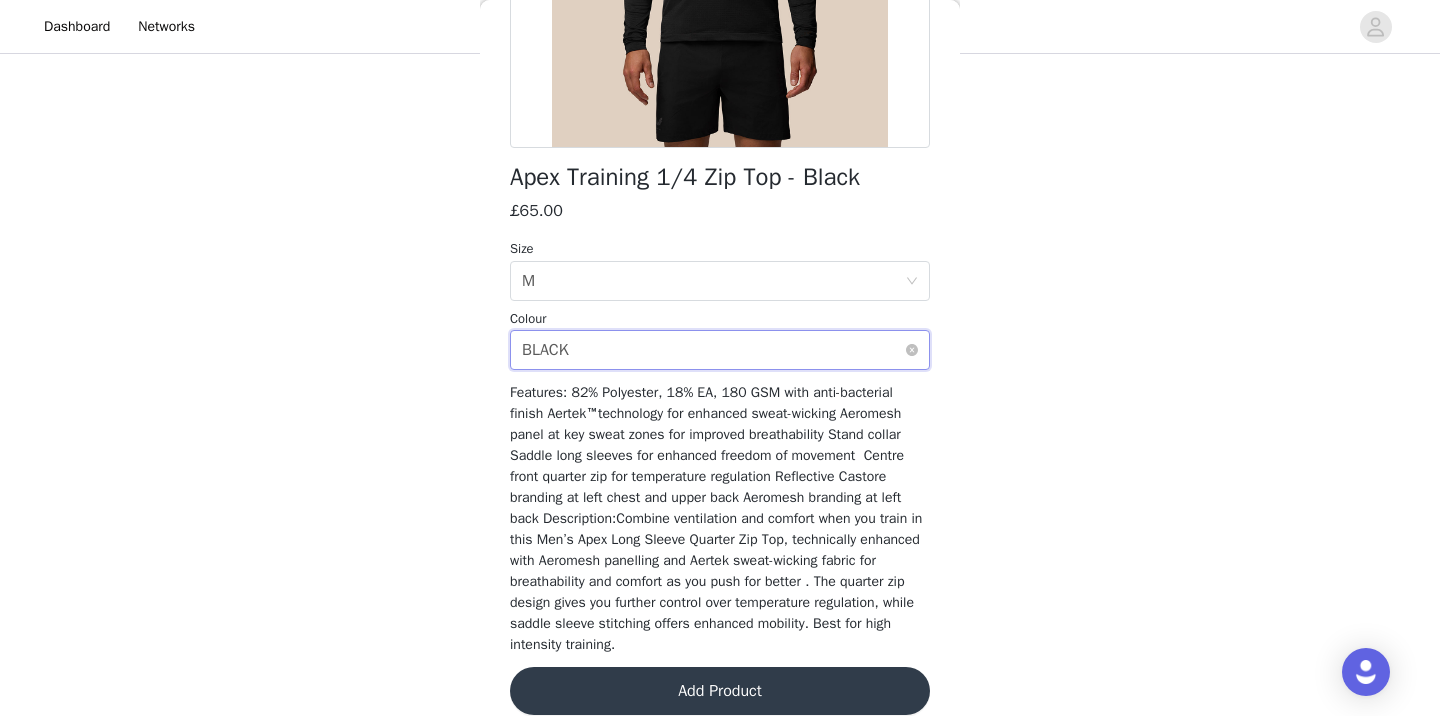 scroll, scrollTop: 425, scrollLeft: 0, axis: vertical 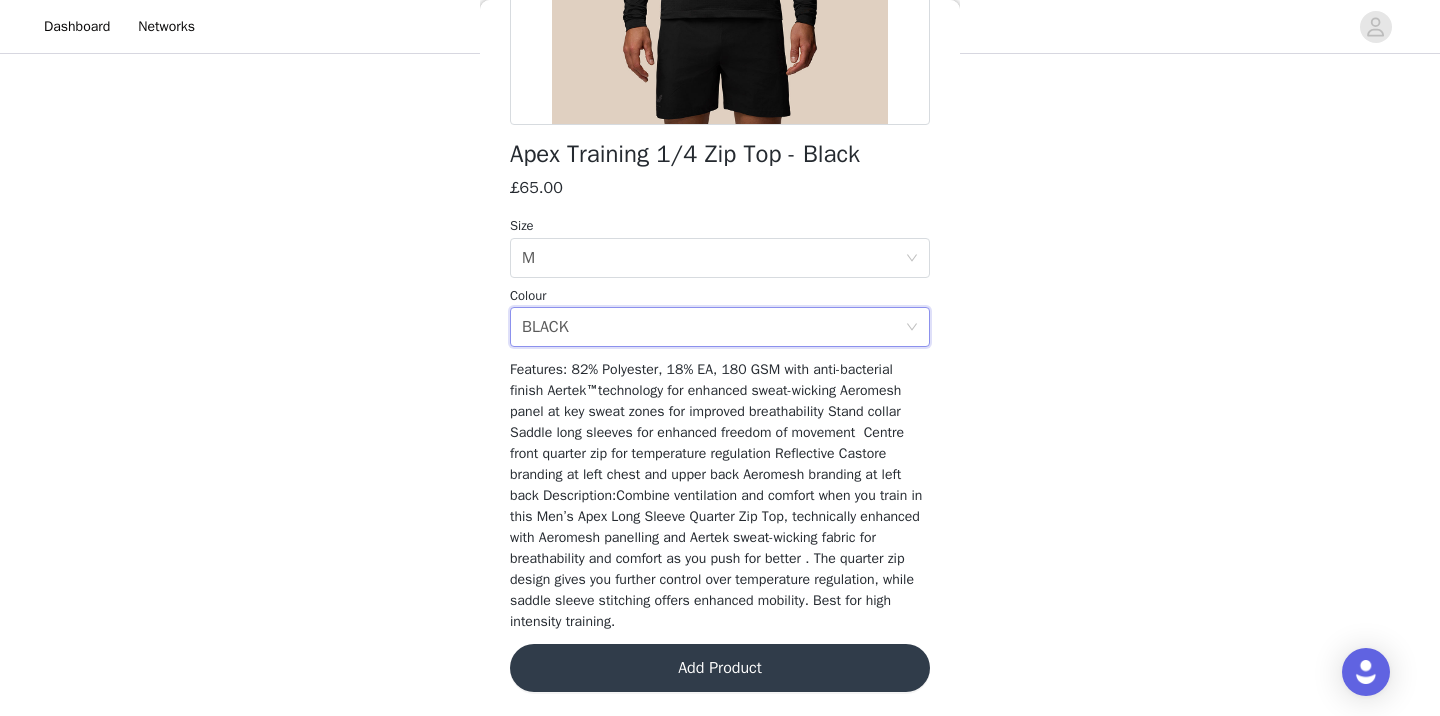 click on "Add Product" at bounding box center [720, 668] 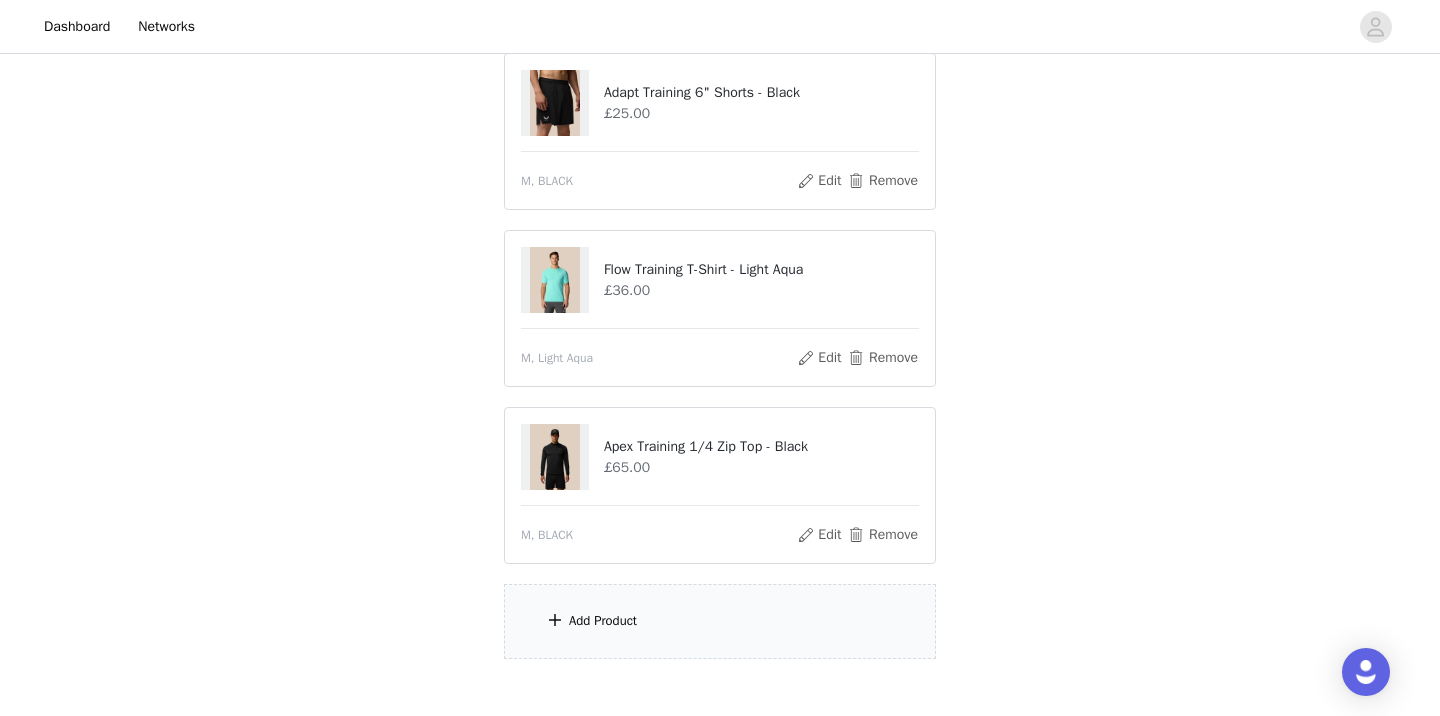 scroll, scrollTop: 350, scrollLeft: 0, axis: vertical 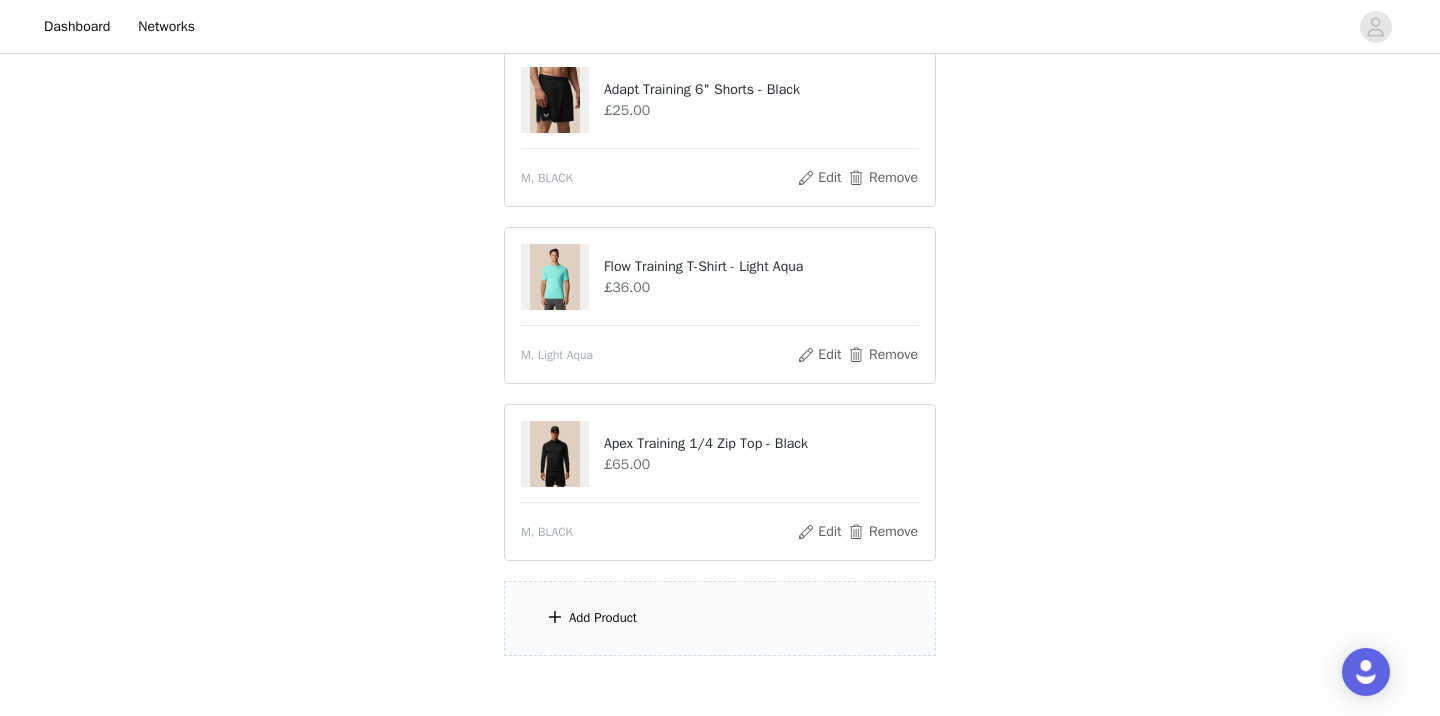 click on "Add Product" at bounding box center [720, 618] 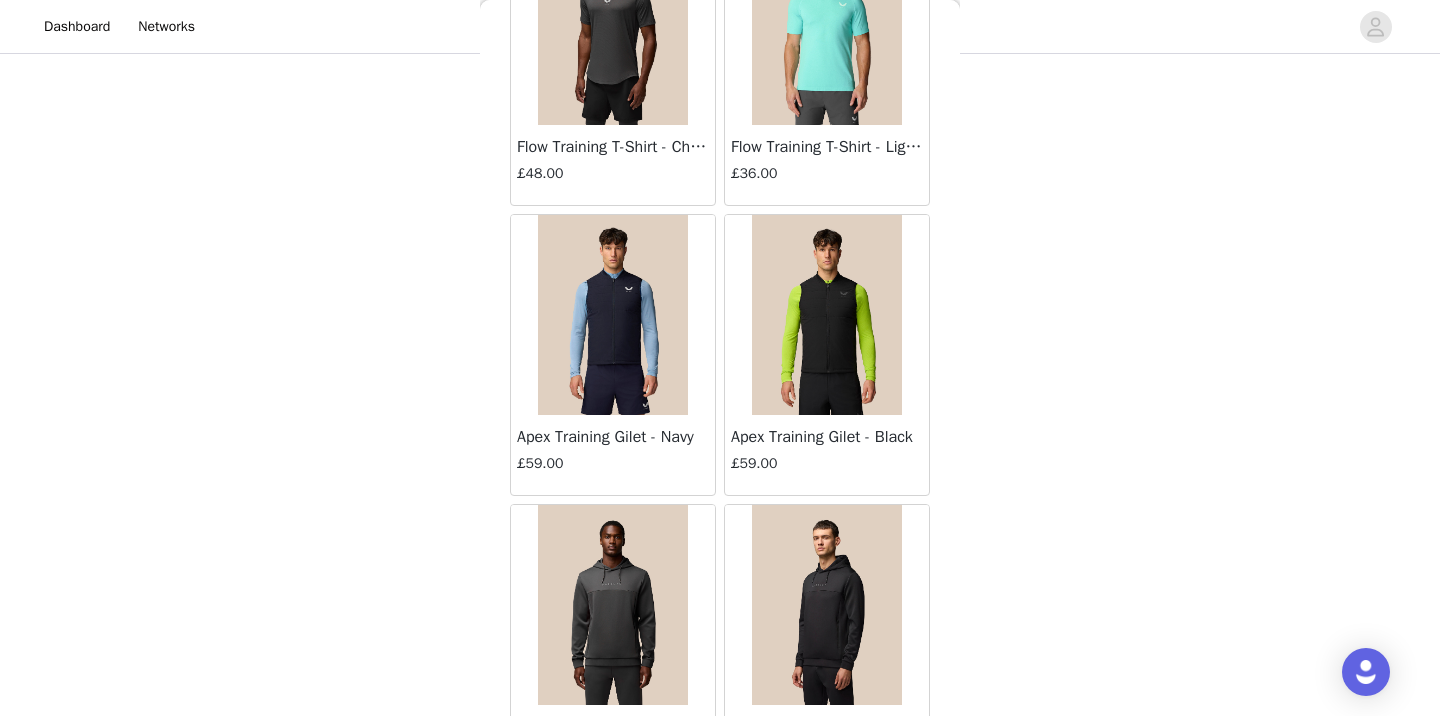 scroll, scrollTop: 467, scrollLeft: 0, axis: vertical 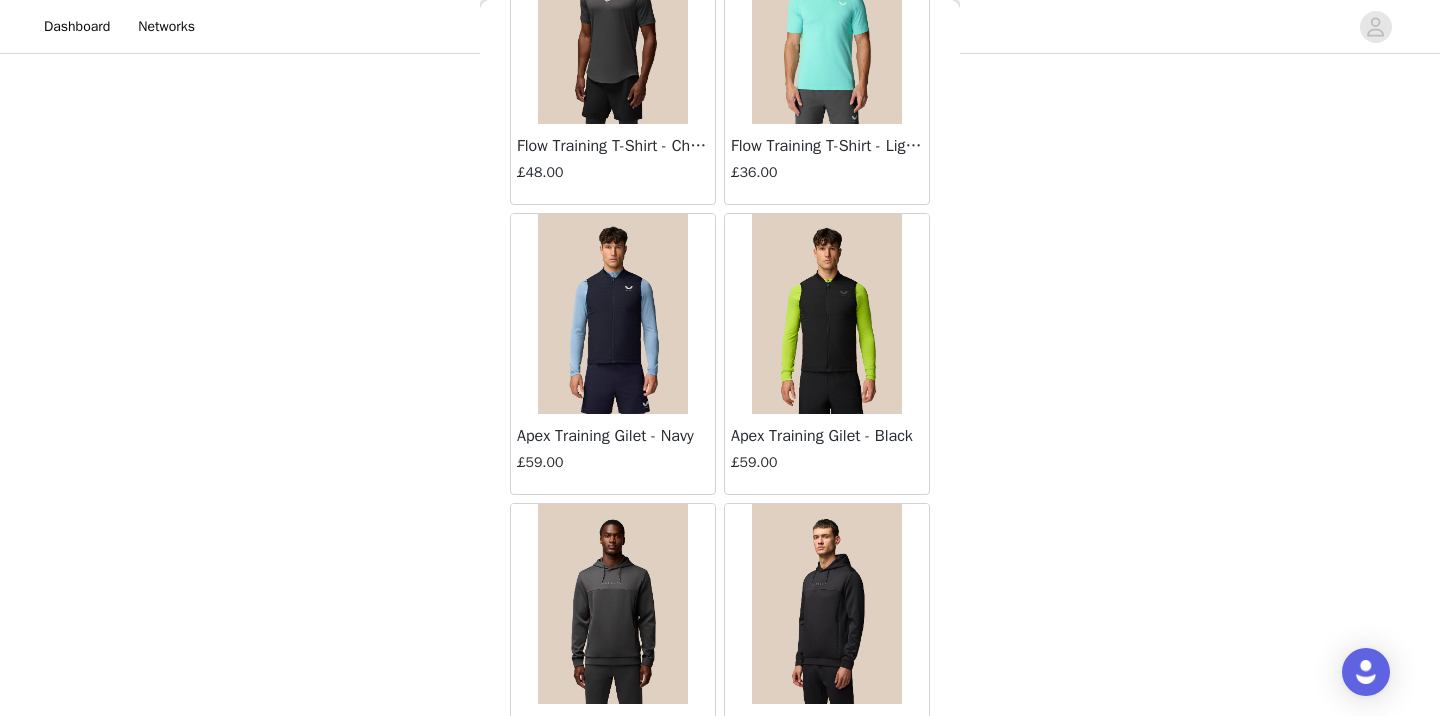 click at bounding box center (827, 314) 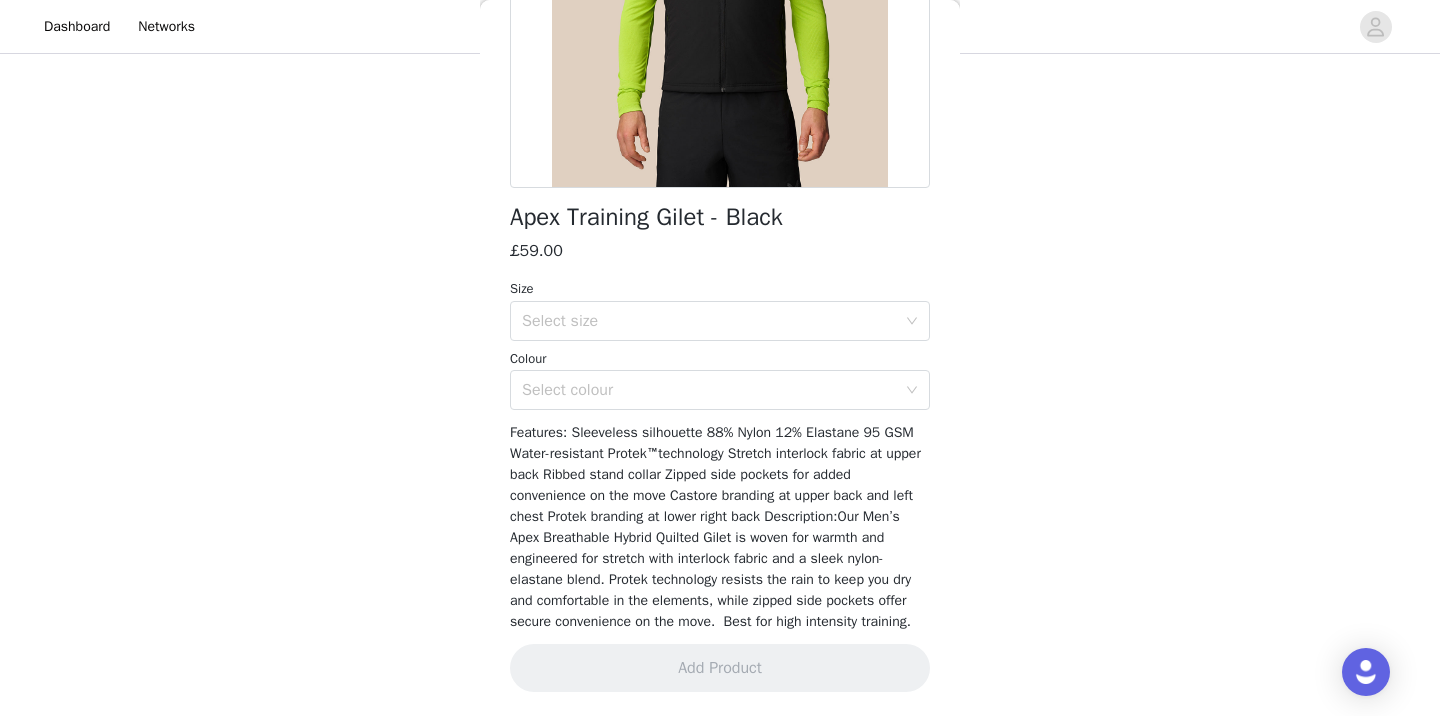 scroll, scrollTop: 383, scrollLeft: 0, axis: vertical 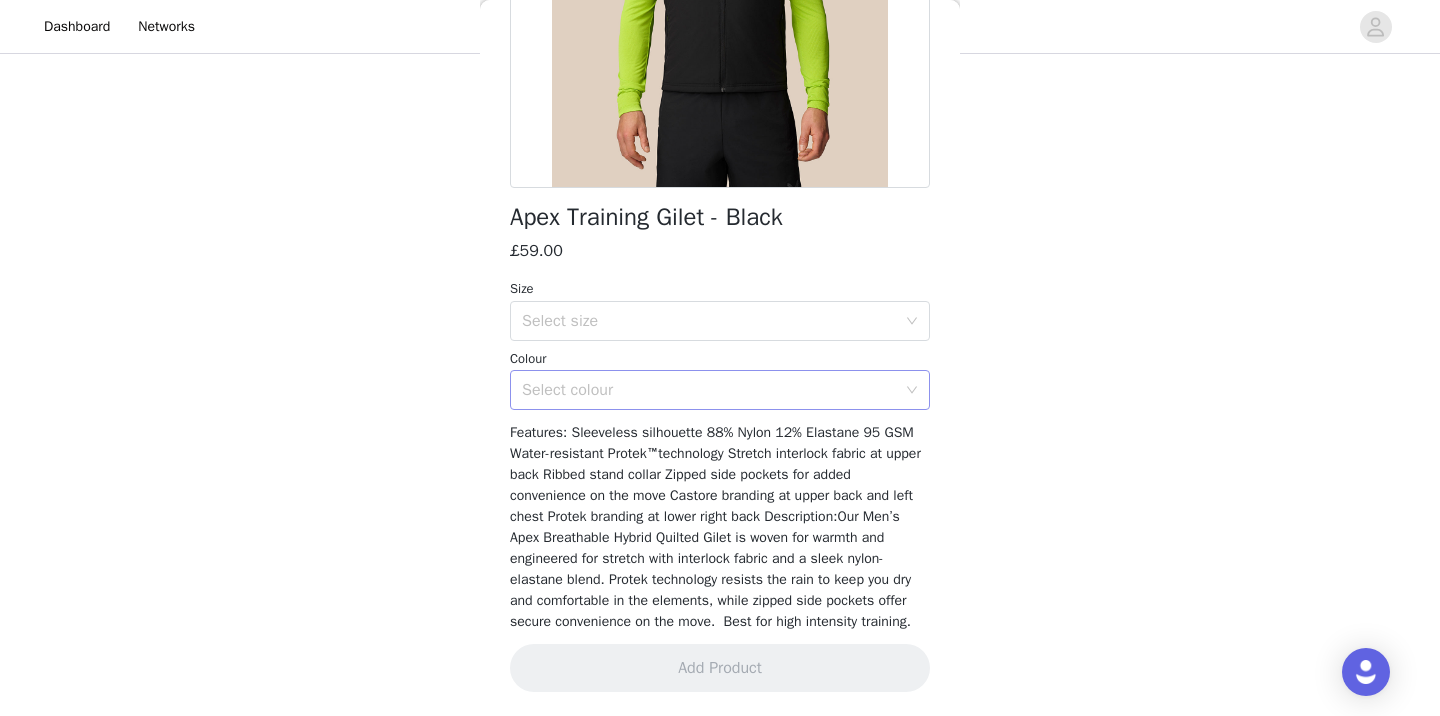 click on "Select colour" at bounding box center [713, 390] 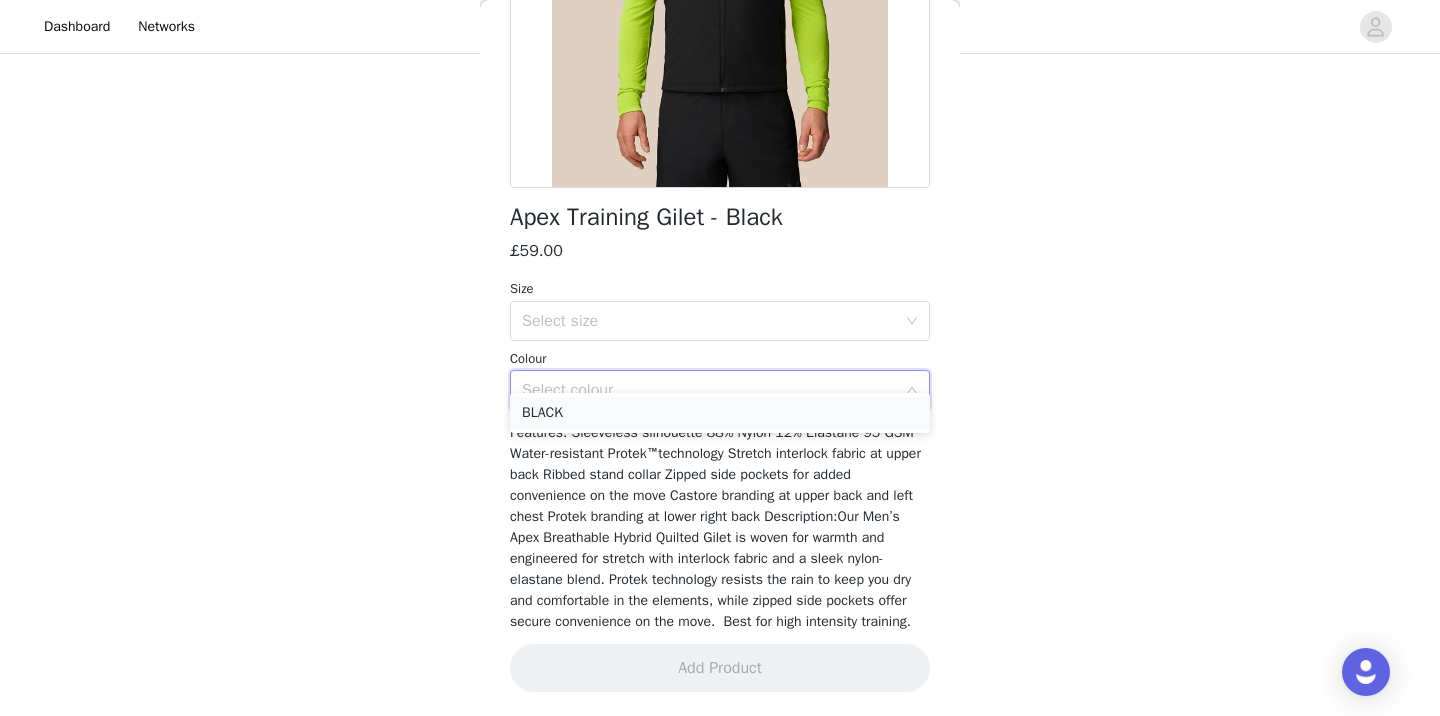 click on "BLACK" at bounding box center [720, 413] 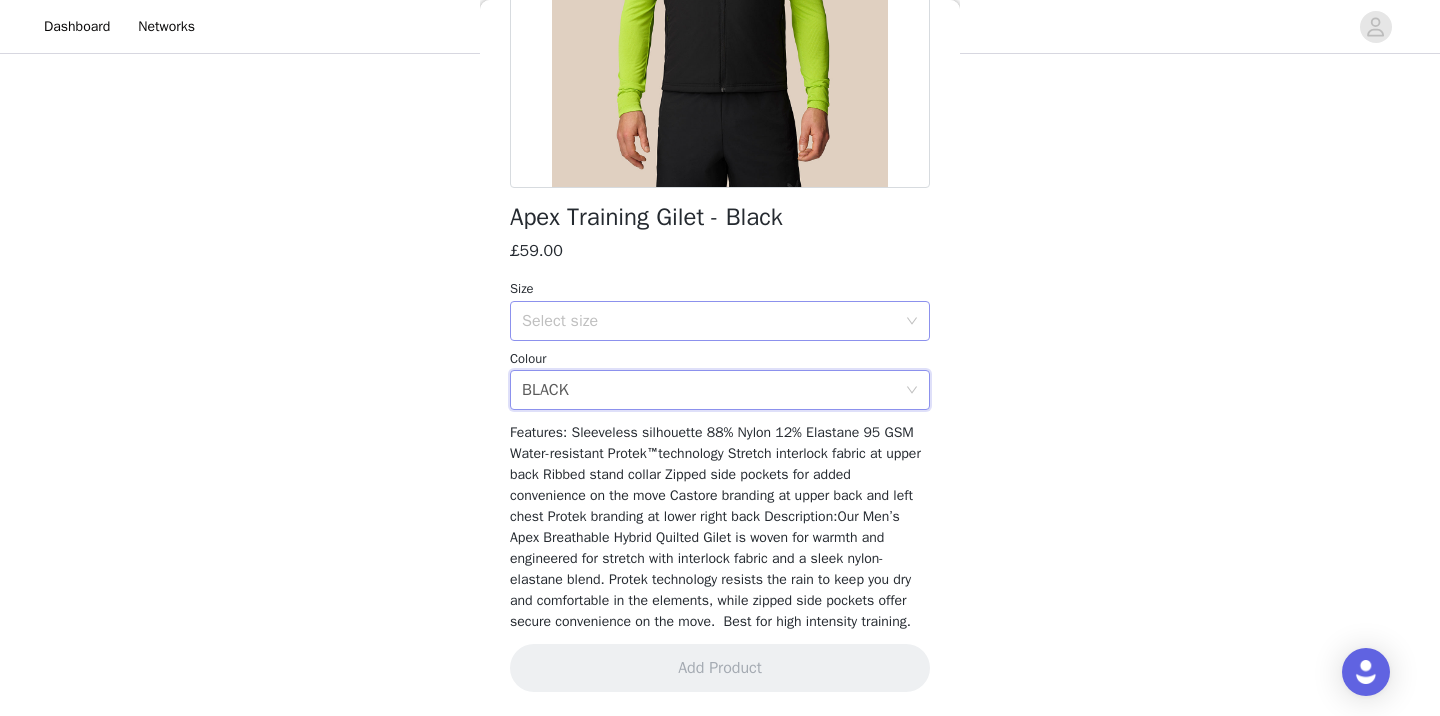 click on "Select size" at bounding box center [709, 321] 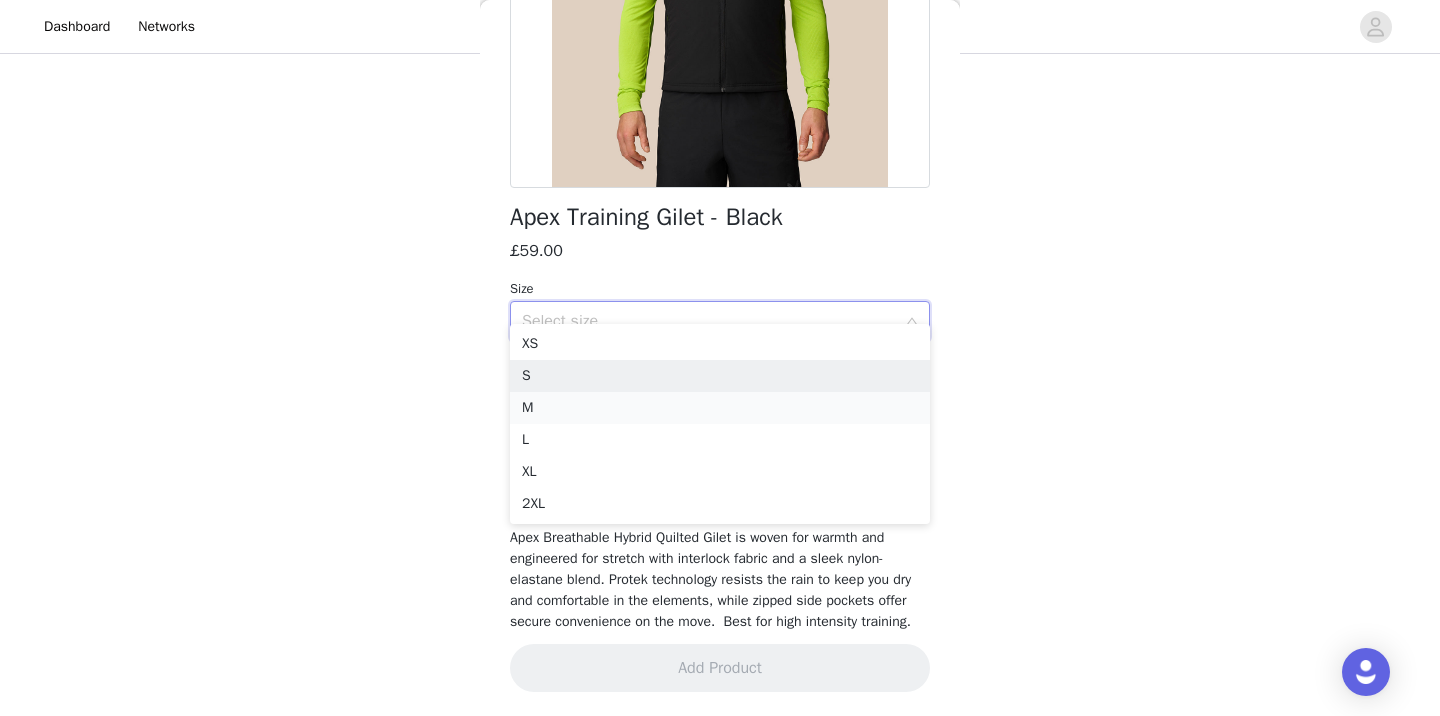 click on "M" at bounding box center (720, 408) 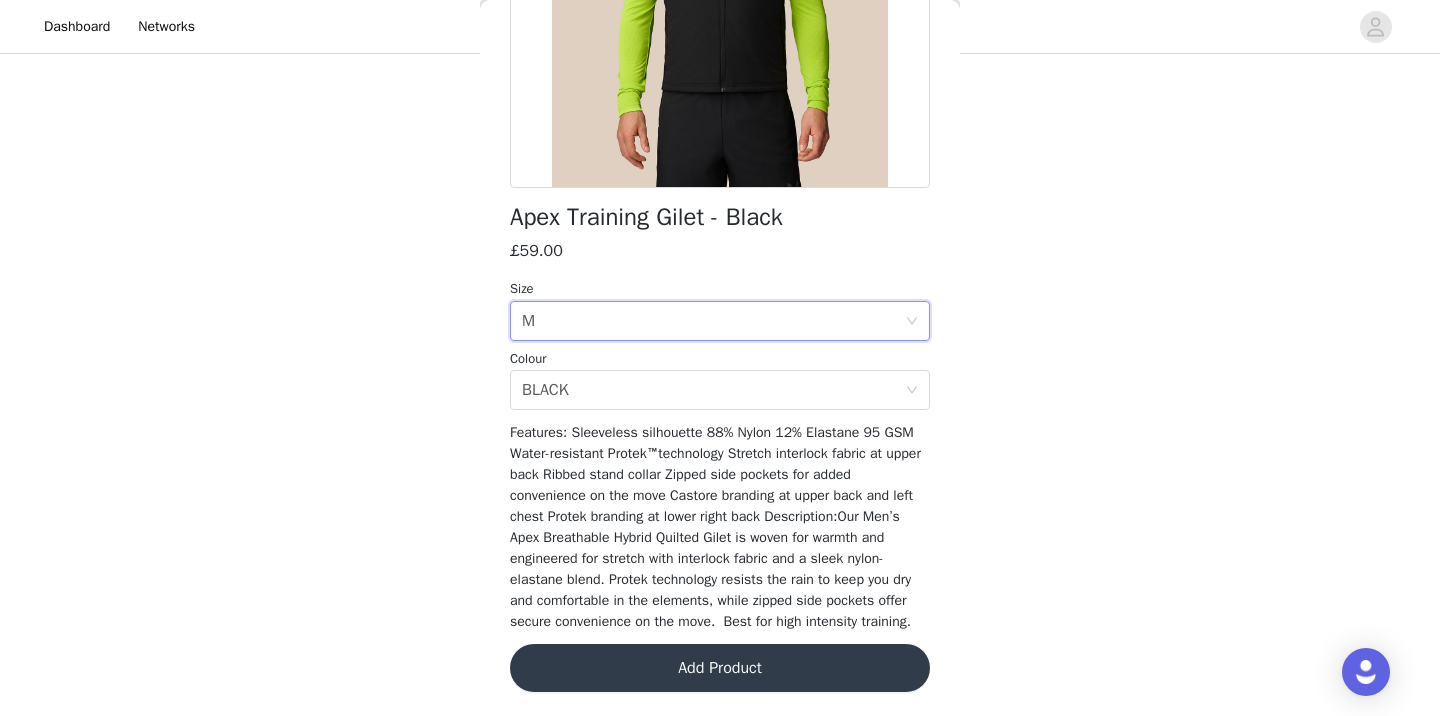 click on "Add Product" at bounding box center [720, 668] 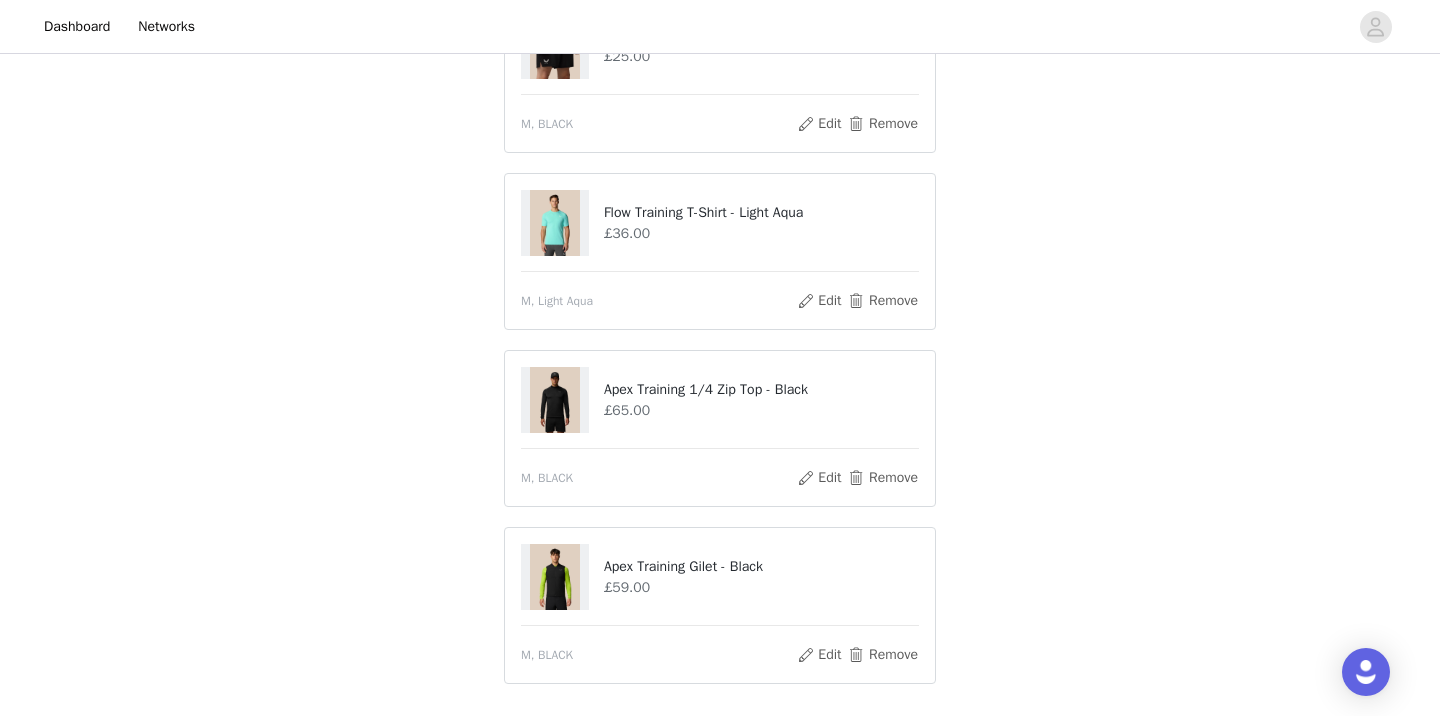 scroll, scrollTop: 465, scrollLeft: 0, axis: vertical 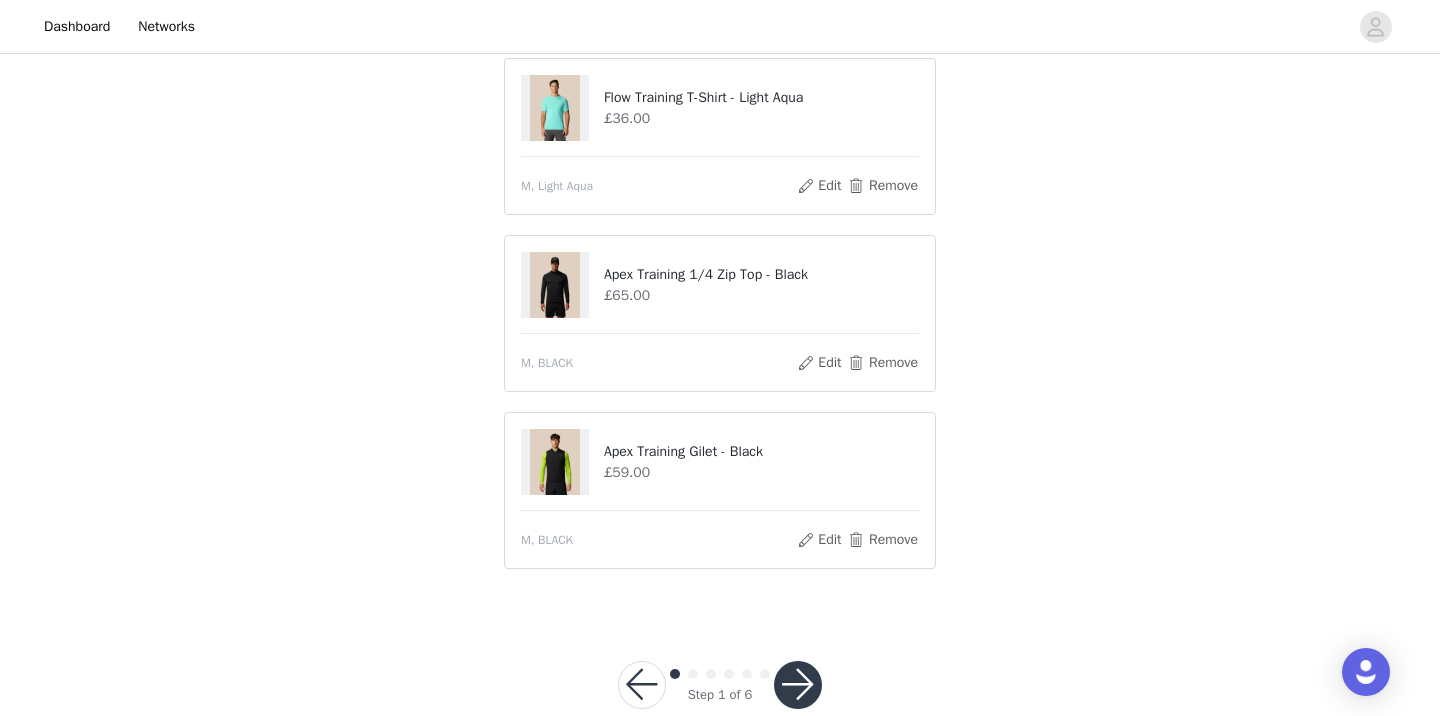 click at bounding box center (798, 685) 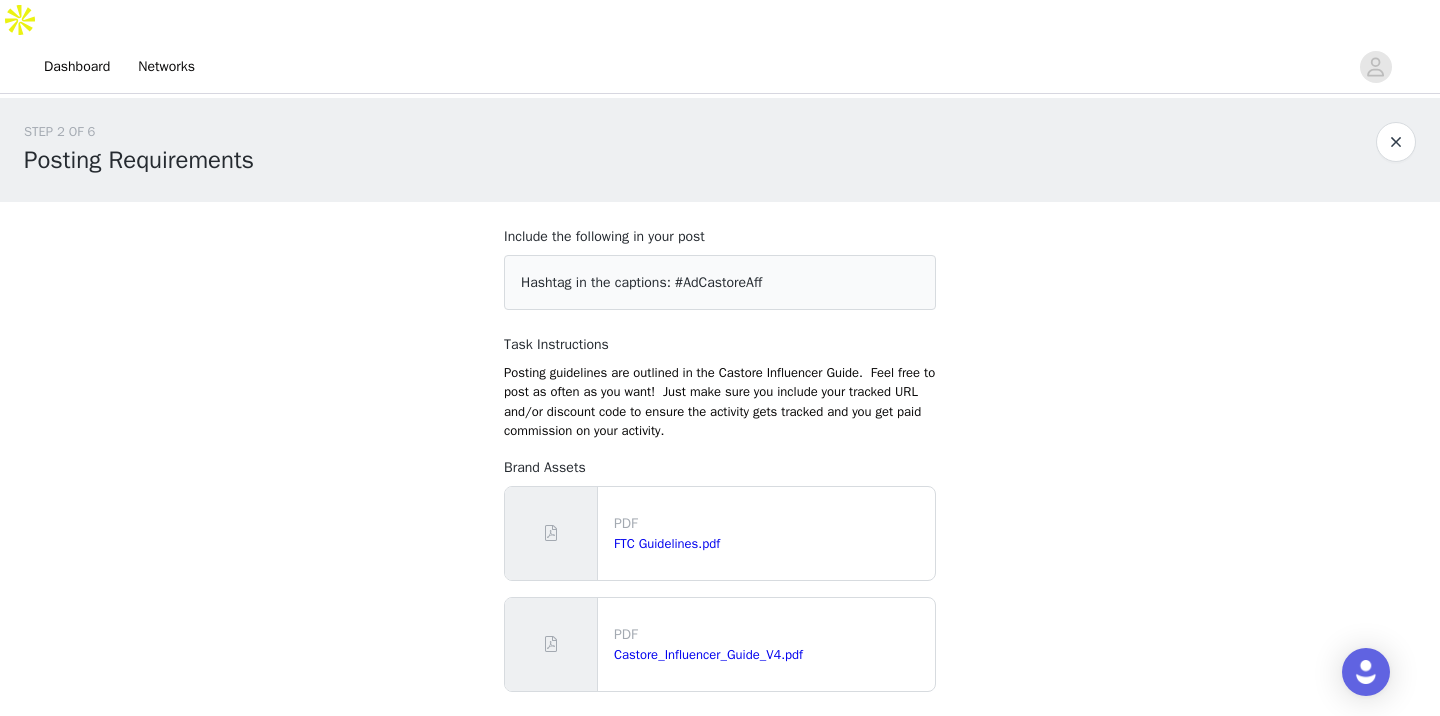 scroll, scrollTop: 119, scrollLeft: 0, axis: vertical 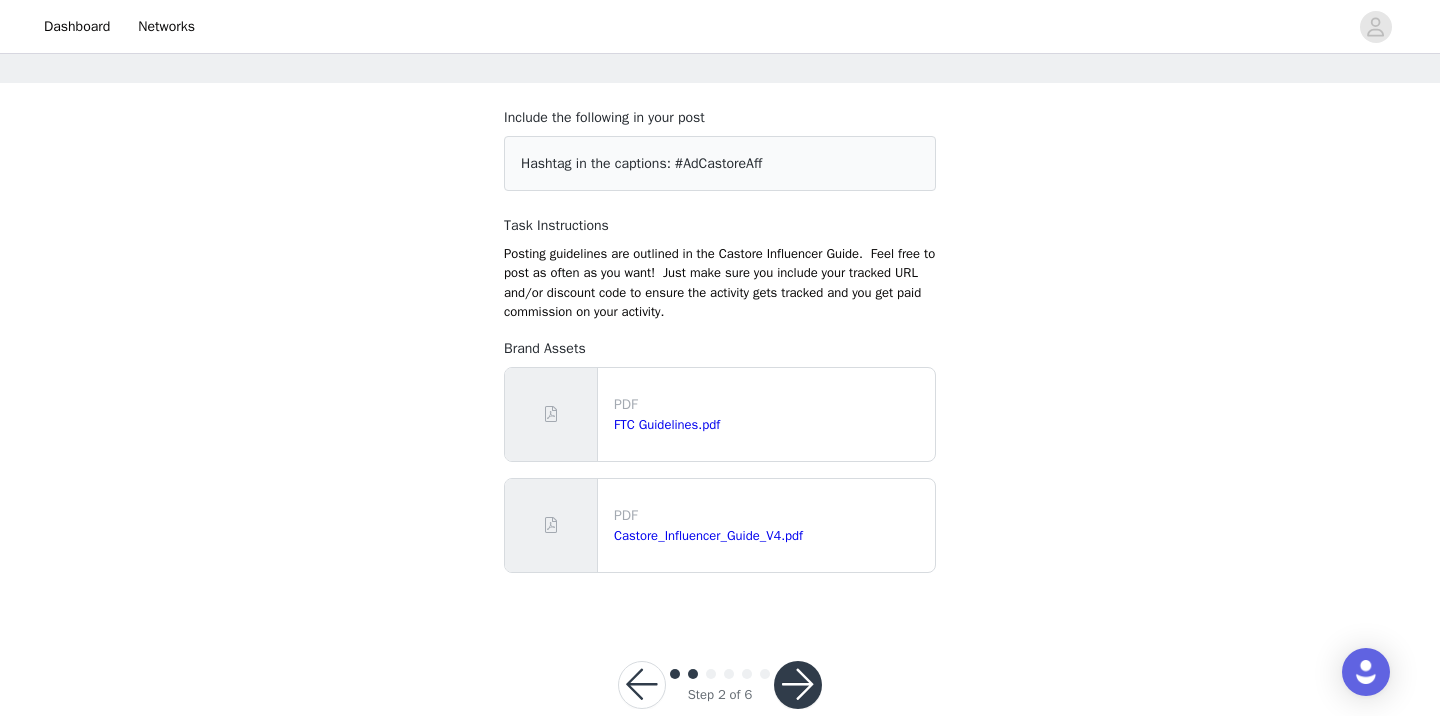 click at bounding box center (798, 685) 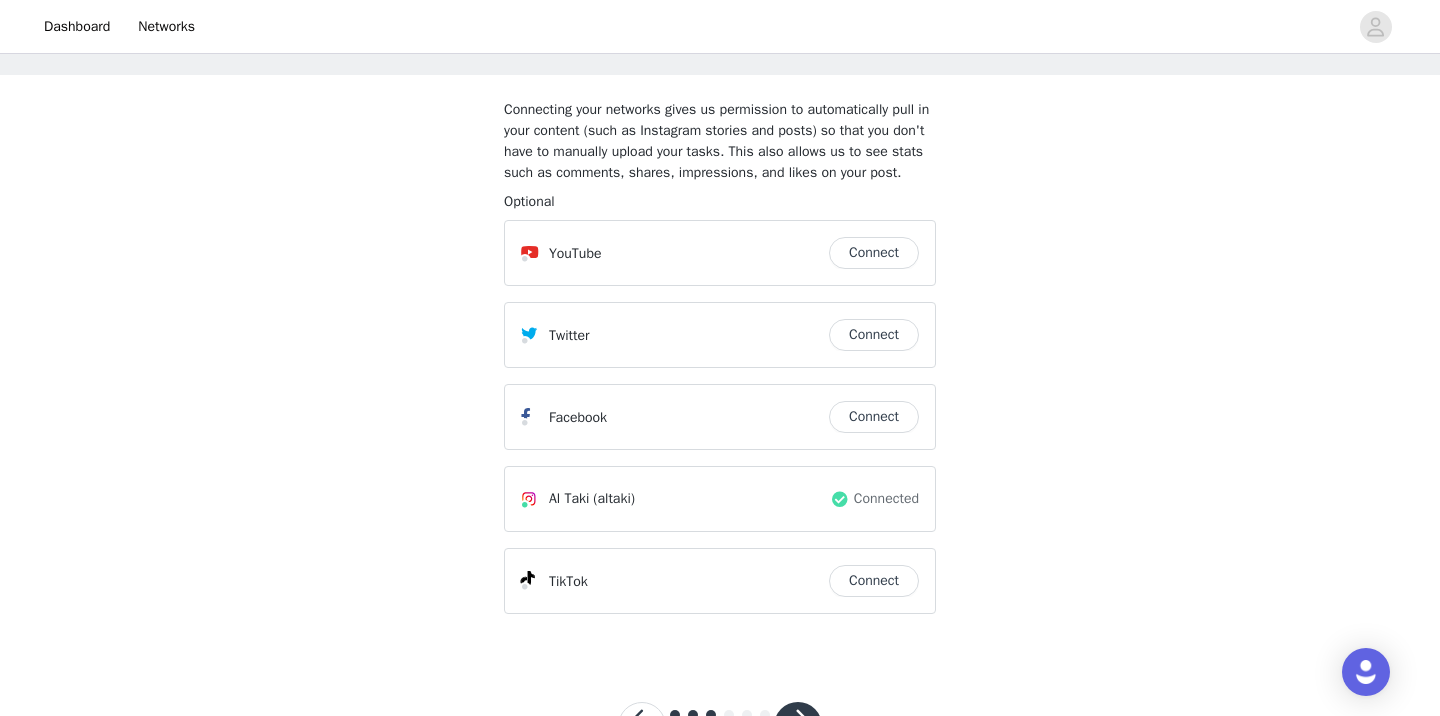 scroll, scrollTop: 189, scrollLeft: 0, axis: vertical 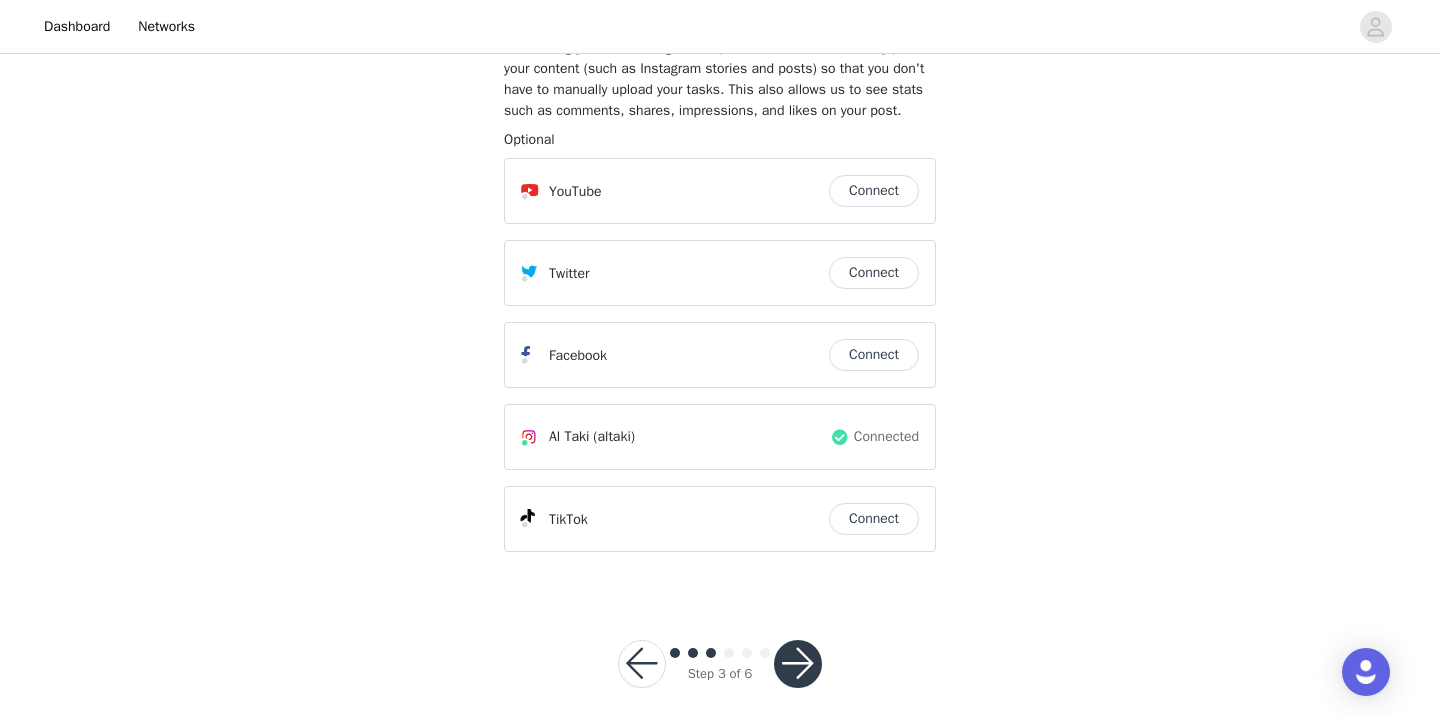 click at bounding box center (798, 664) 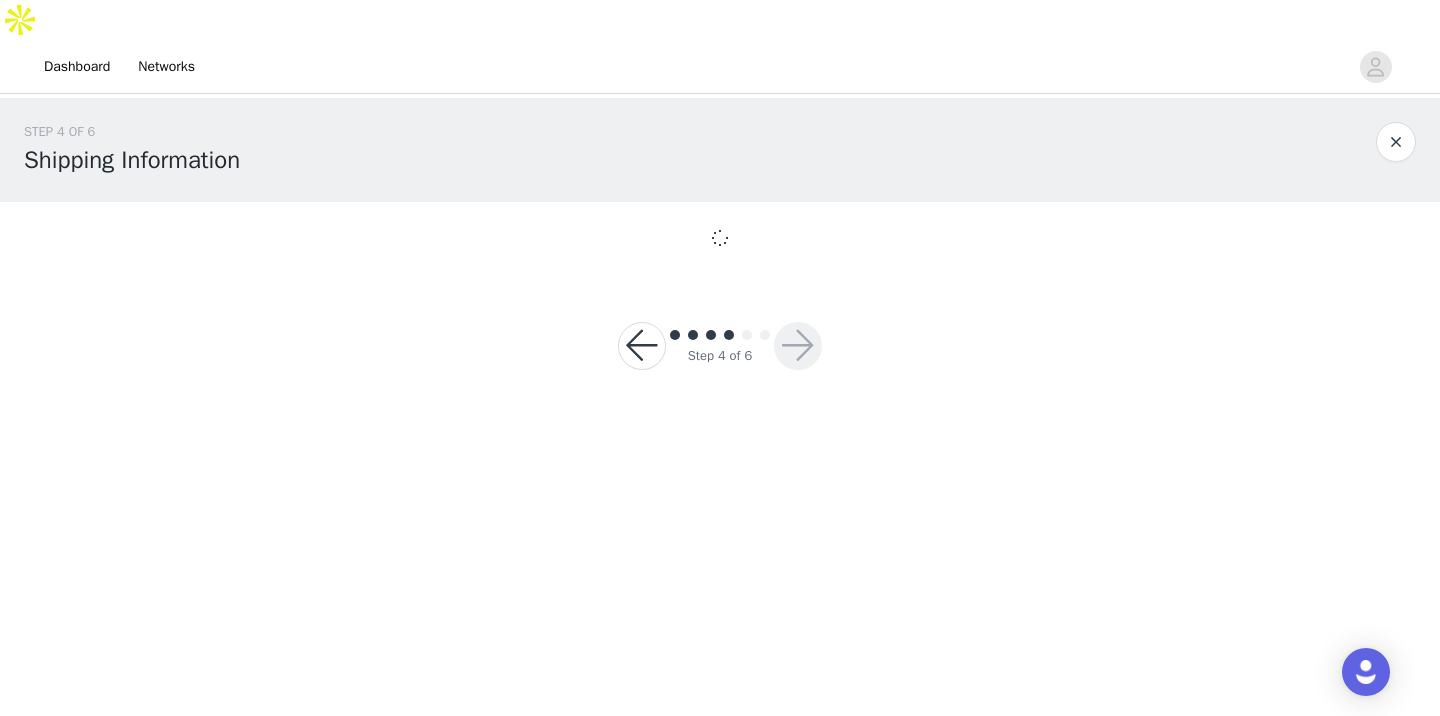 scroll, scrollTop: 0, scrollLeft: 0, axis: both 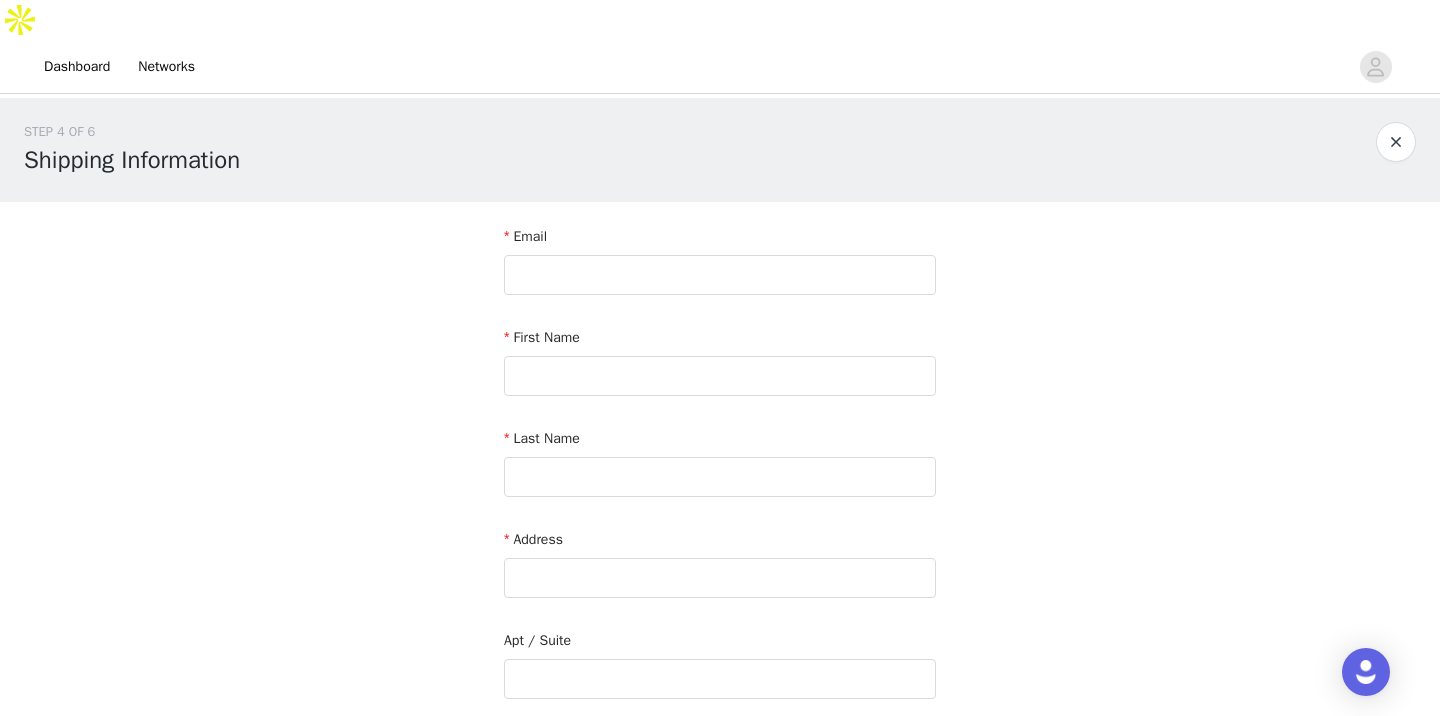 click on "Email" at bounding box center (720, 240) 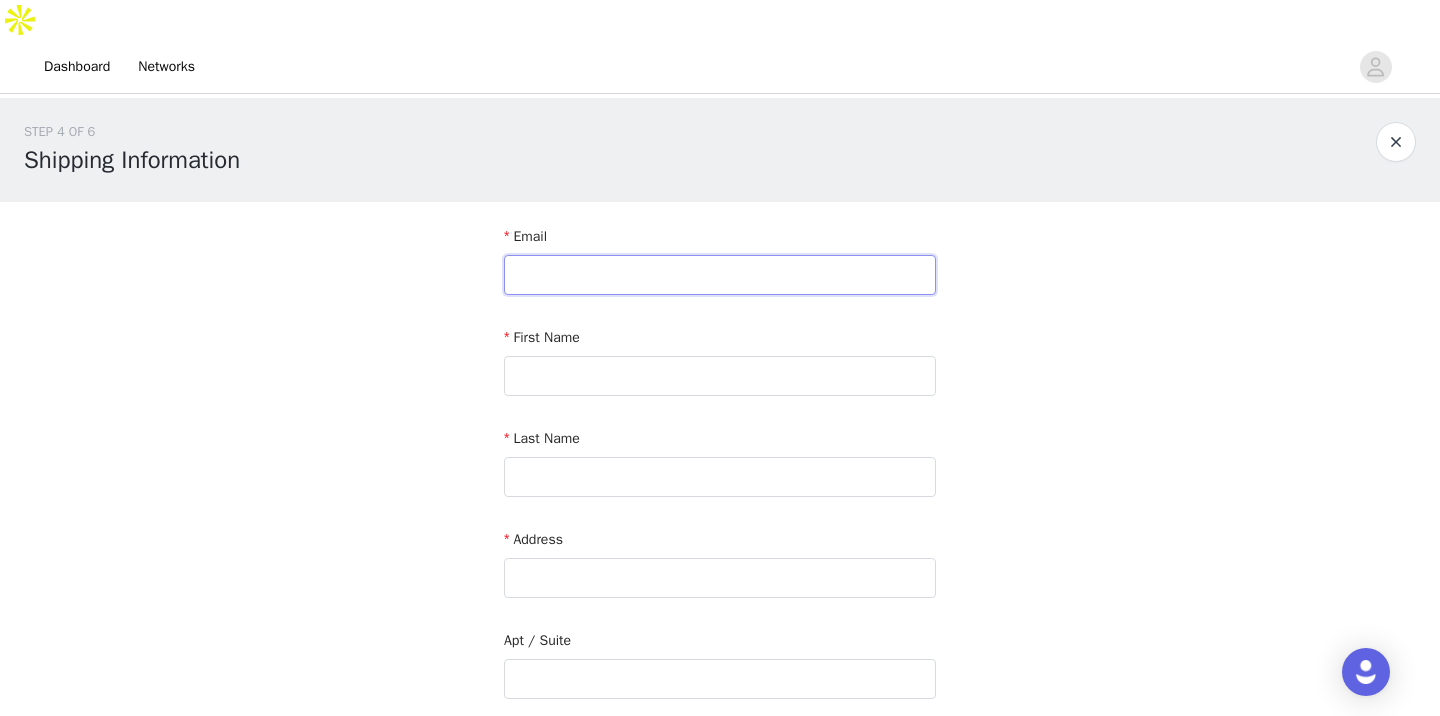 click at bounding box center [720, 275] 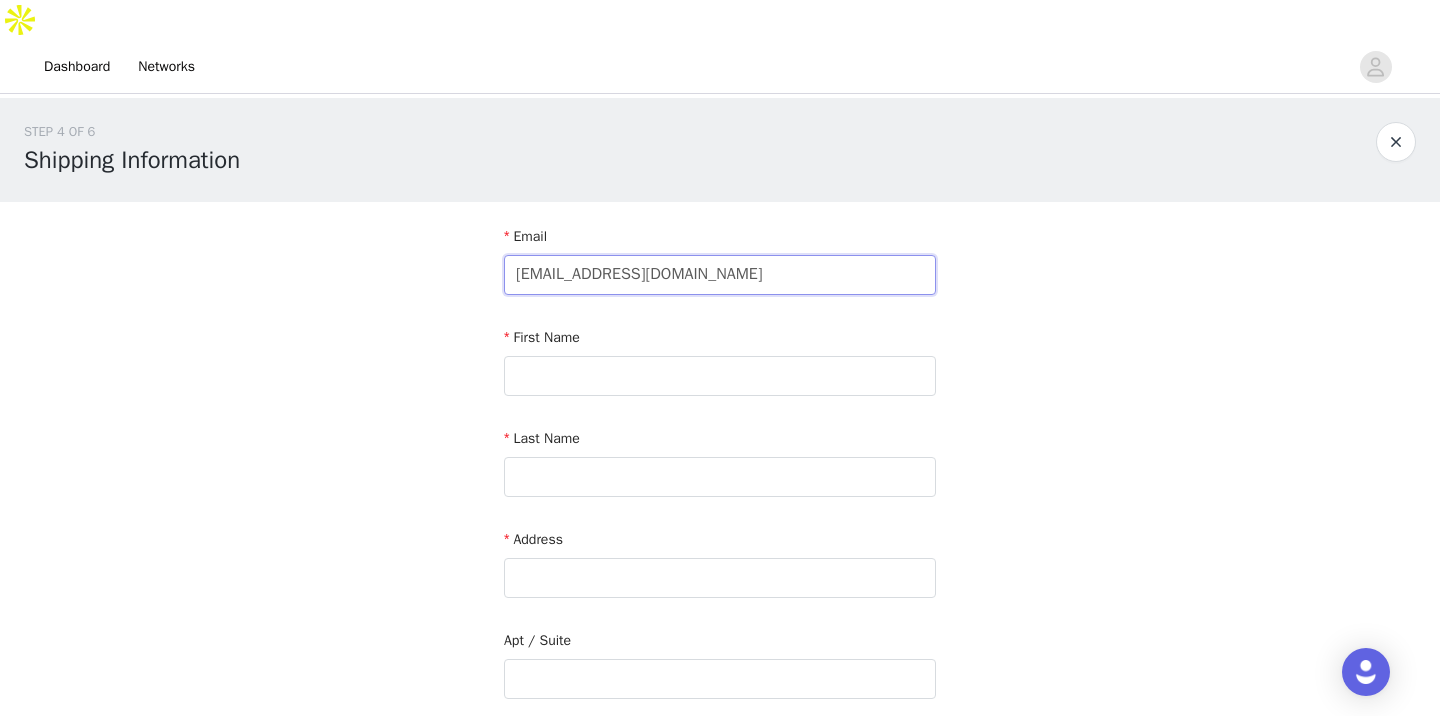 type on "[EMAIL_ADDRESS][DOMAIN_NAME]" 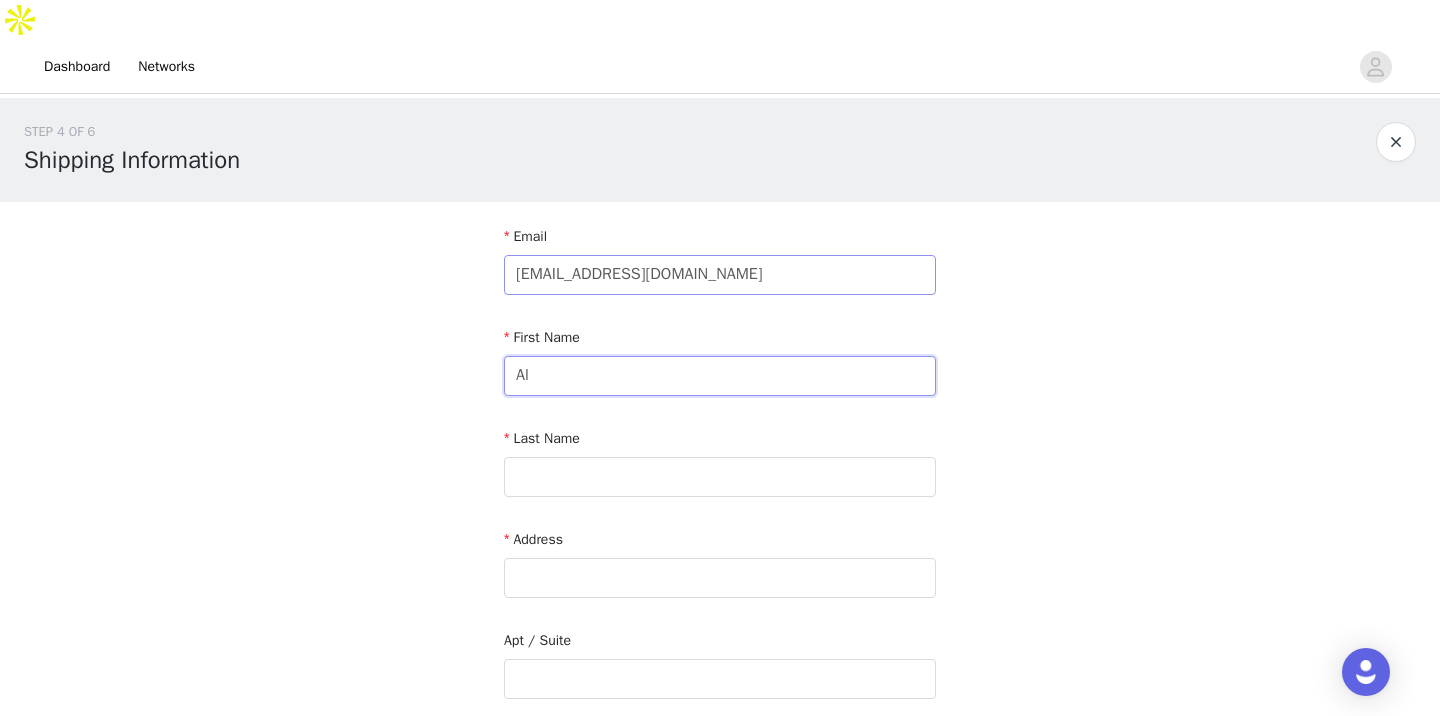 type on "Al" 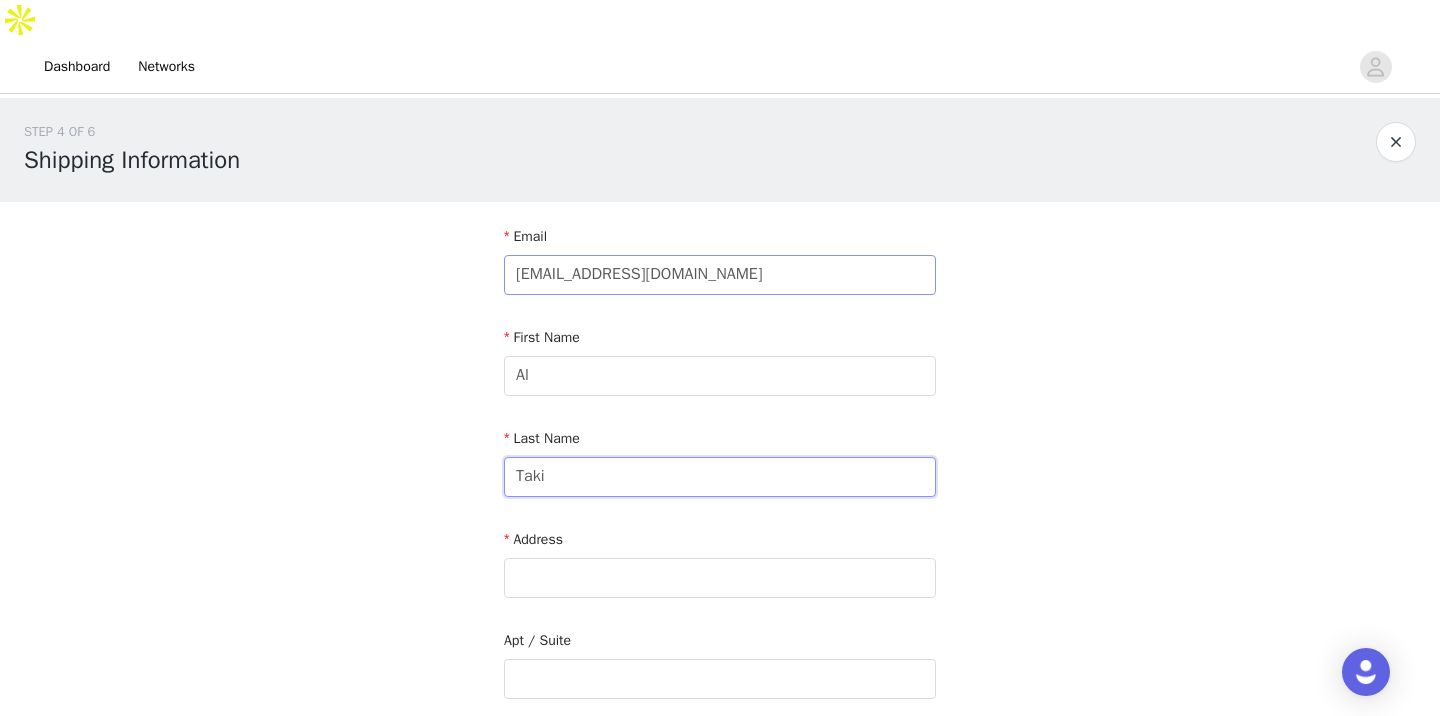 type on "Taki" 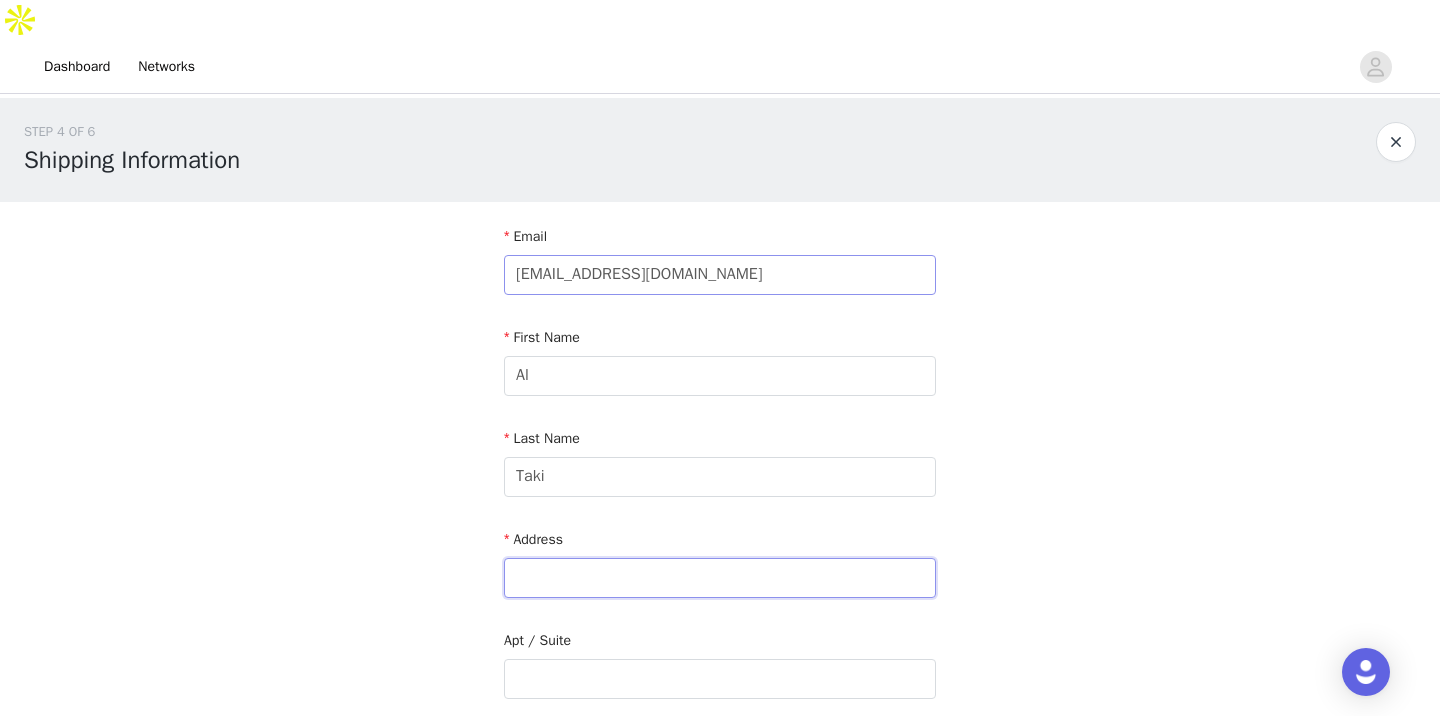 type on "5" 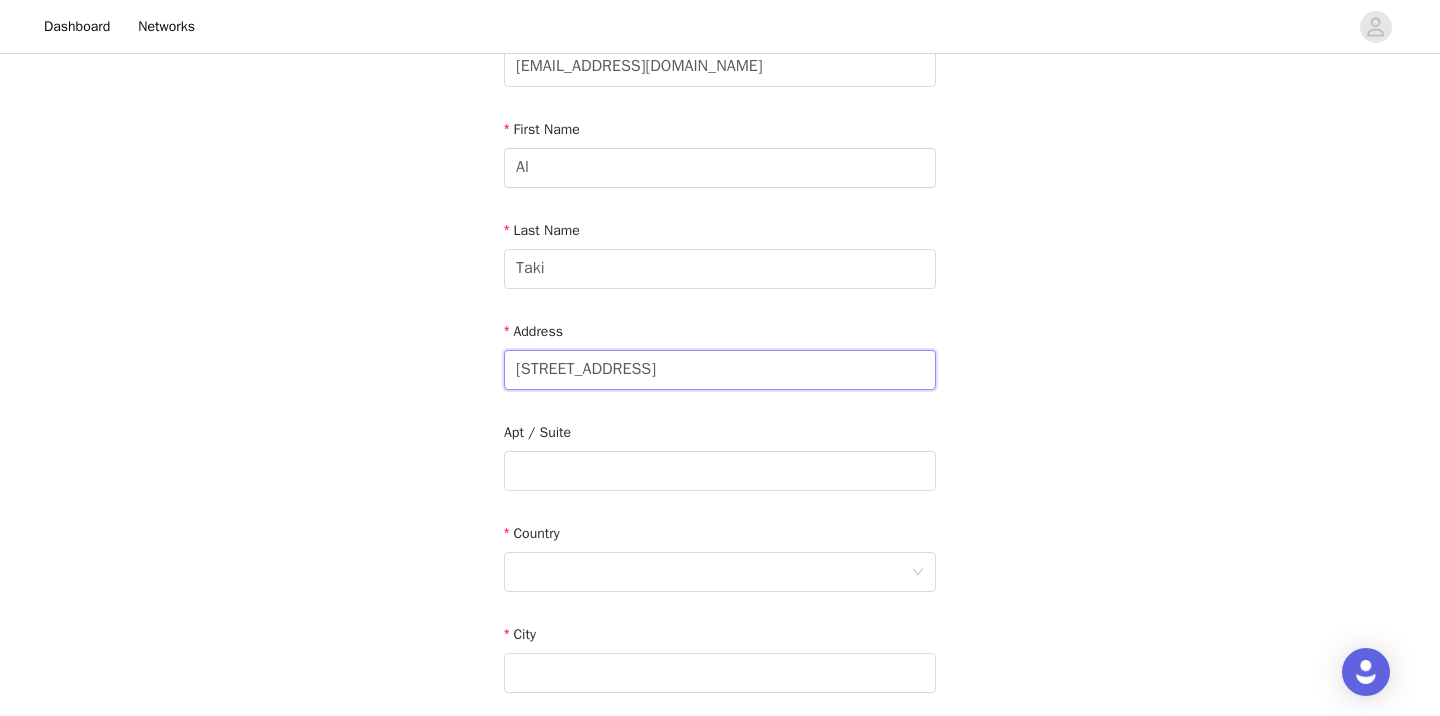 scroll, scrollTop: 243, scrollLeft: 0, axis: vertical 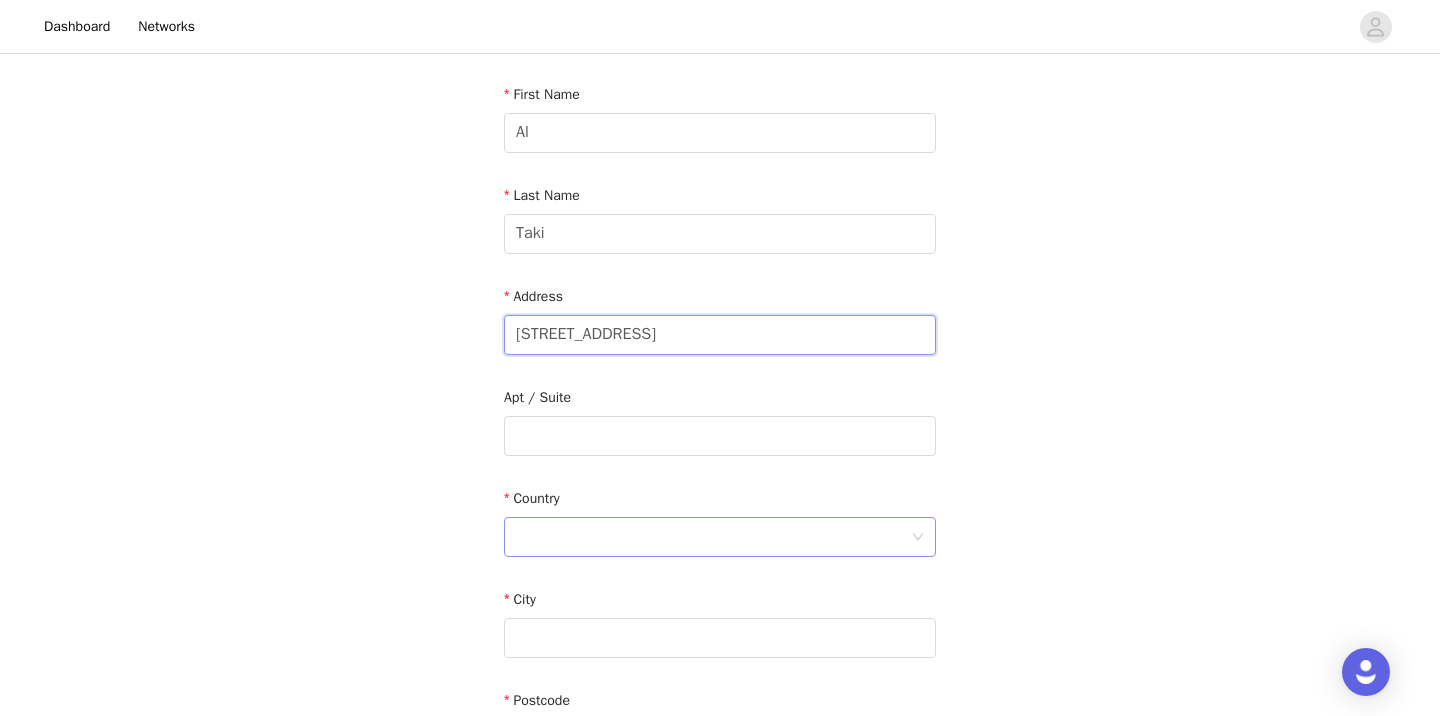 type on "[STREET_ADDRESS]" 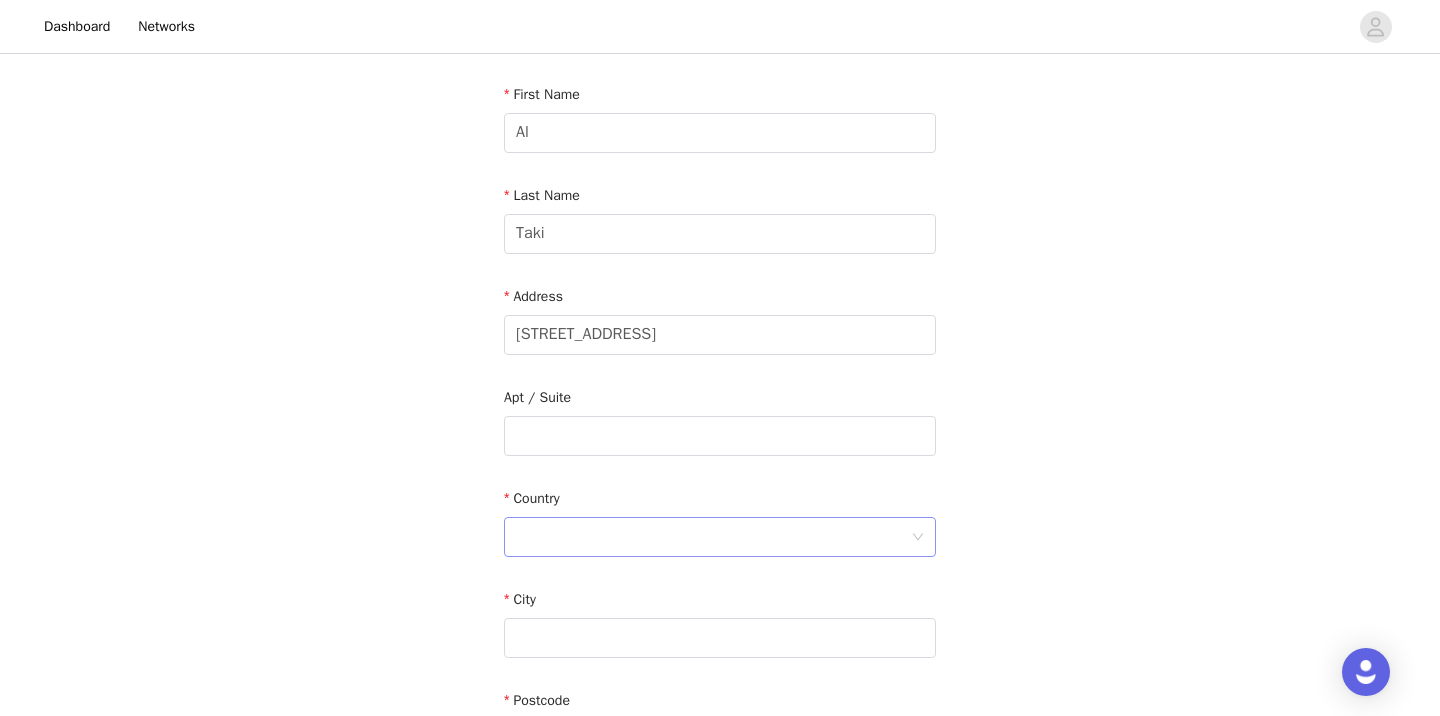 click at bounding box center [713, 537] 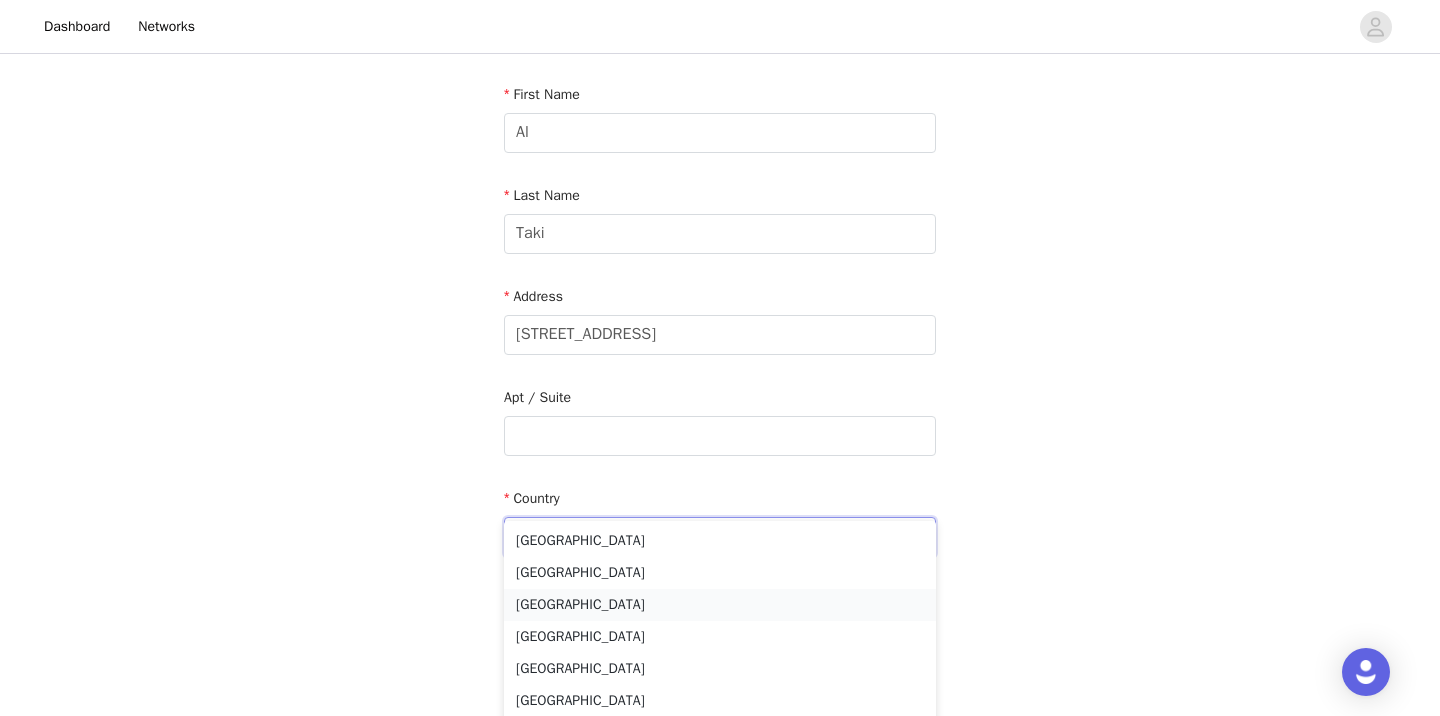 click on "[GEOGRAPHIC_DATA]" at bounding box center [720, 605] 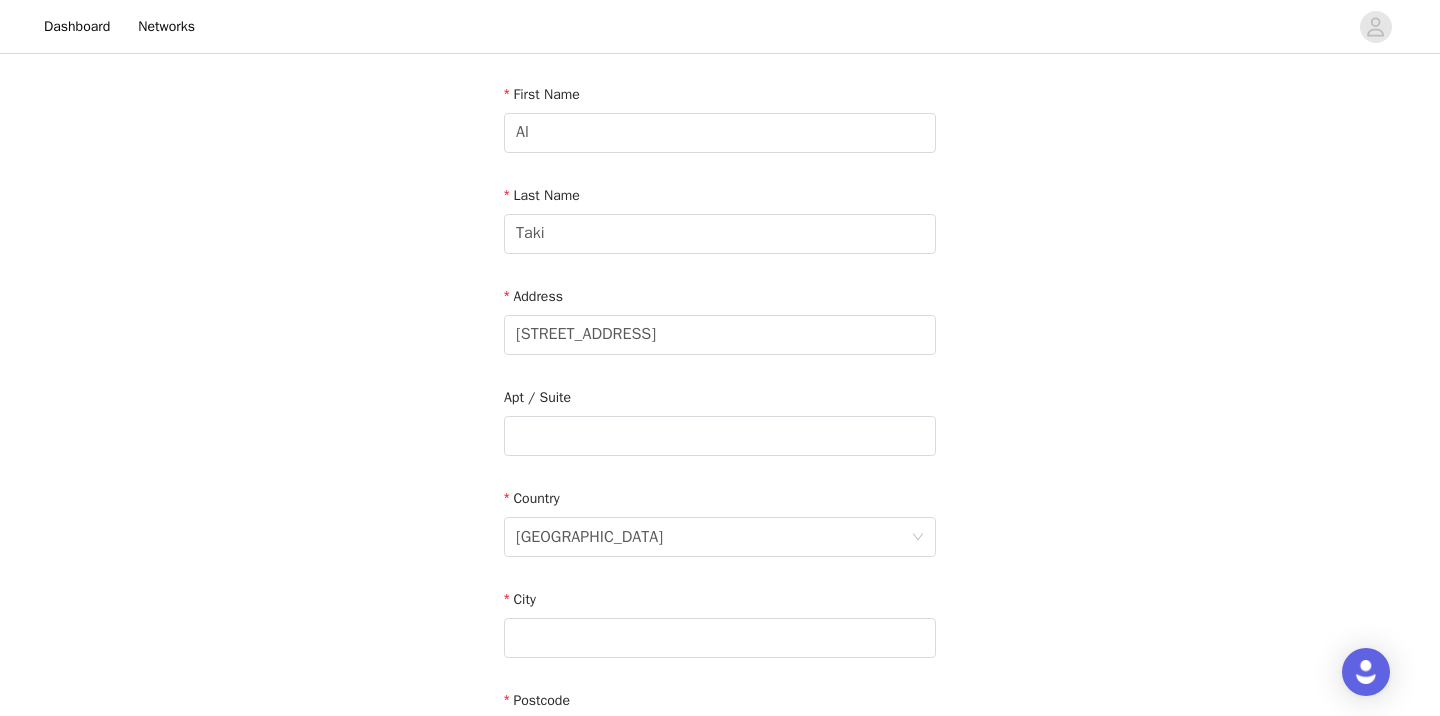 click on "City" at bounding box center [720, 603] 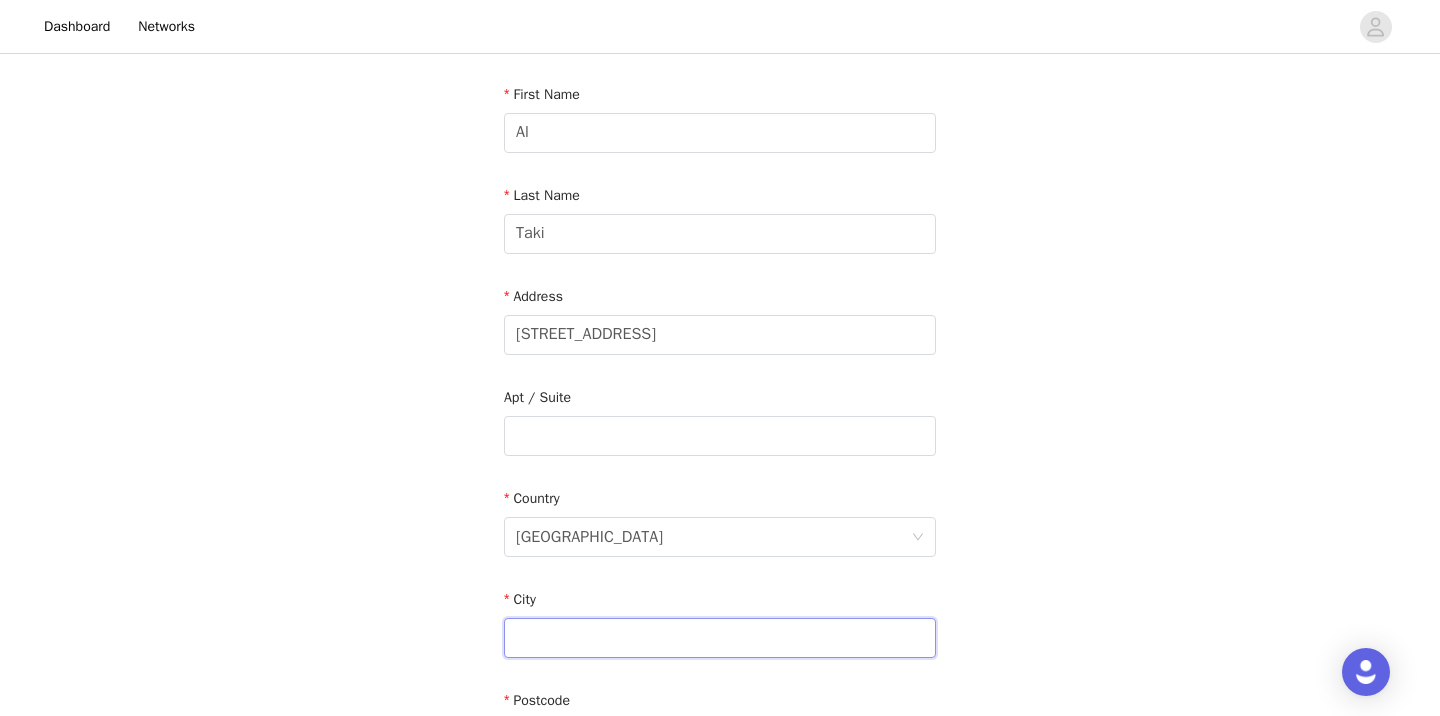 click at bounding box center (720, 638) 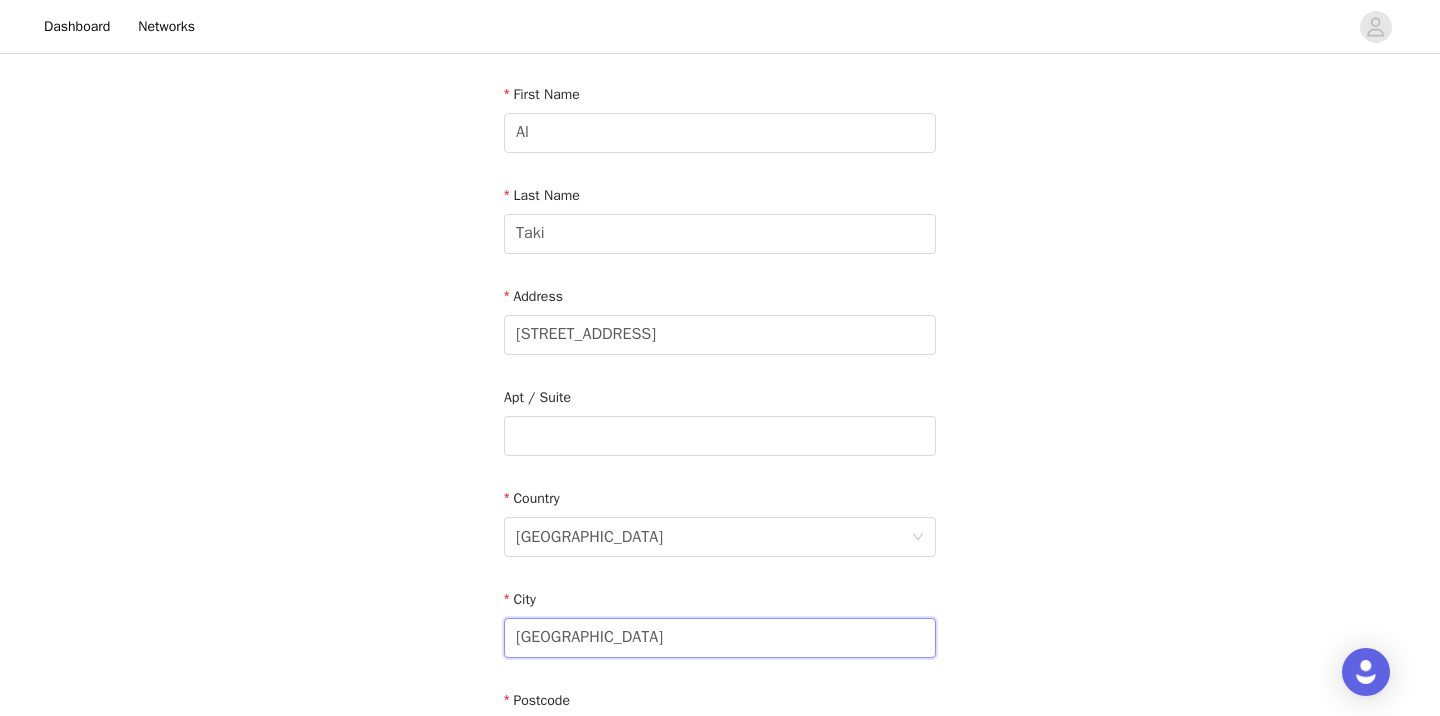 type on "[GEOGRAPHIC_DATA]" 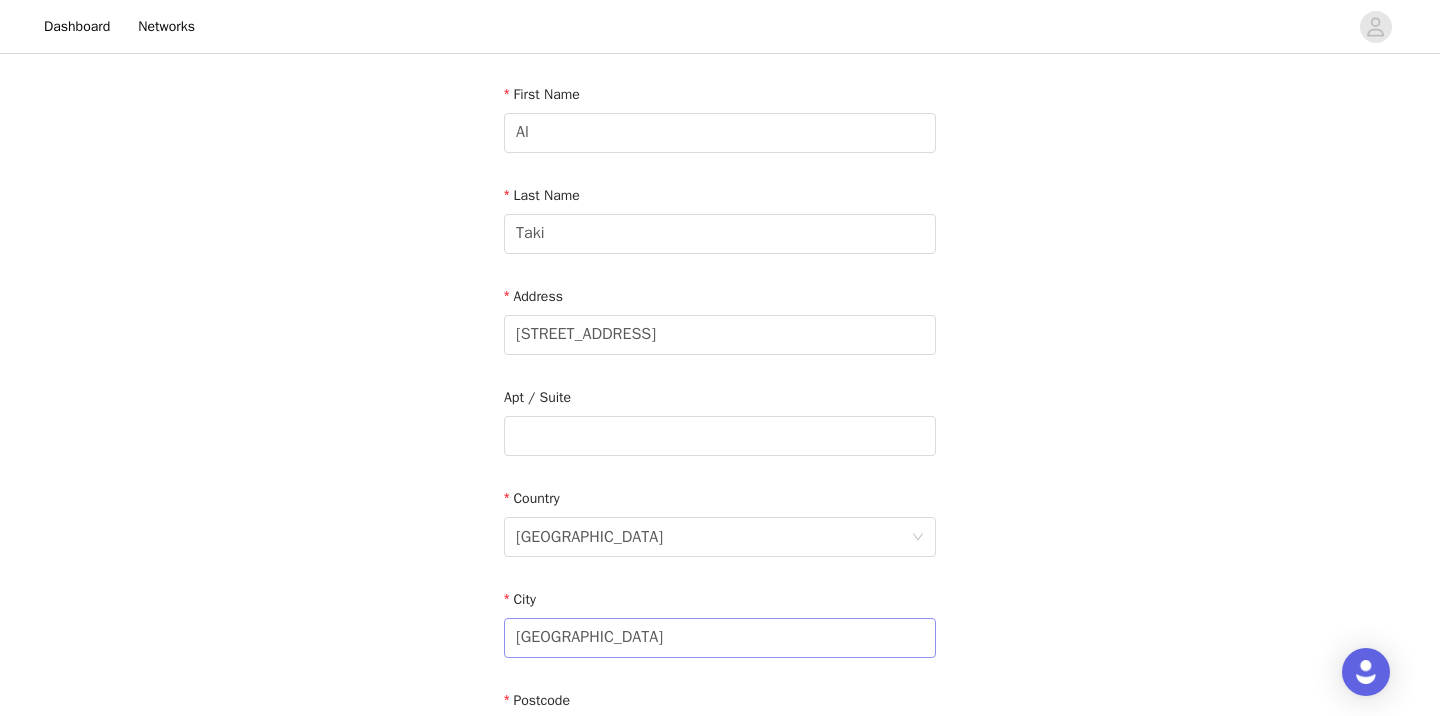 scroll, scrollTop: 245, scrollLeft: 0, axis: vertical 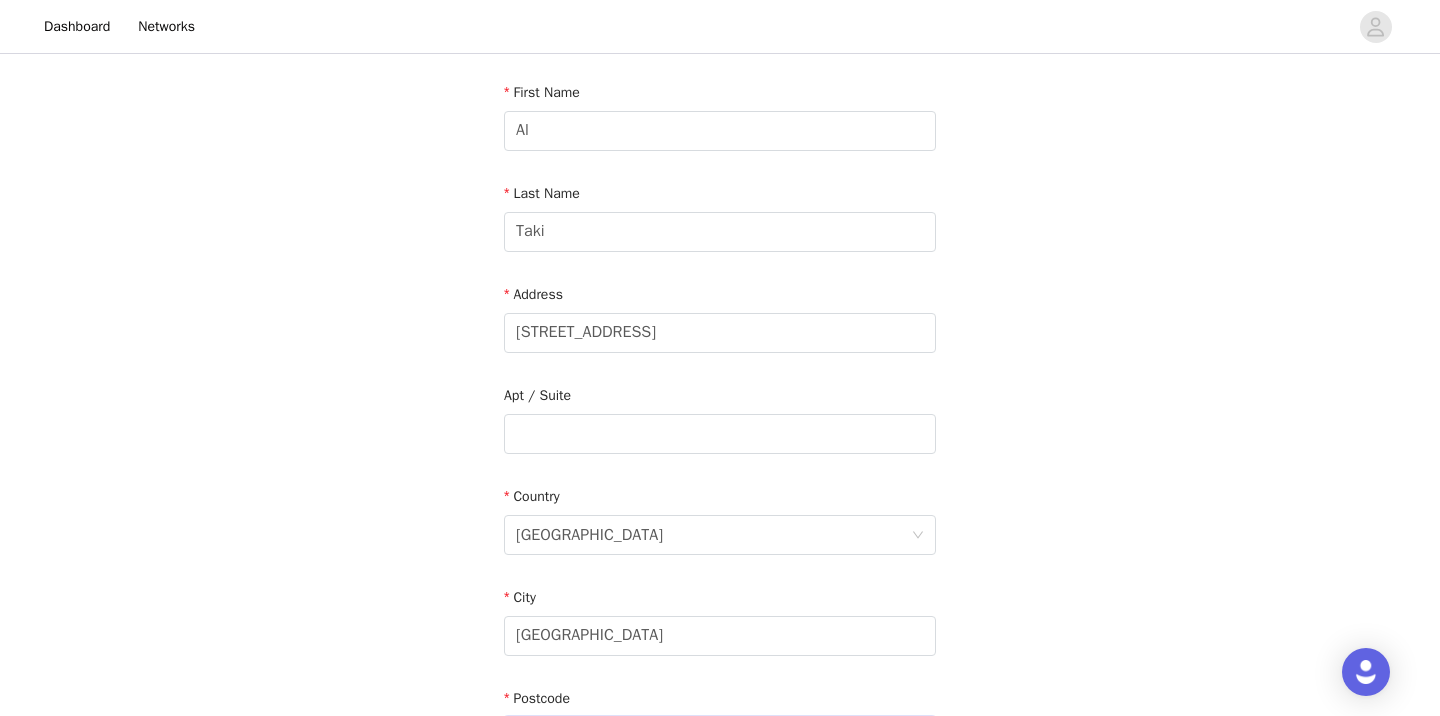 type on "W2 1QN" 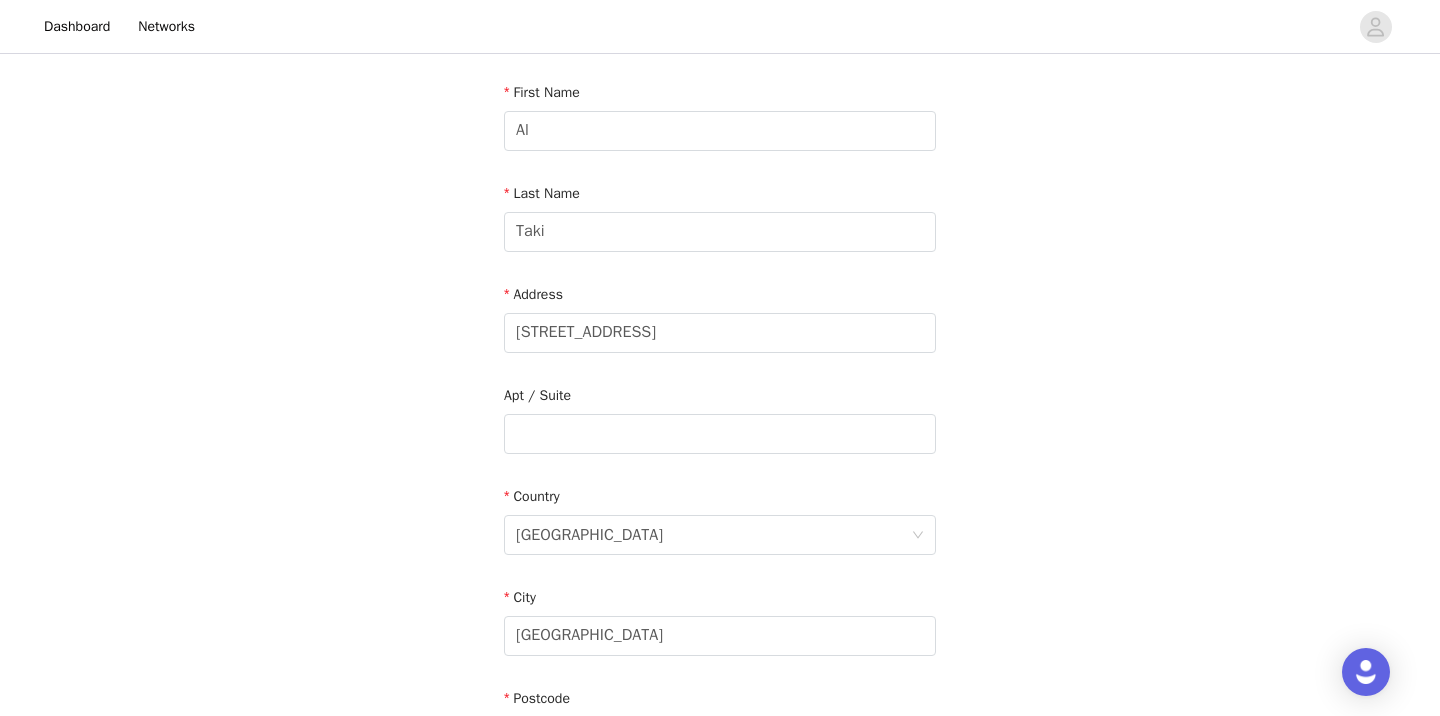 click on "STEP 4 OF 6
Shipping Information
Email [EMAIL_ADDRESS][DOMAIN_NAME]   First Name Al   Last Name Taki   Address [STREET_ADDRESS]   Phone Number" at bounding box center (720, 383) 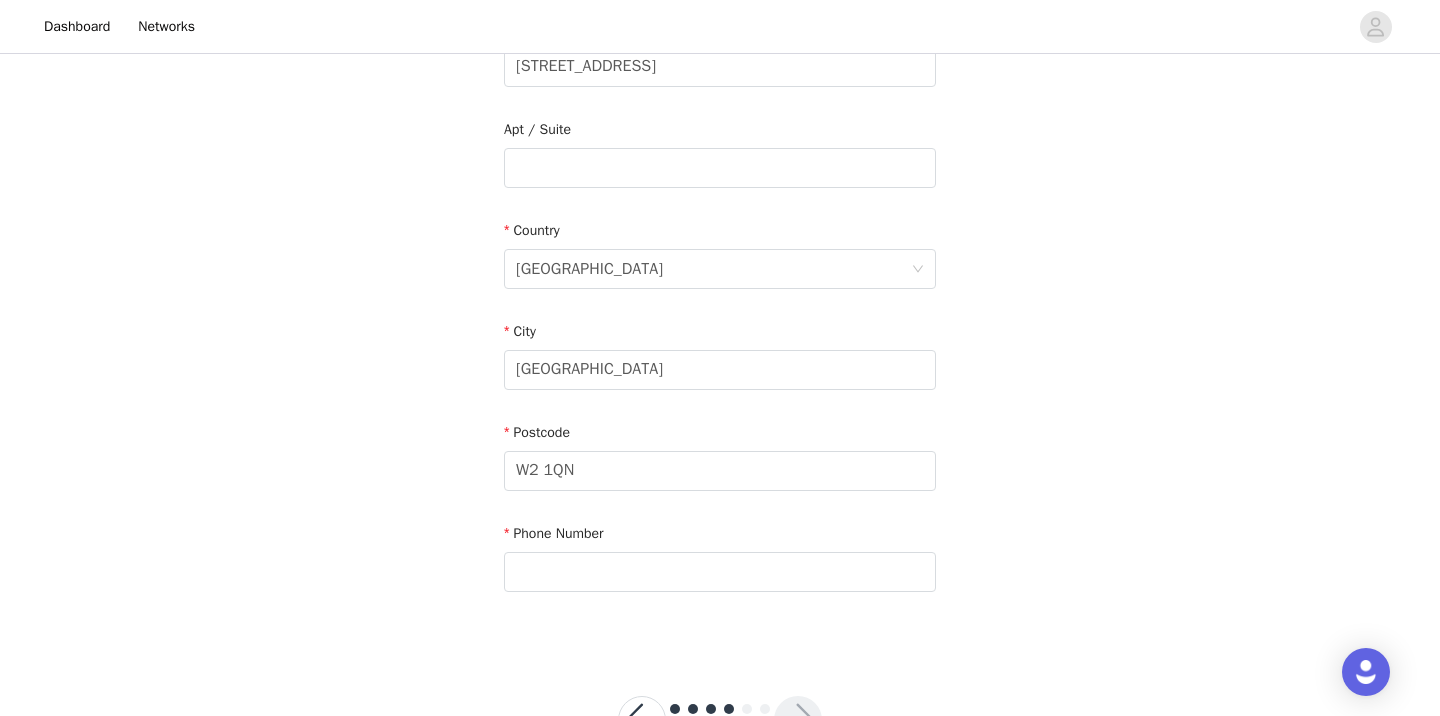 scroll, scrollTop: 546, scrollLeft: 0, axis: vertical 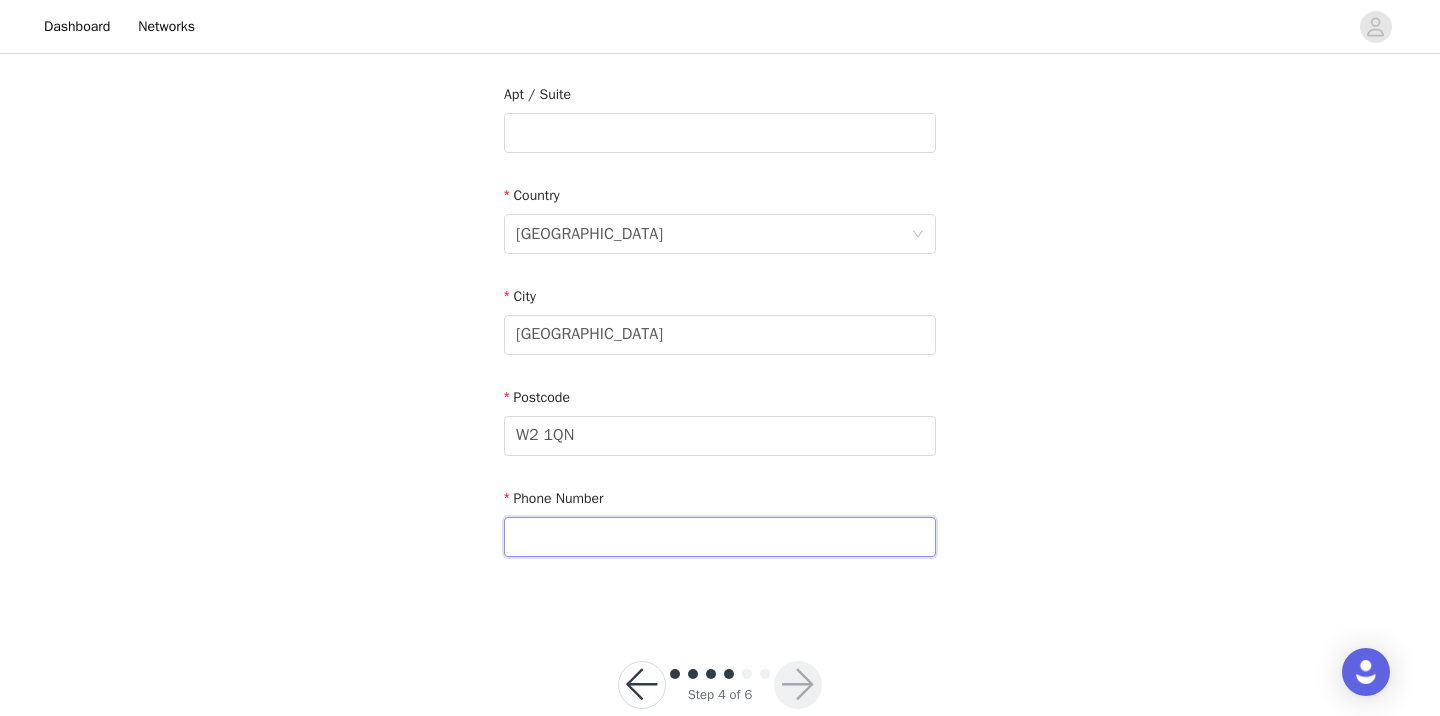 click at bounding box center (720, 537) 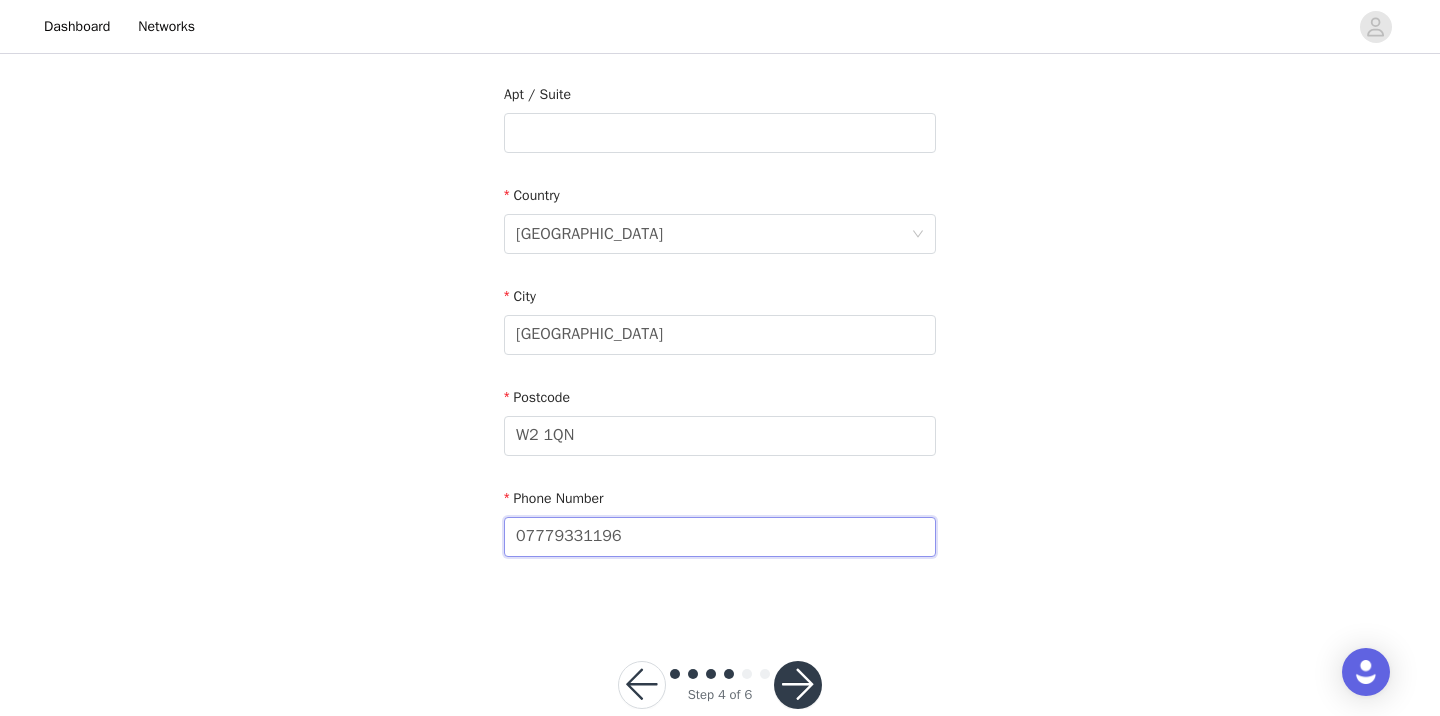 type on "07779331196" 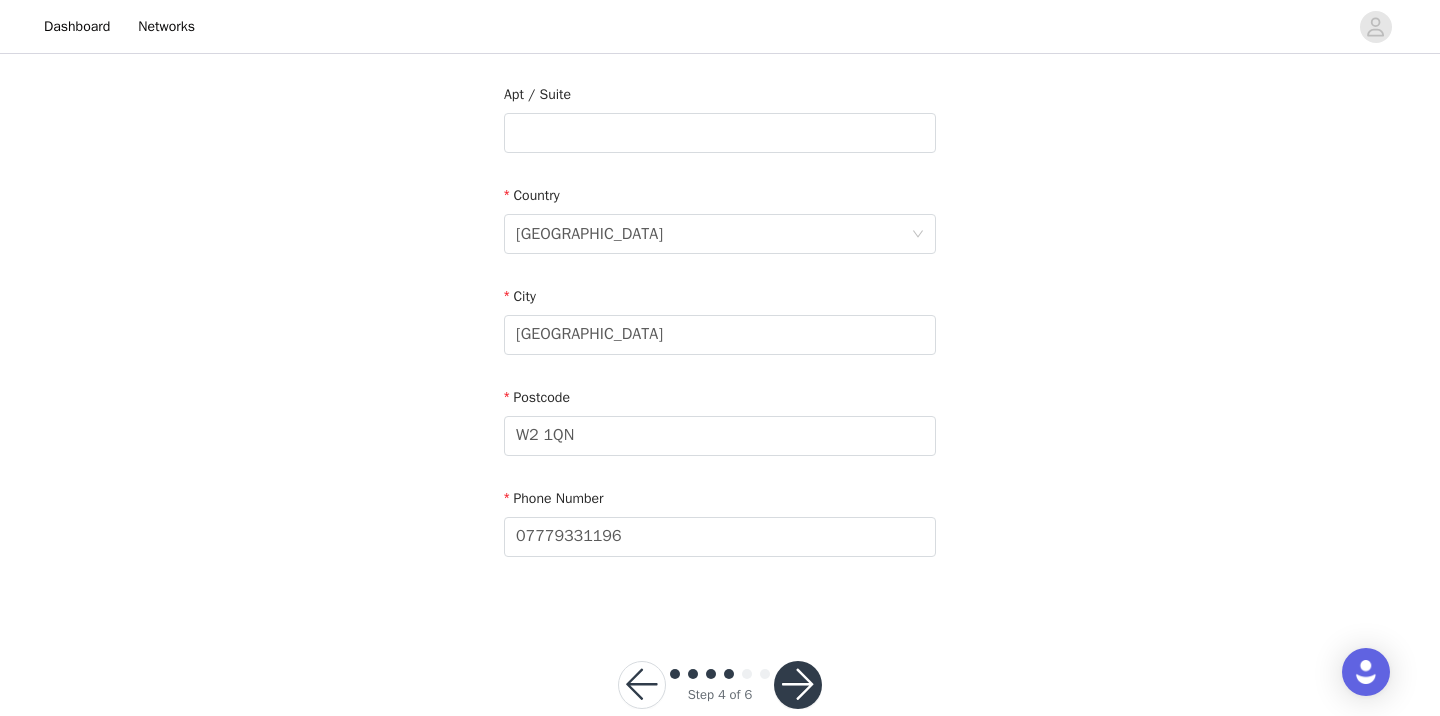 click at bounding box center [798, 685] 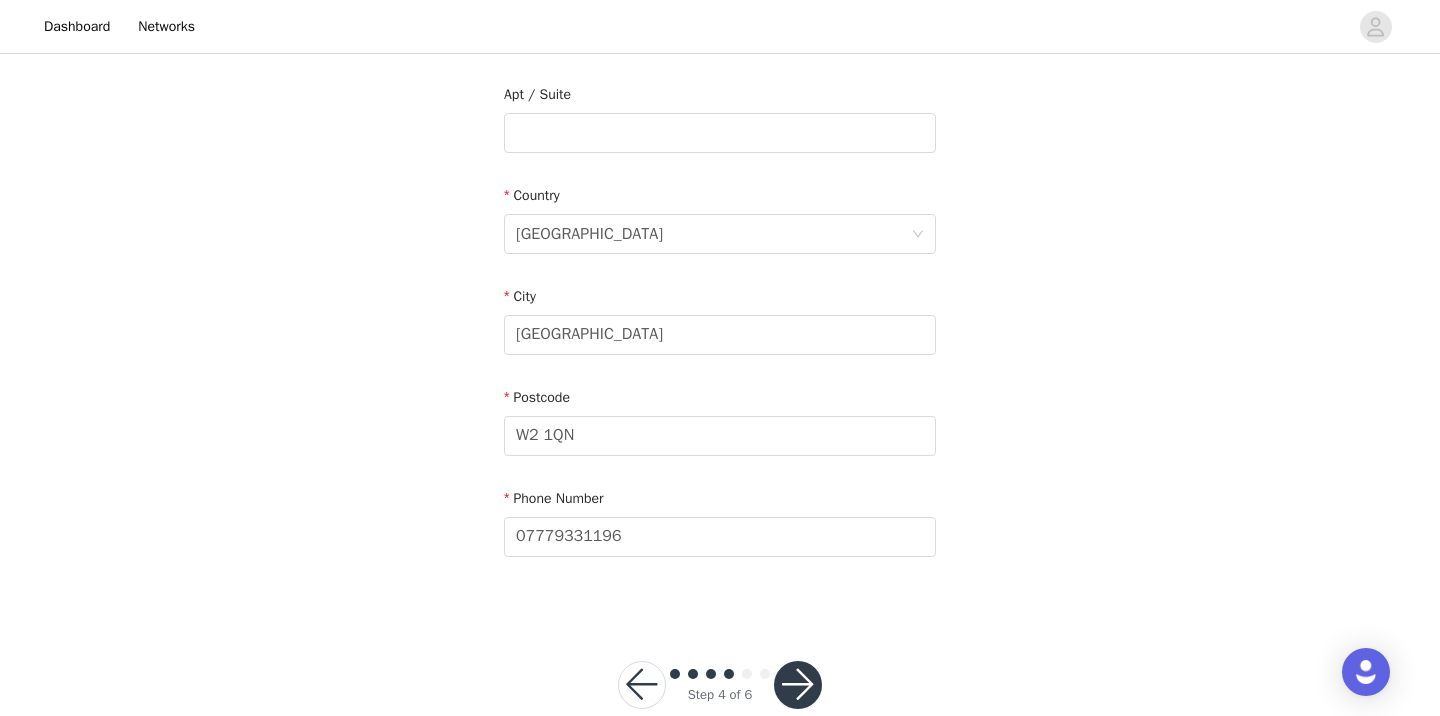 scroll, scrollTop: 0, scrollLeft: 0, axis: both 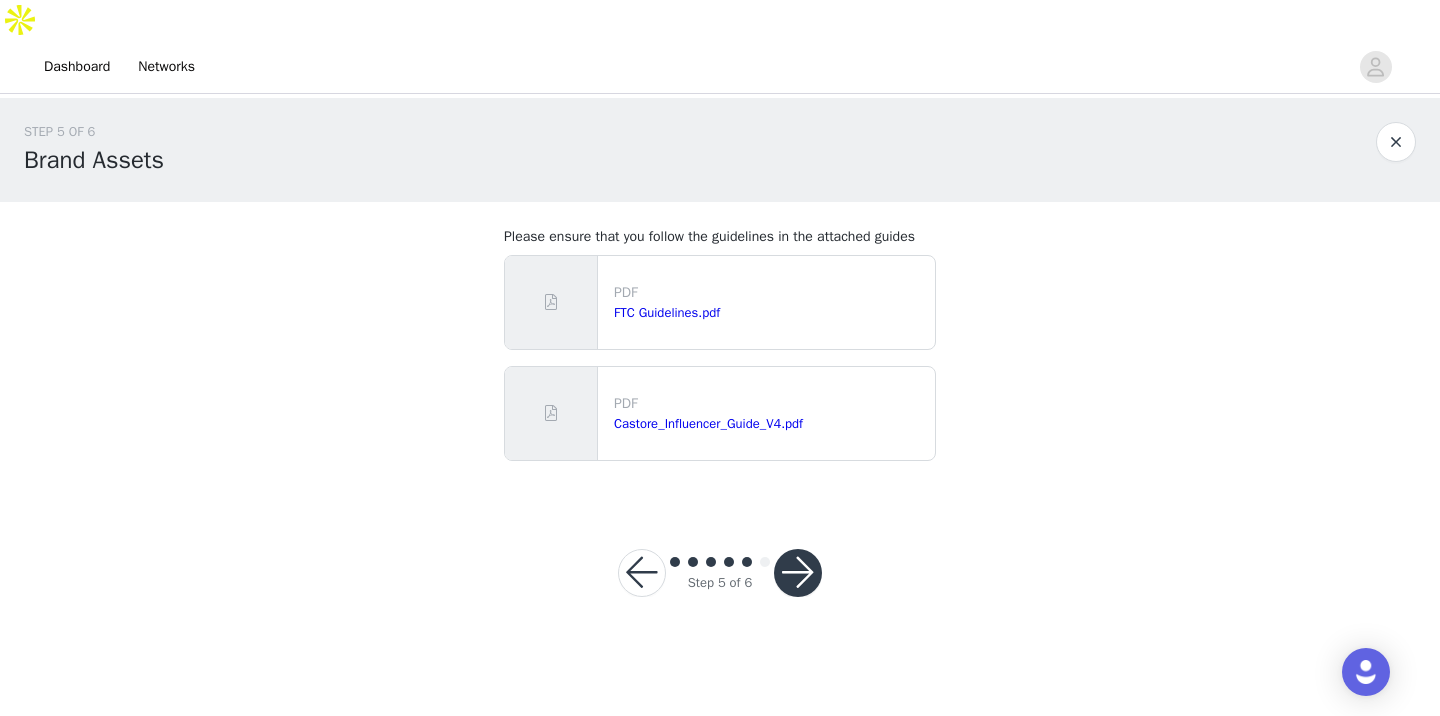 click at bounding box center [798, 573] 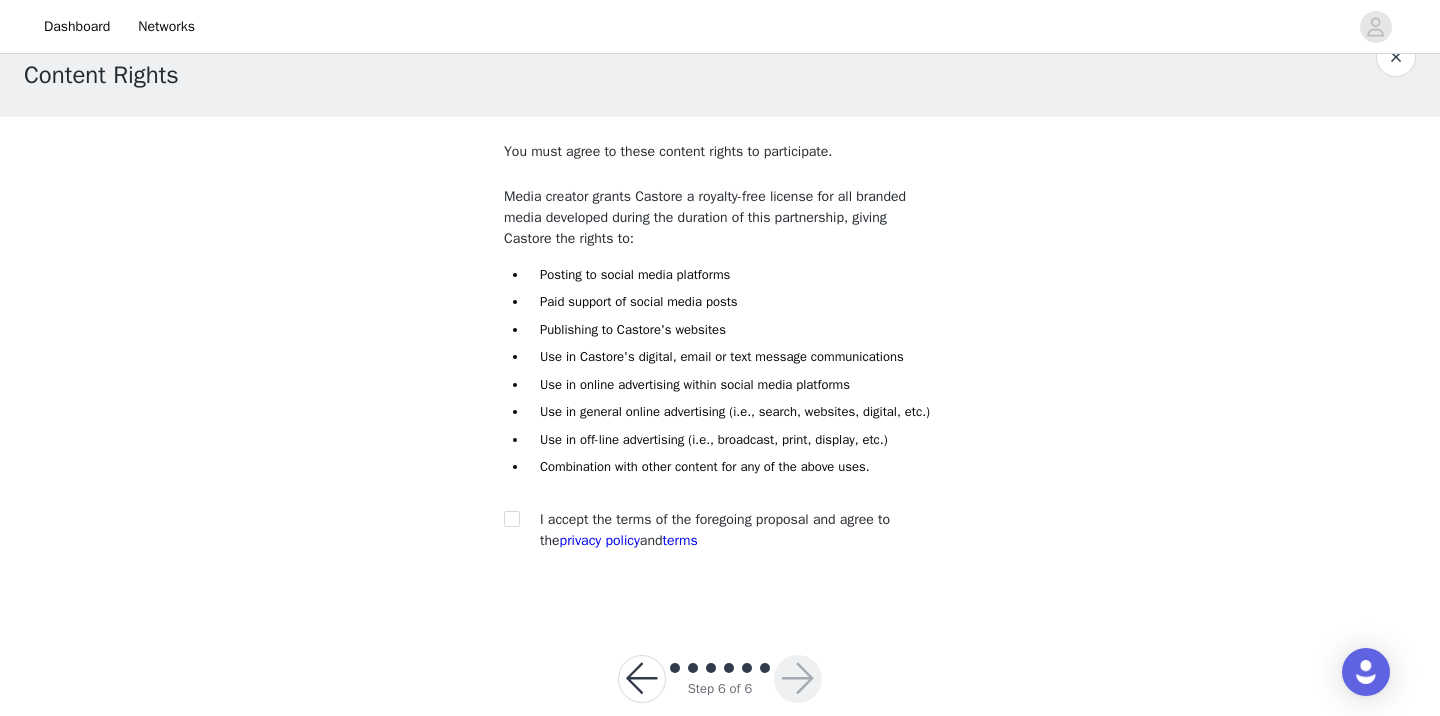 scroll, scrollTop: 99, scrollLeft: 0, axis: vertical 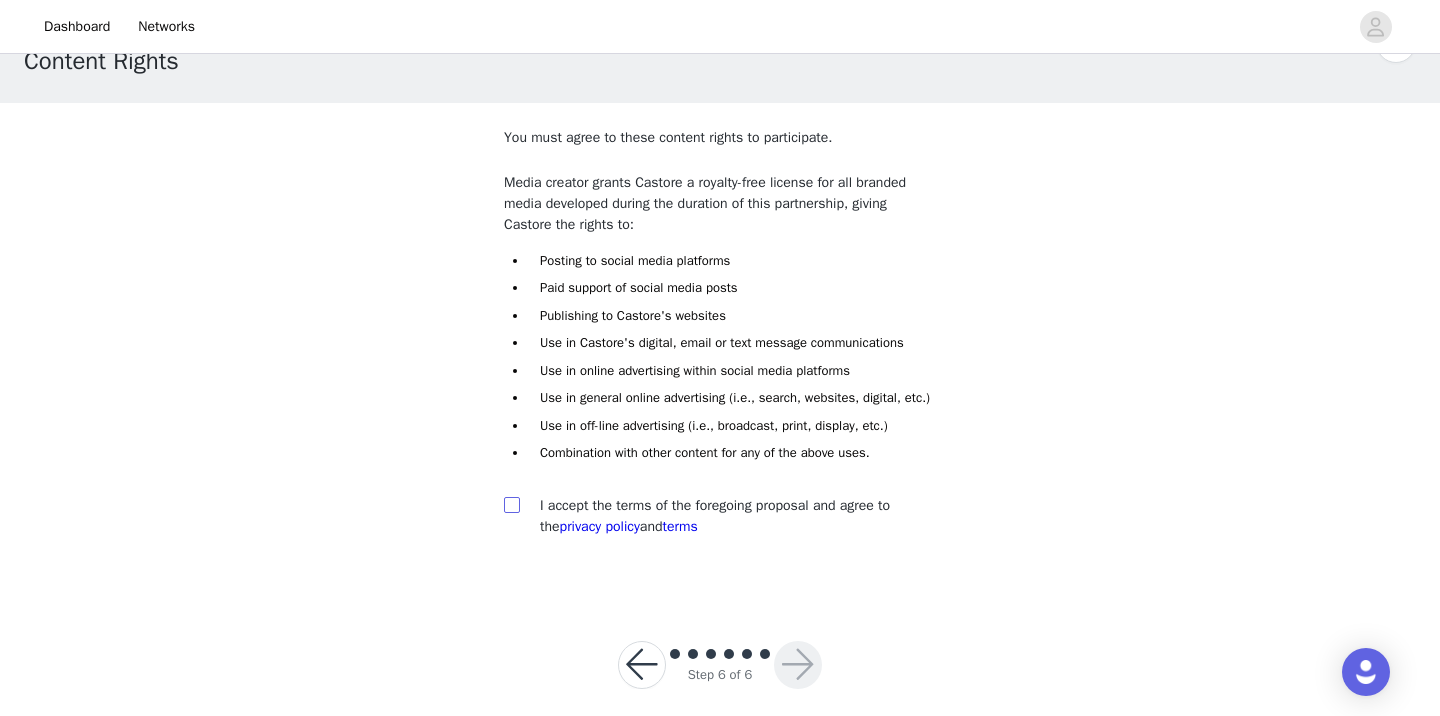 click at bounding box center (512, 505) 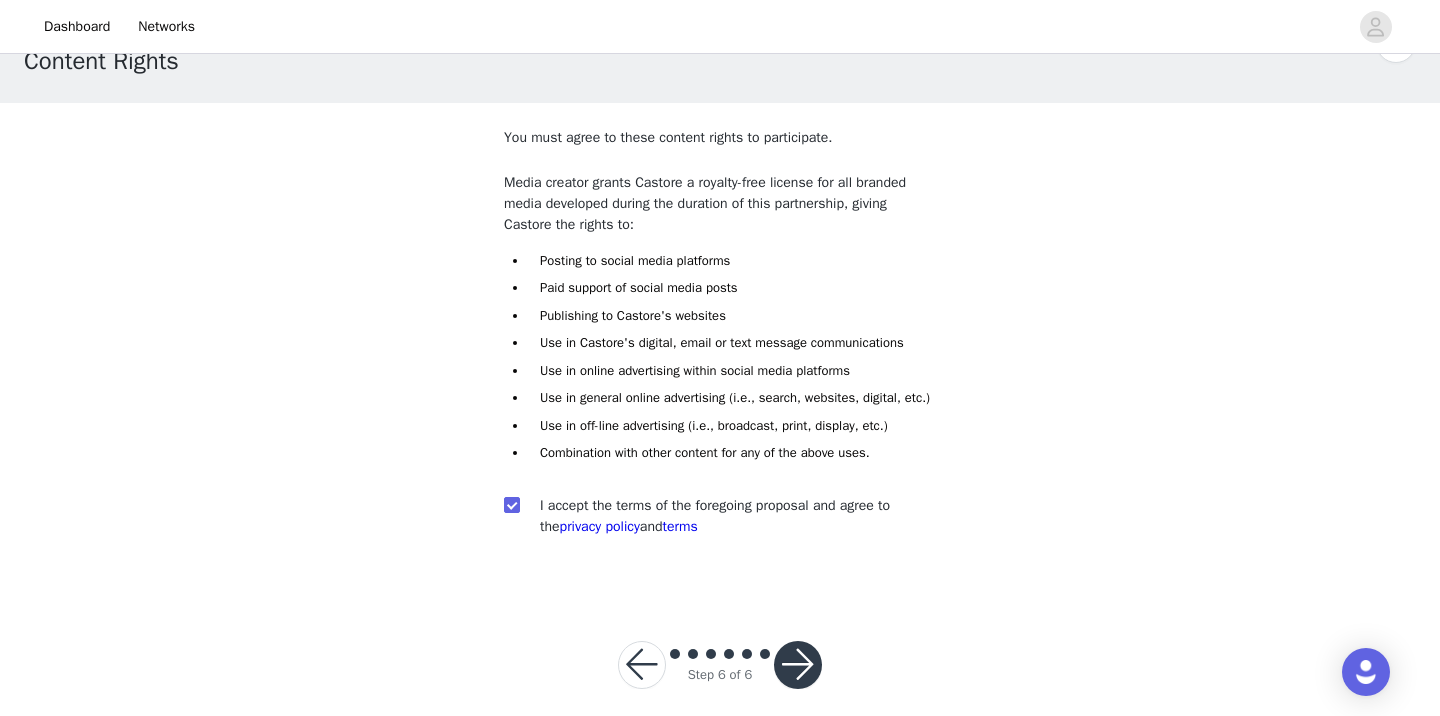 click at bounding box center [798, 665] 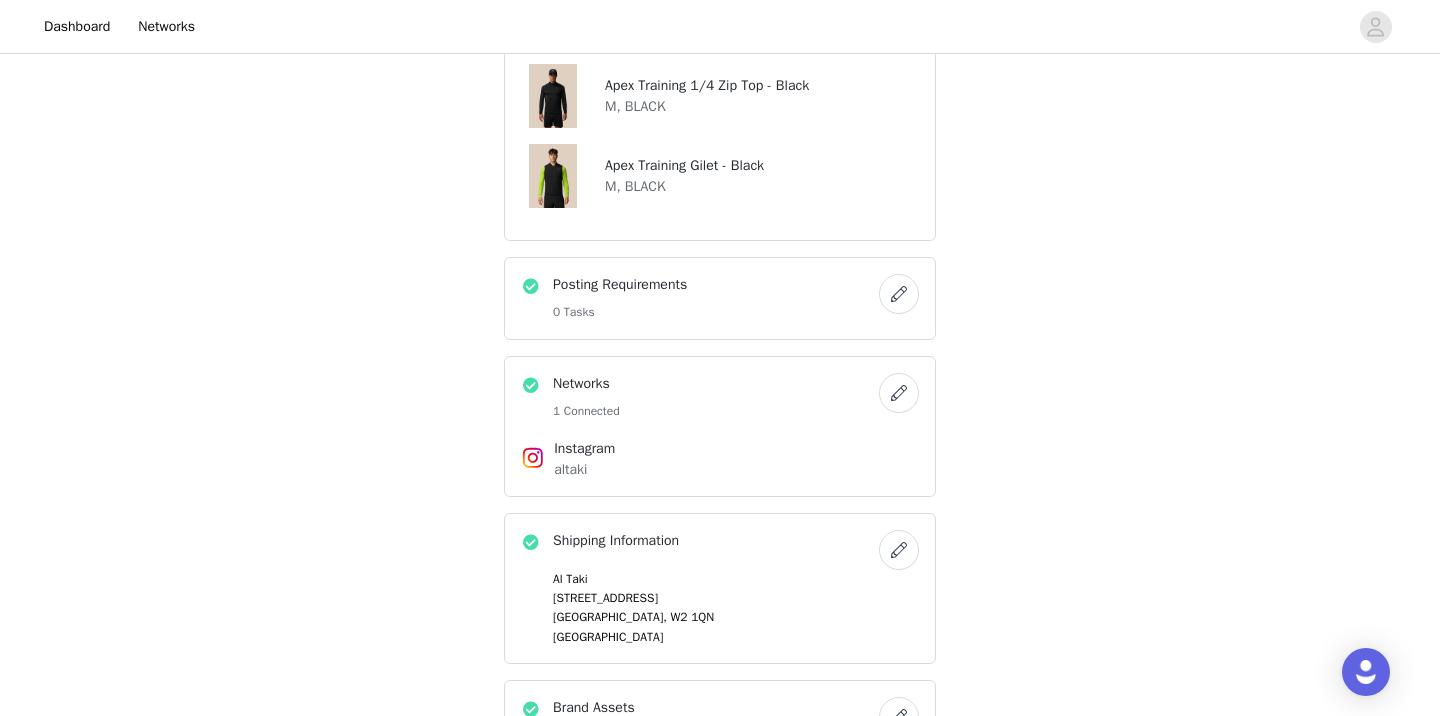 scroll, scrollTop: 1411, scrollLeft: 0, axis: vertical 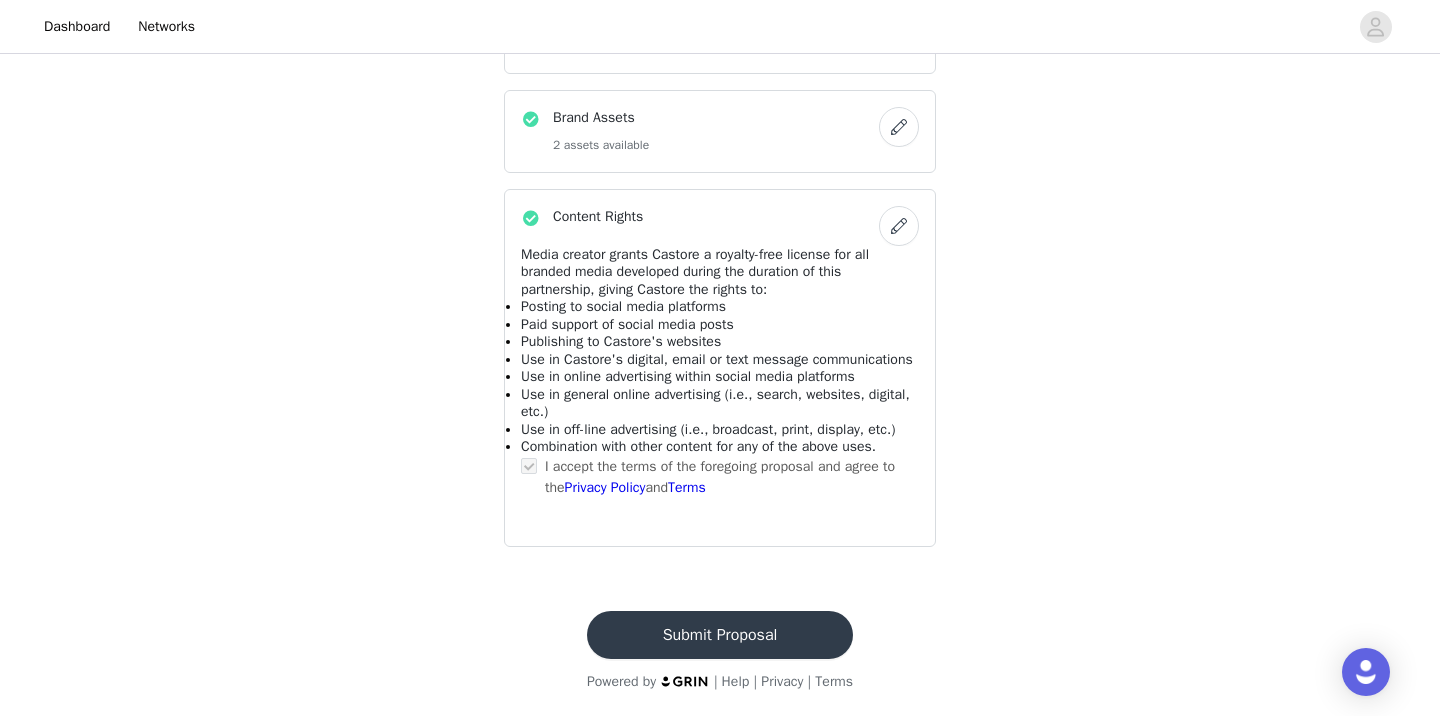 click on "Submit Proposal" at bounding box center (720, 635) 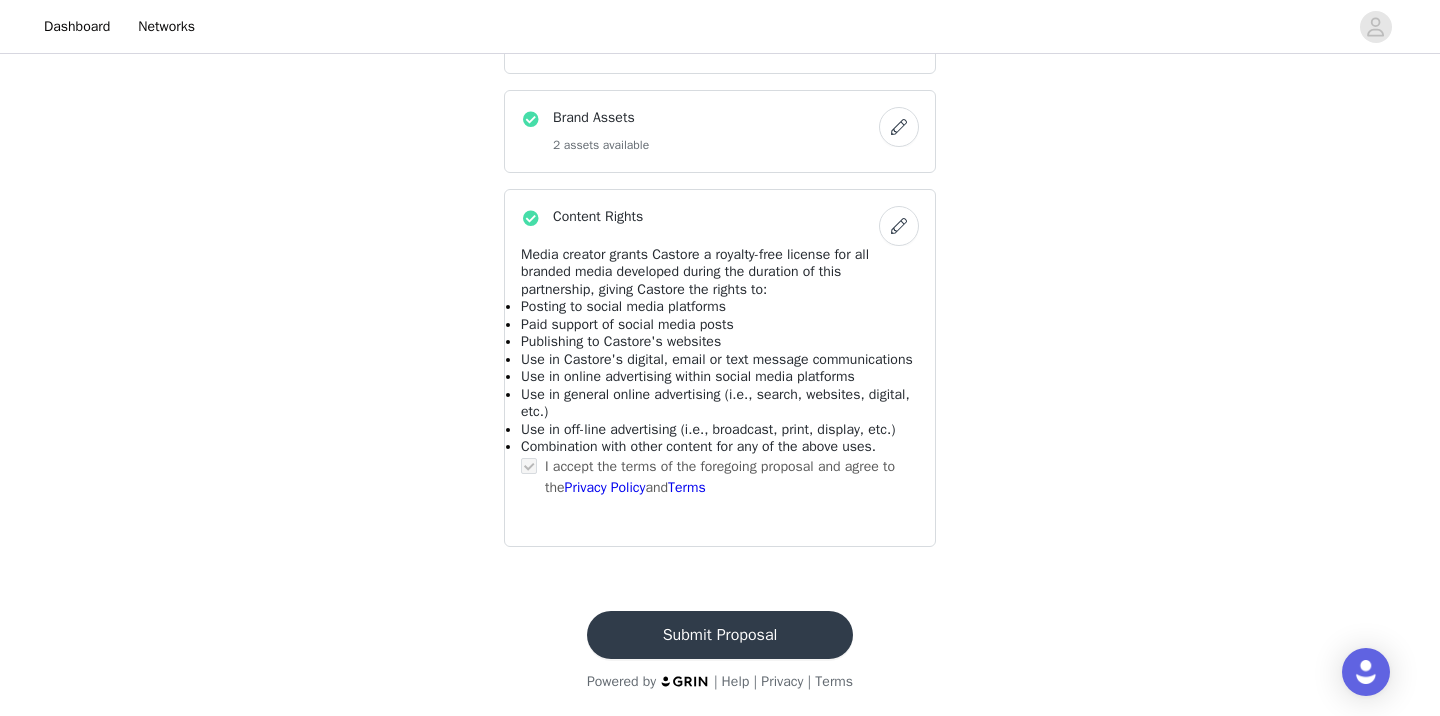 scroll, scrollTop: 0, scrollLeft: 0, axis: both 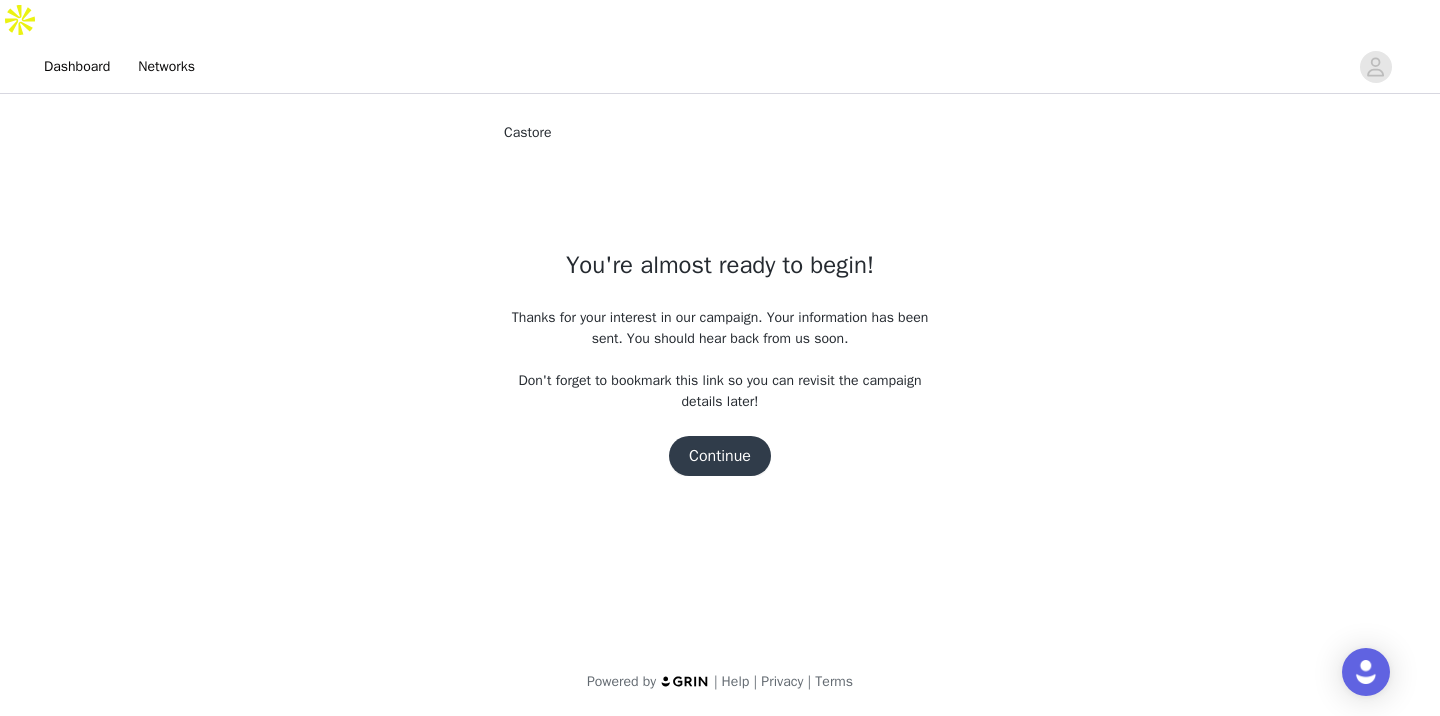 click on "Continue" at bounding box center [720, 456] 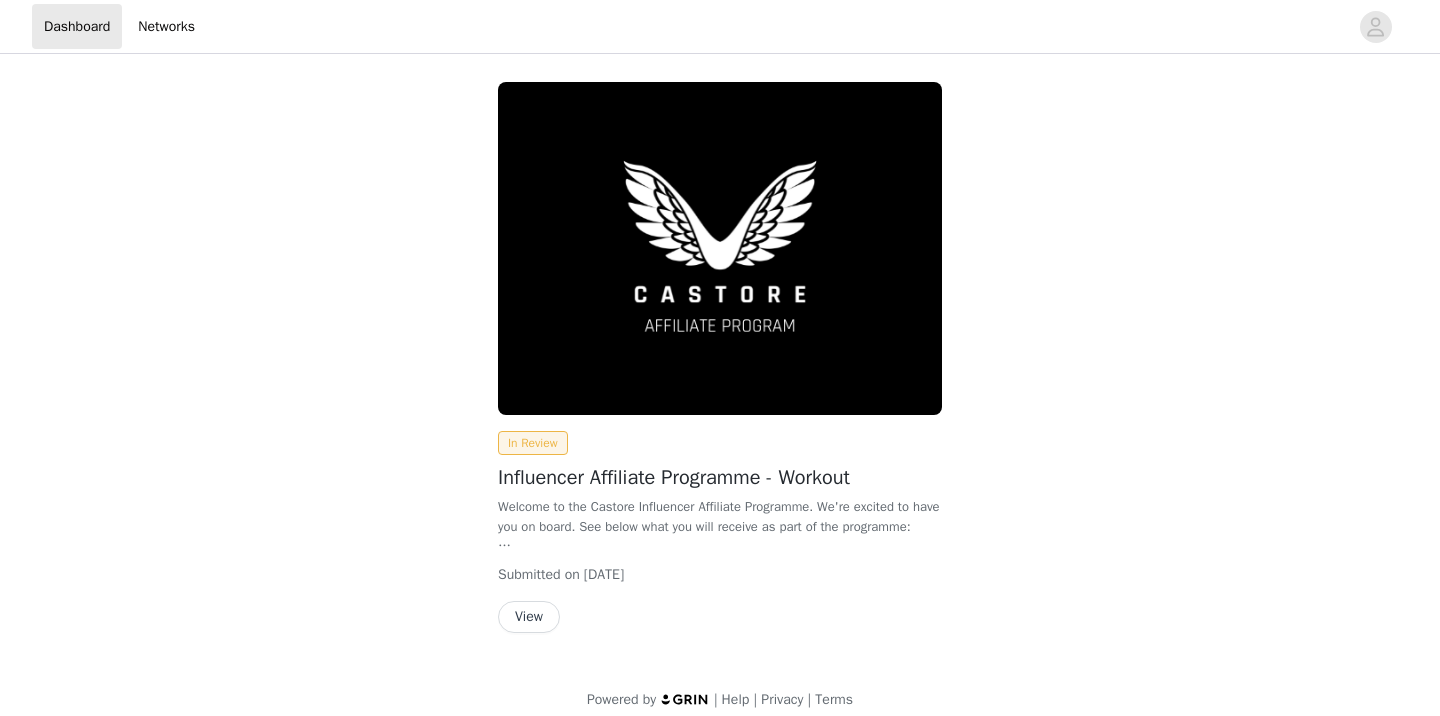 scroll, scrollTop: 0, scrollLeft: 0, axis: both 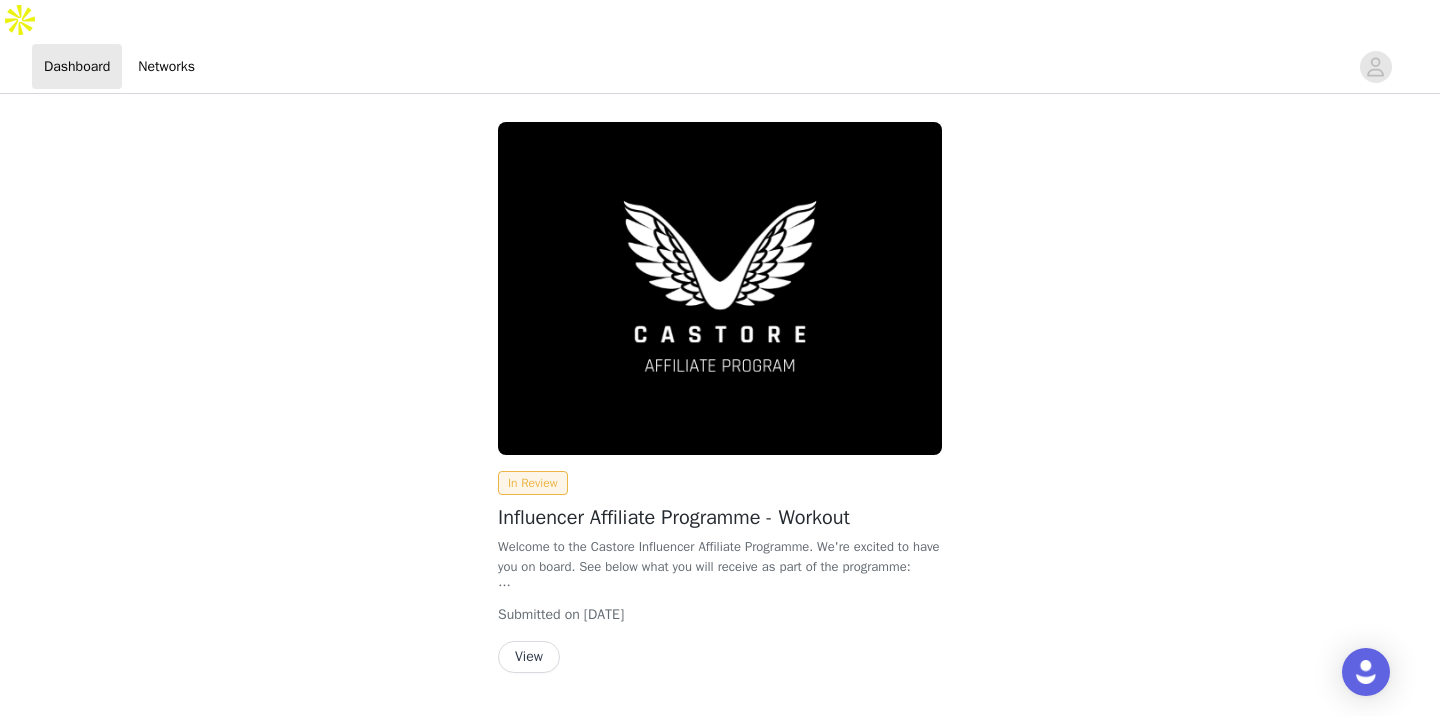 click on "View" at bounding box center [529, 657] 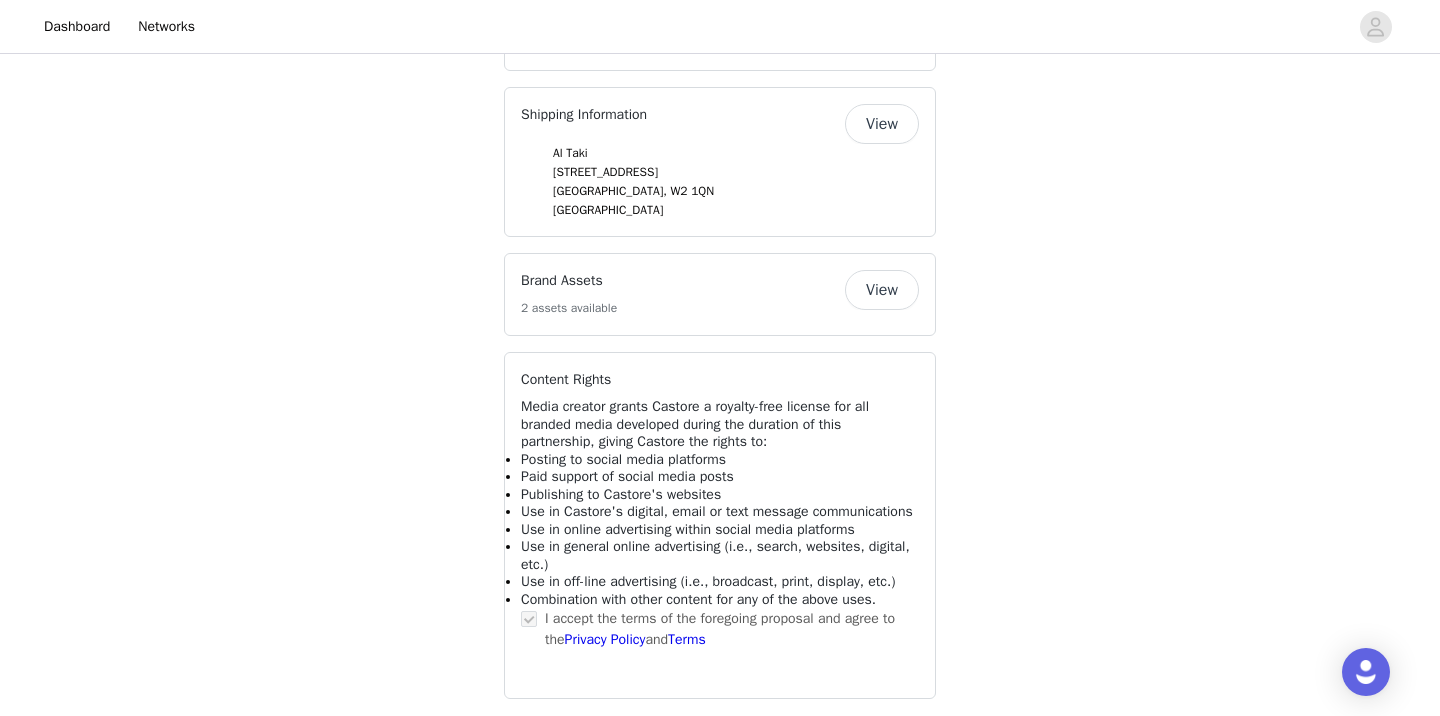 scroll, scrollTop: 1595, scrollLeft: 0, axis: vertical 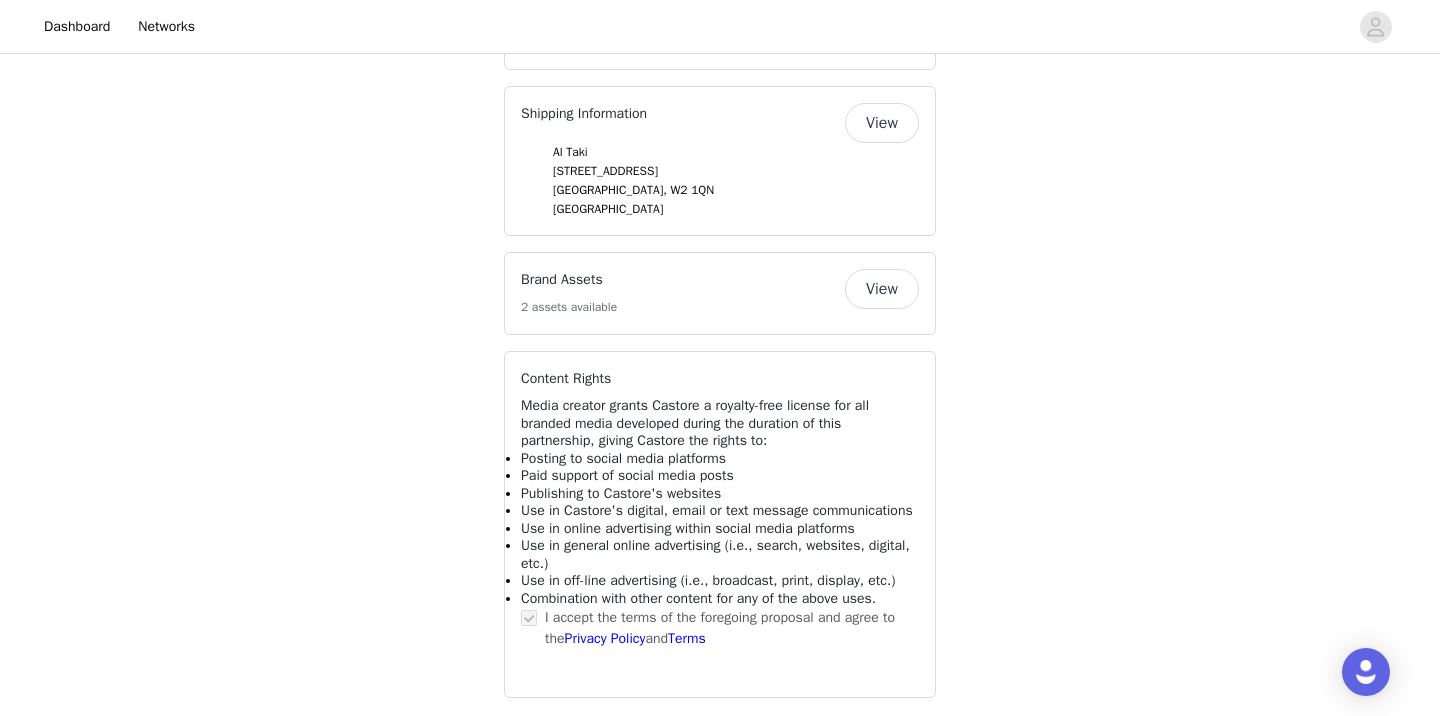 click on "View" at bounding box center [882, 289] 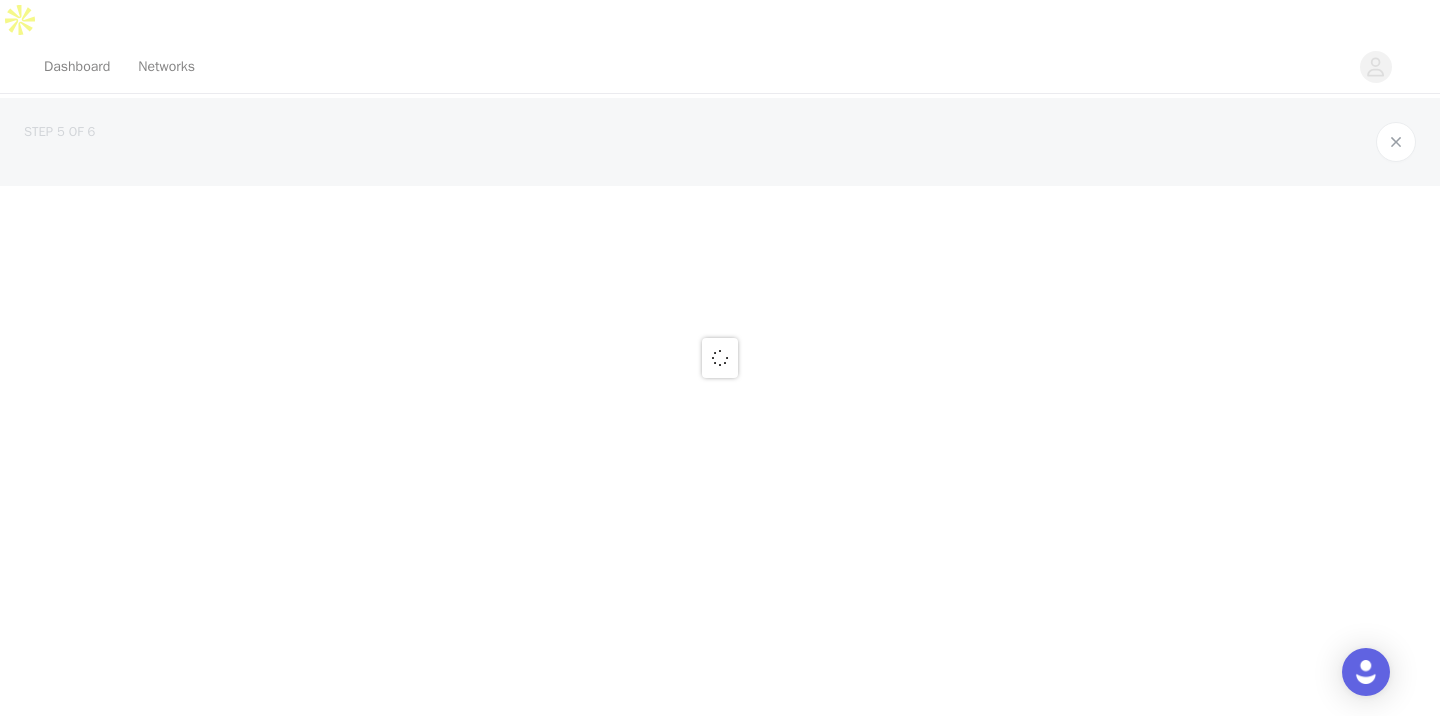 scroll, scrollTop: 0, scrollLeft: 0, axis: both 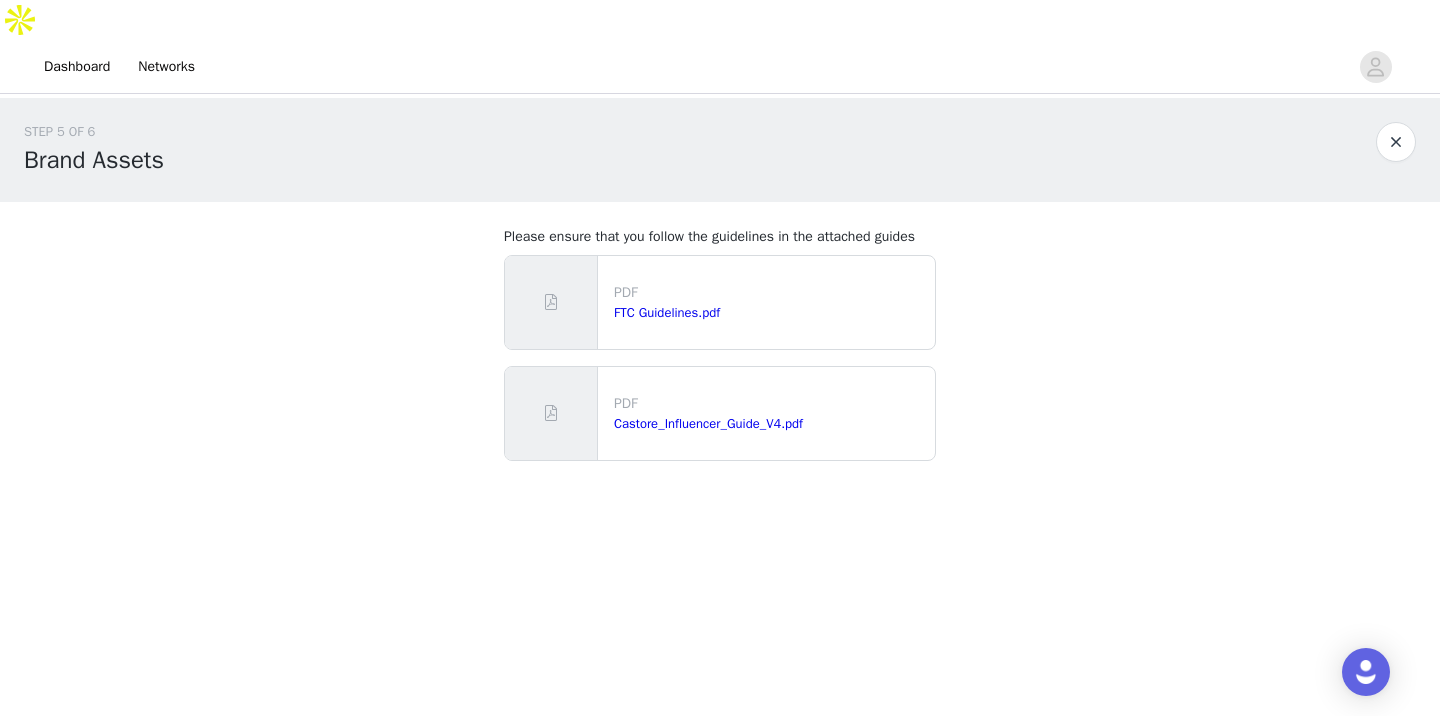 click at bounding box center [1396, 142] 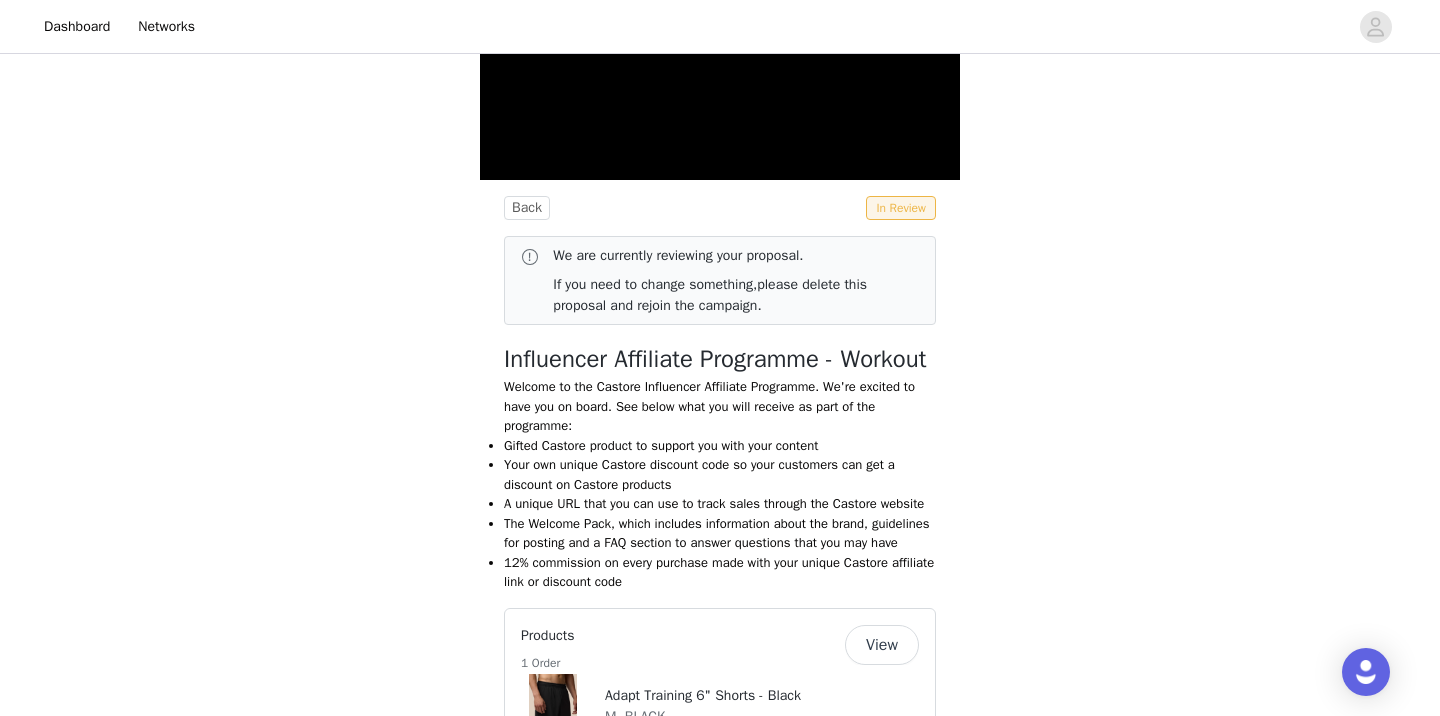 scroll, scrollTop: 1670, scrollLeft: 0, axis: vertical 